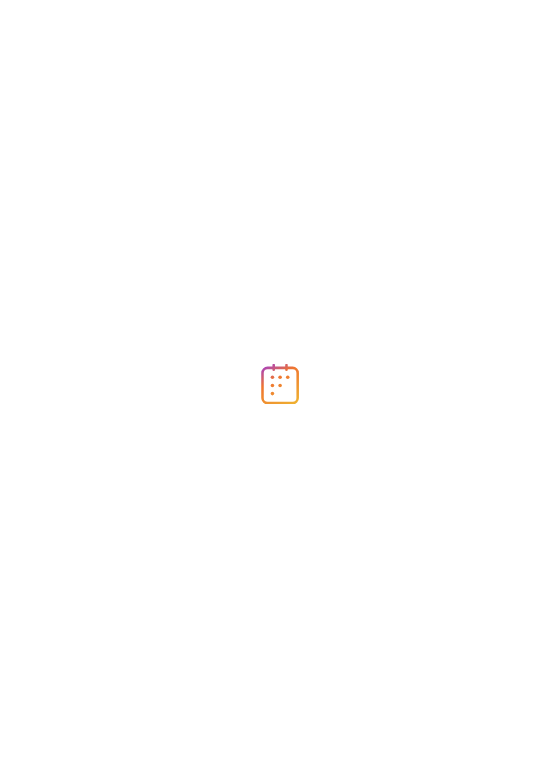 scroll, scrollTop: 0, scrollLeft: 0, axis: both 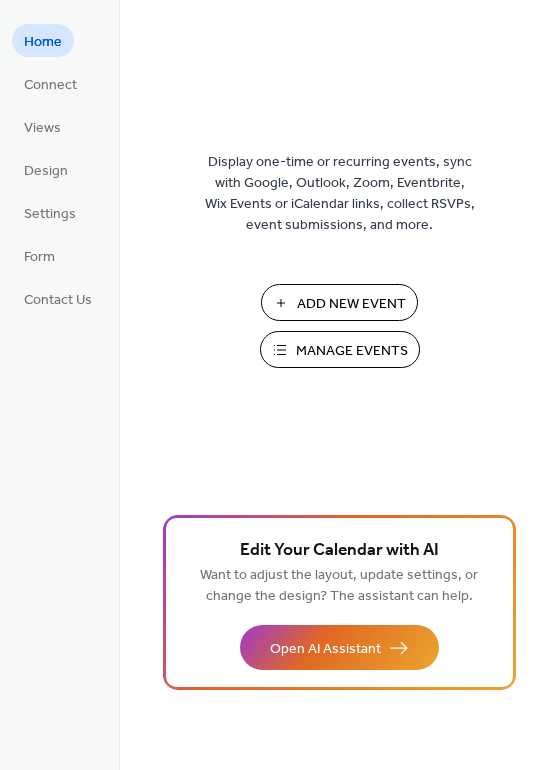 click on "Add New Event" at bounding box center [351, 304] 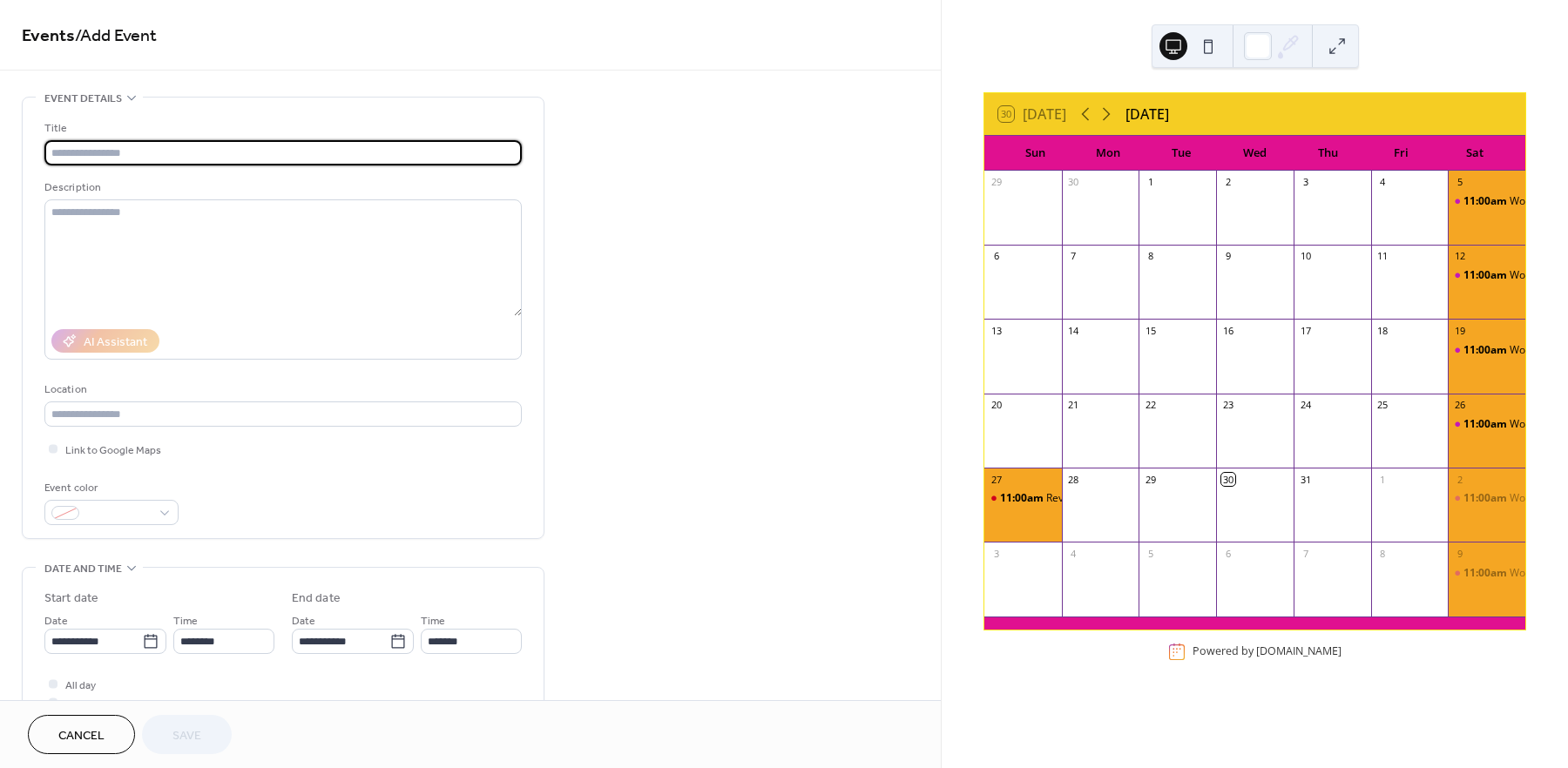 scroll, scrollTop: 0, scrollLeft: 0, axis: both 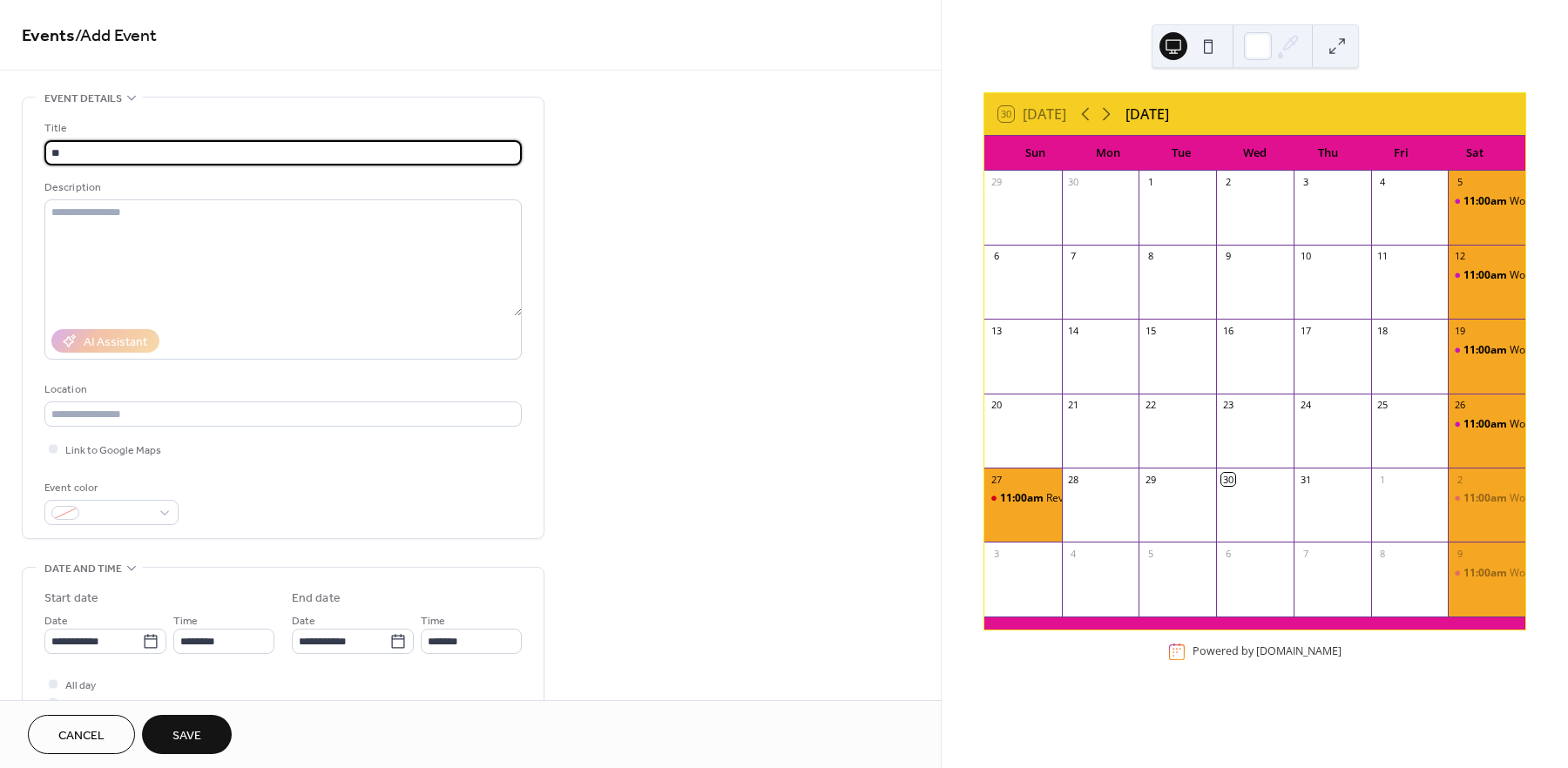 type on "*" 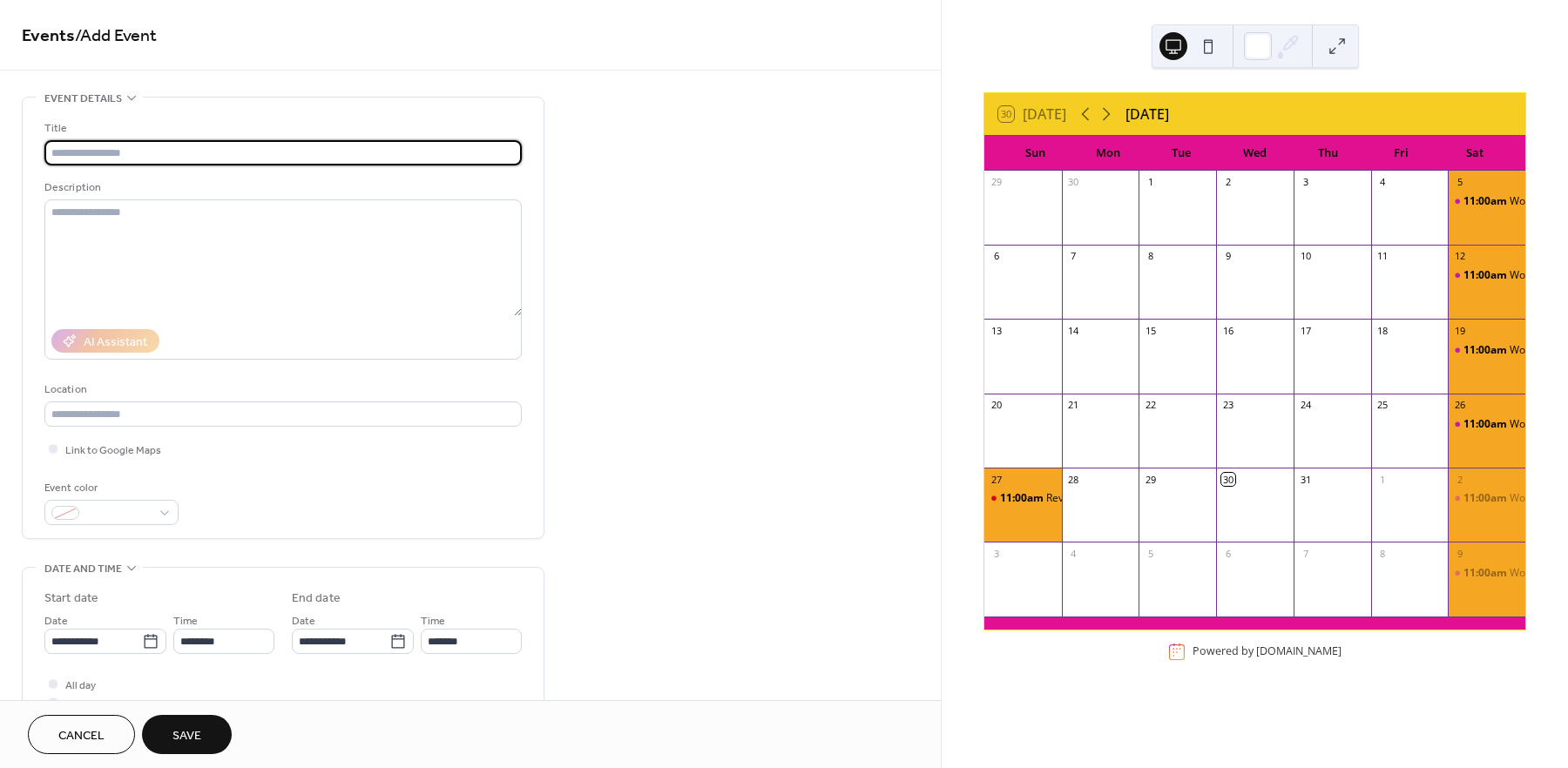 click at bounding box center (283, 152) 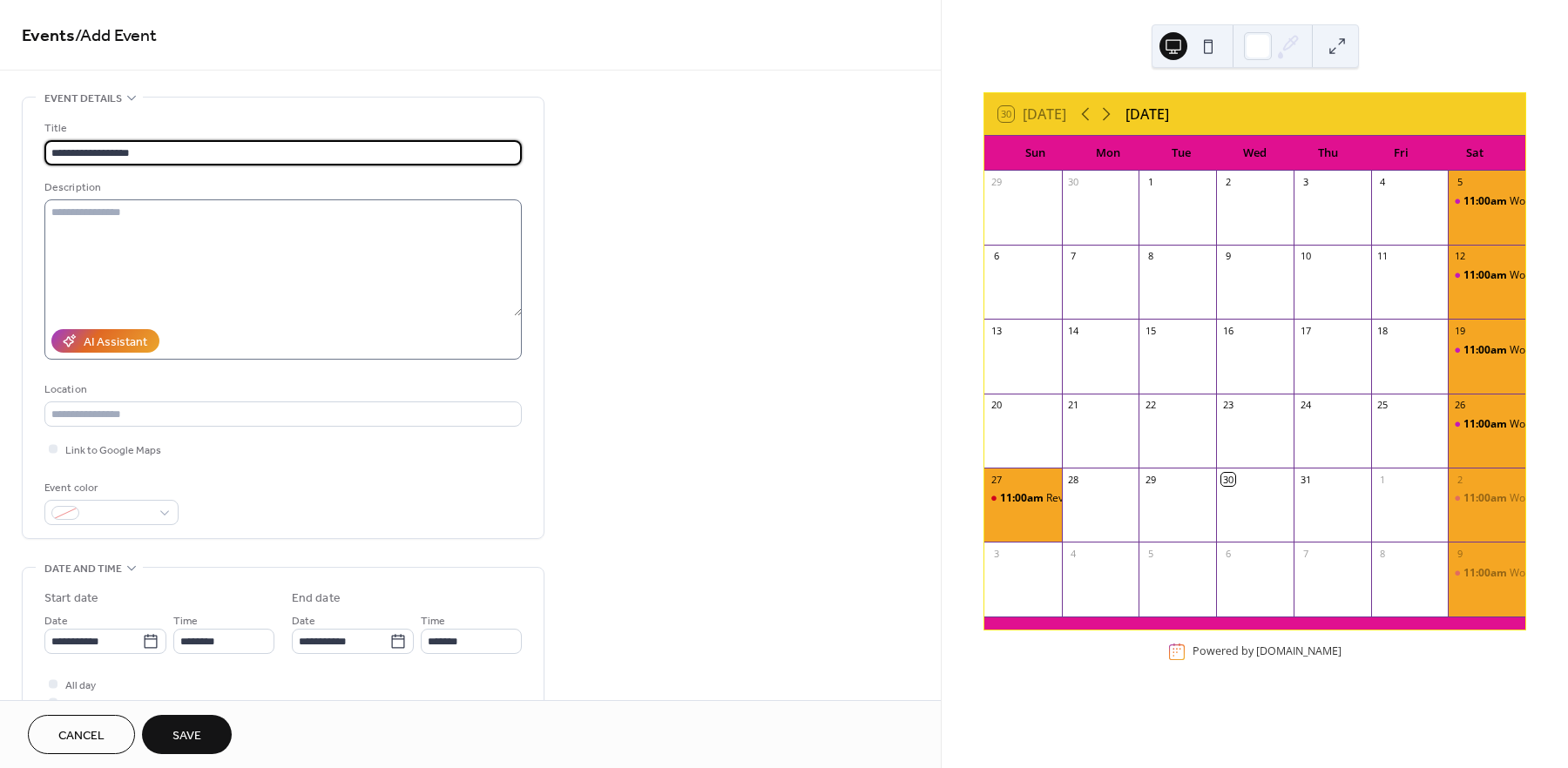 type on "**********" 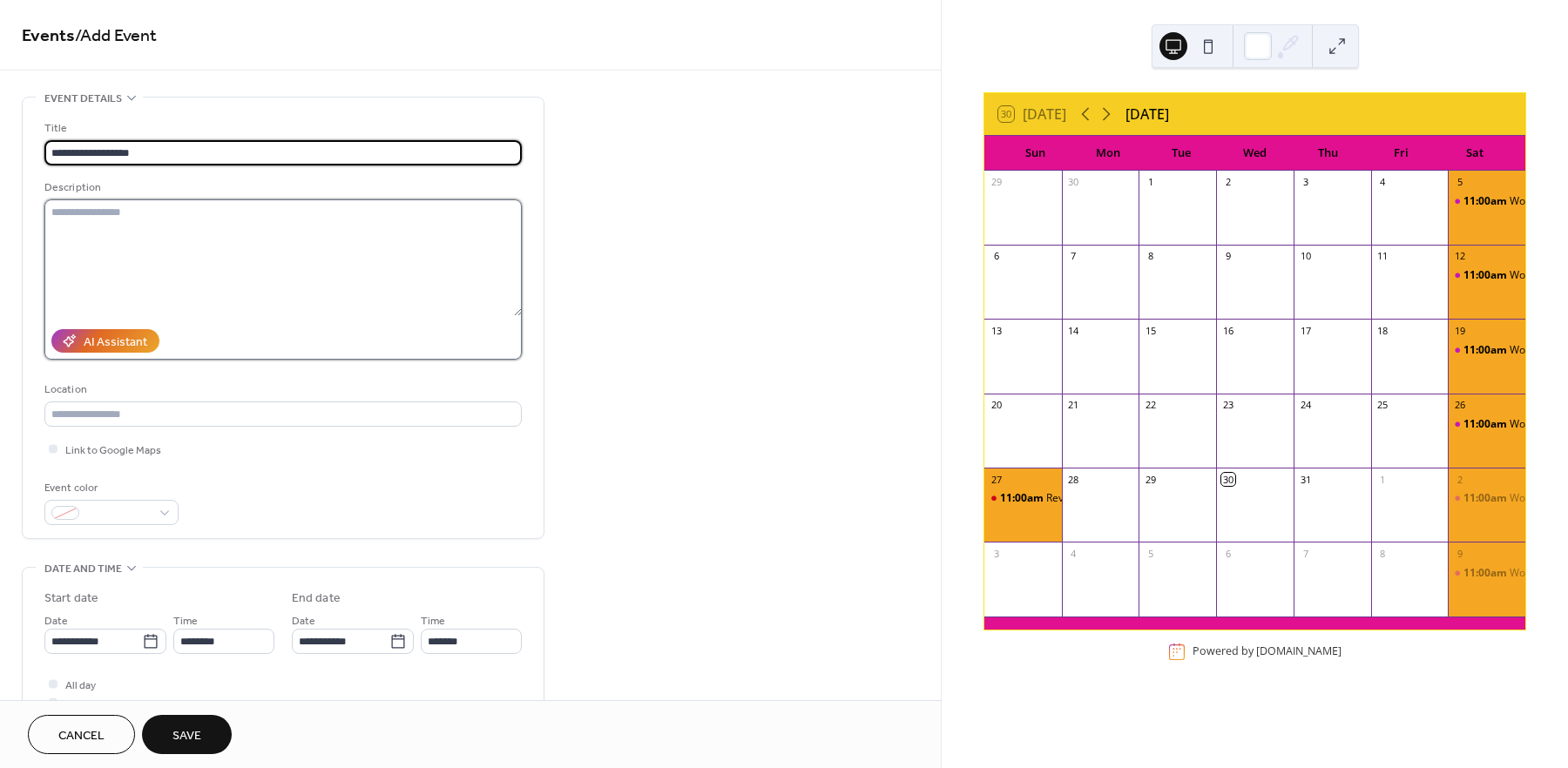 click at bounding box center (283, 258) 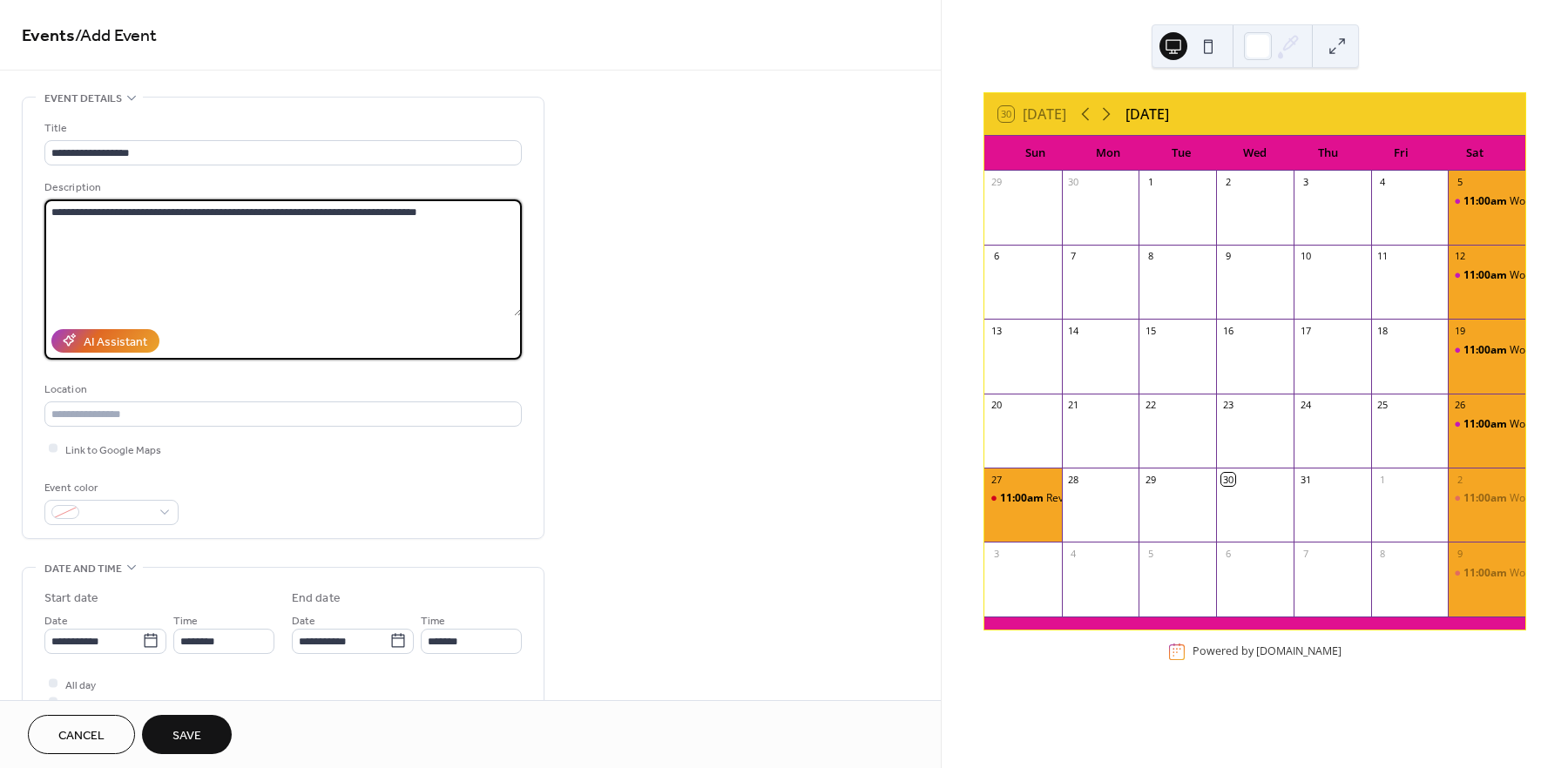 click on "**********" at bounding box center [283, 258] 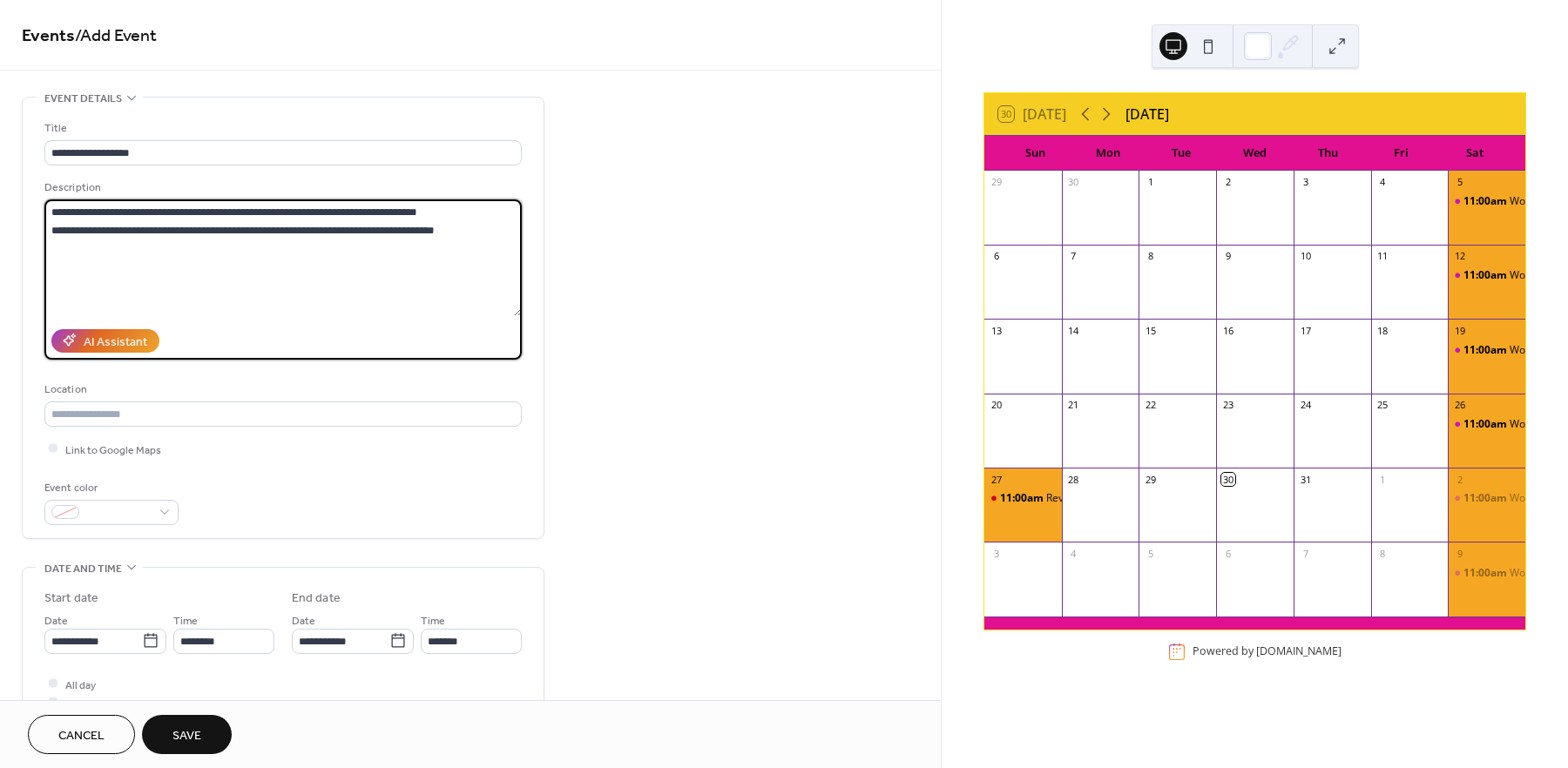 click on "**********" at bounding box center [283, 258] 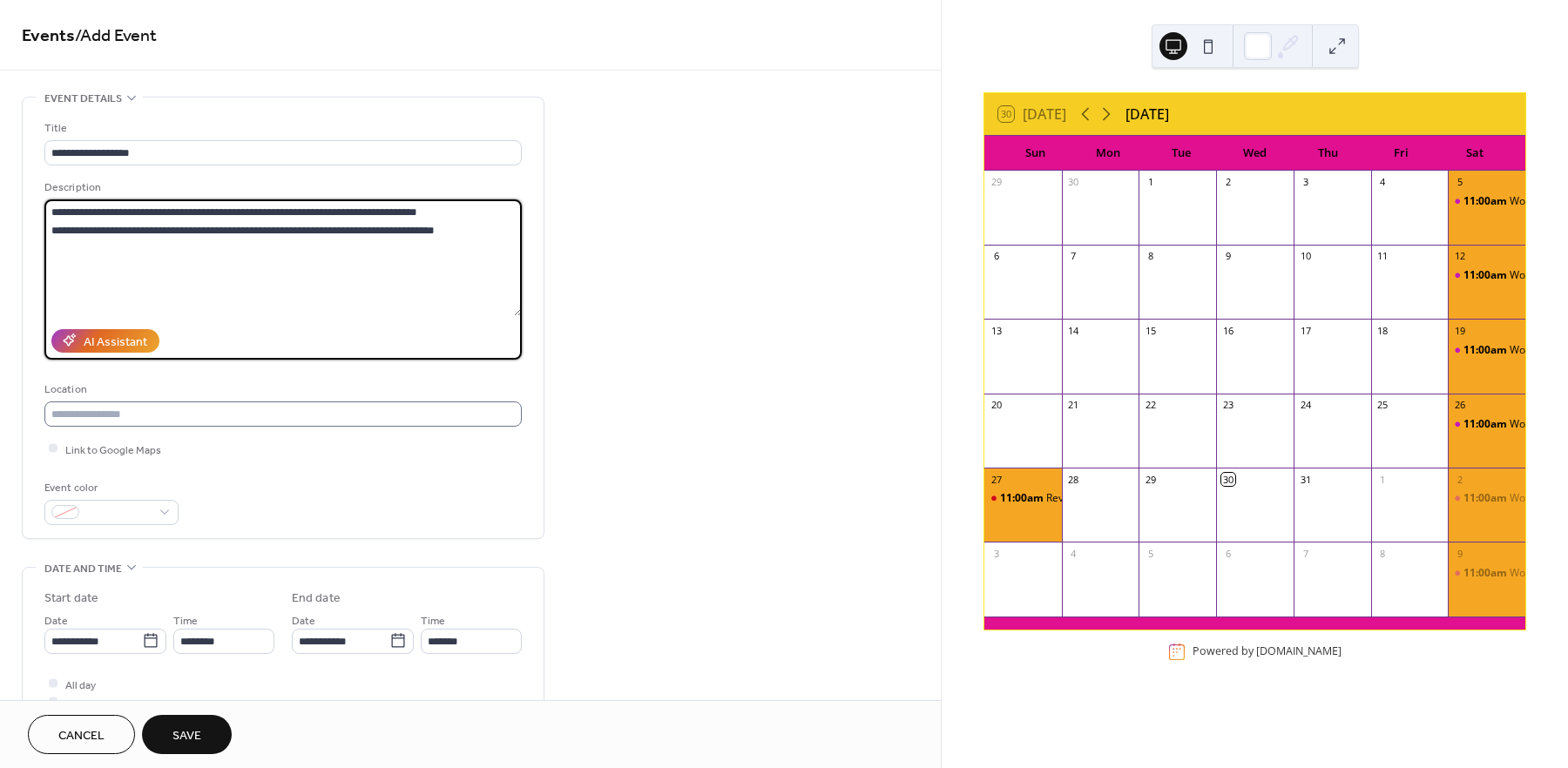 type on "**********" 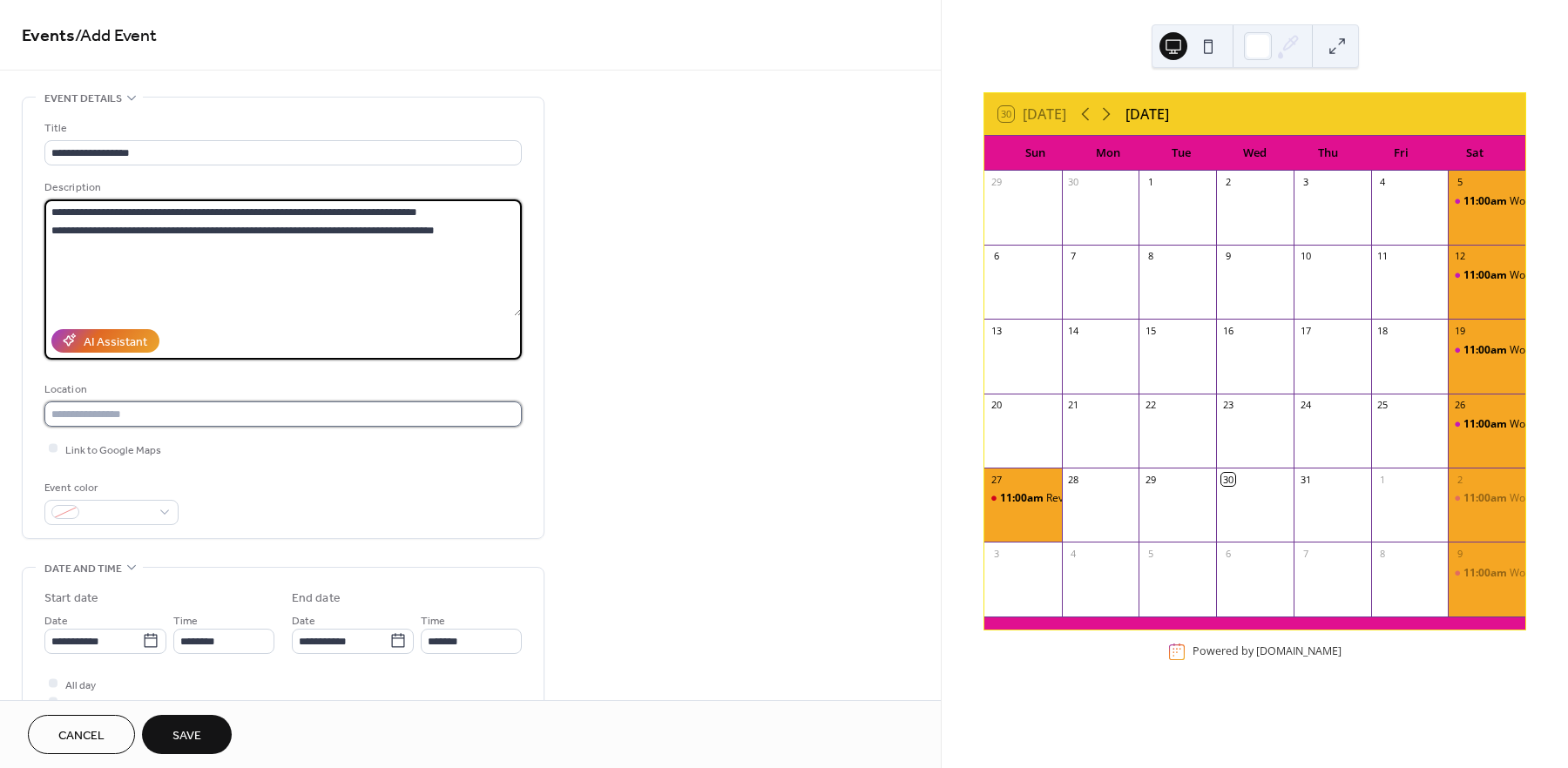 click at bounding box center [283, 414] 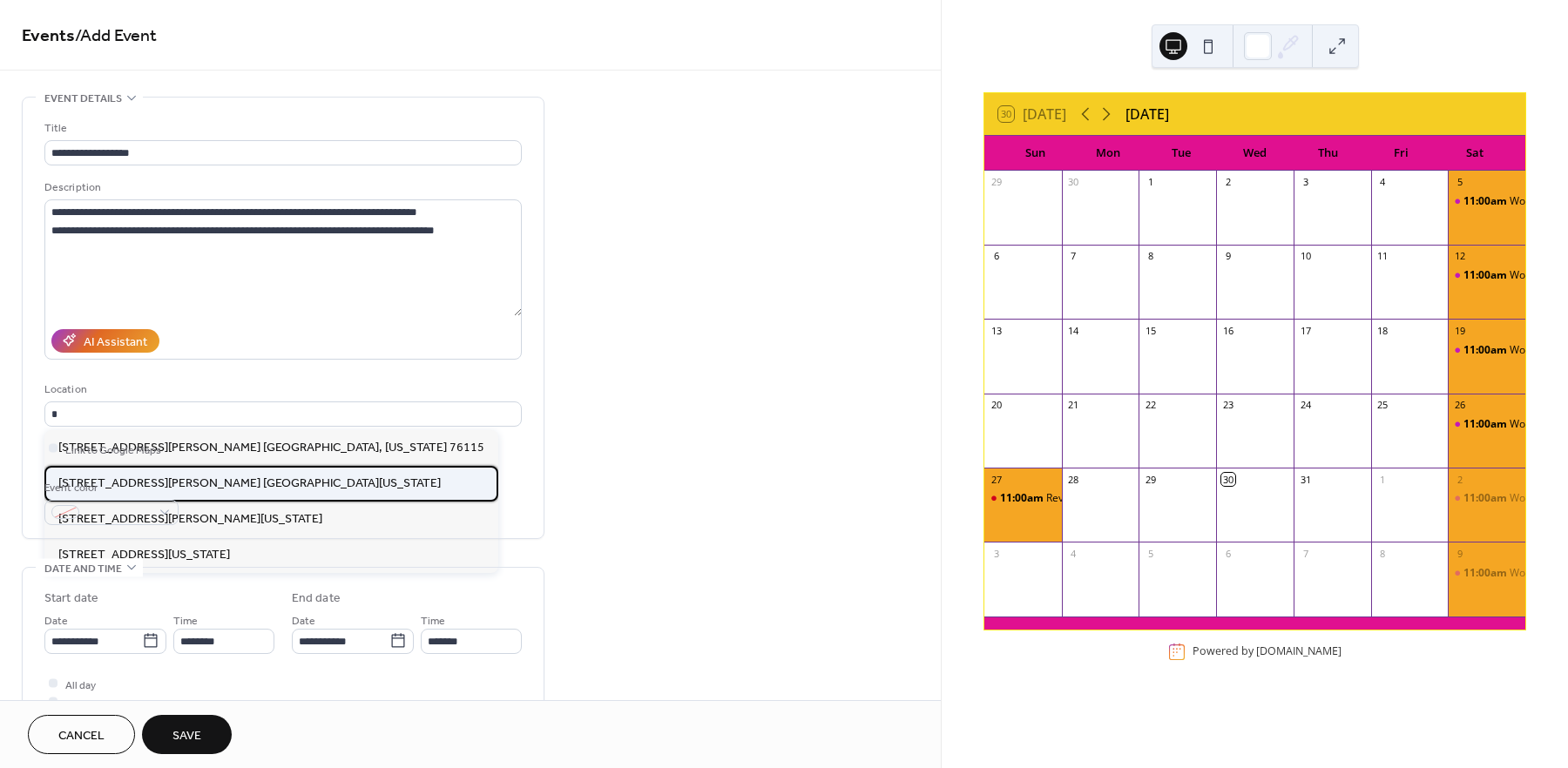 click on "[STREET_ADDRESS][PERSON_NAME] [GEOGRAPHIC_DATA][US_STATE]" at bounding box center [249, 483] 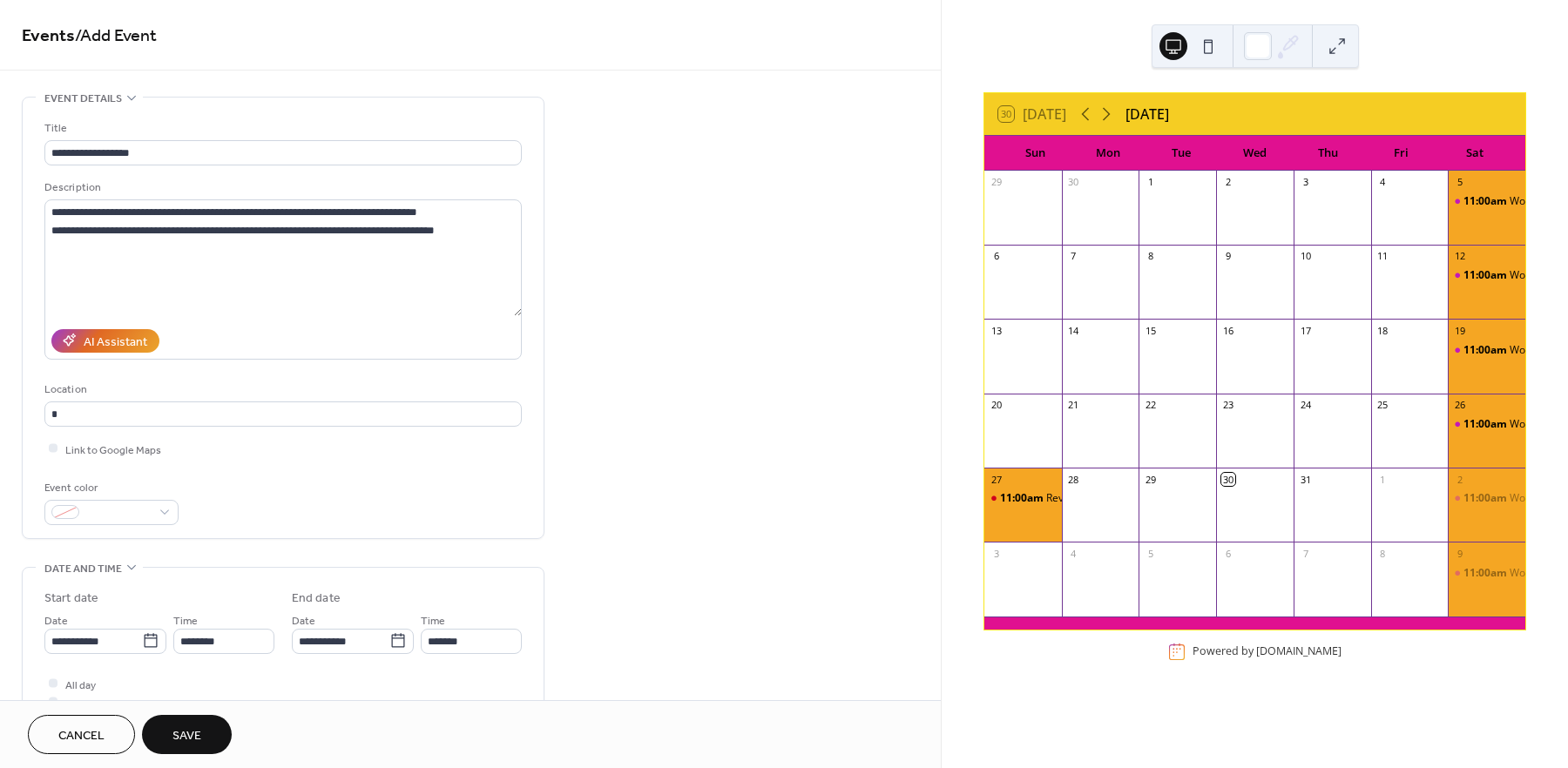type on "**********" 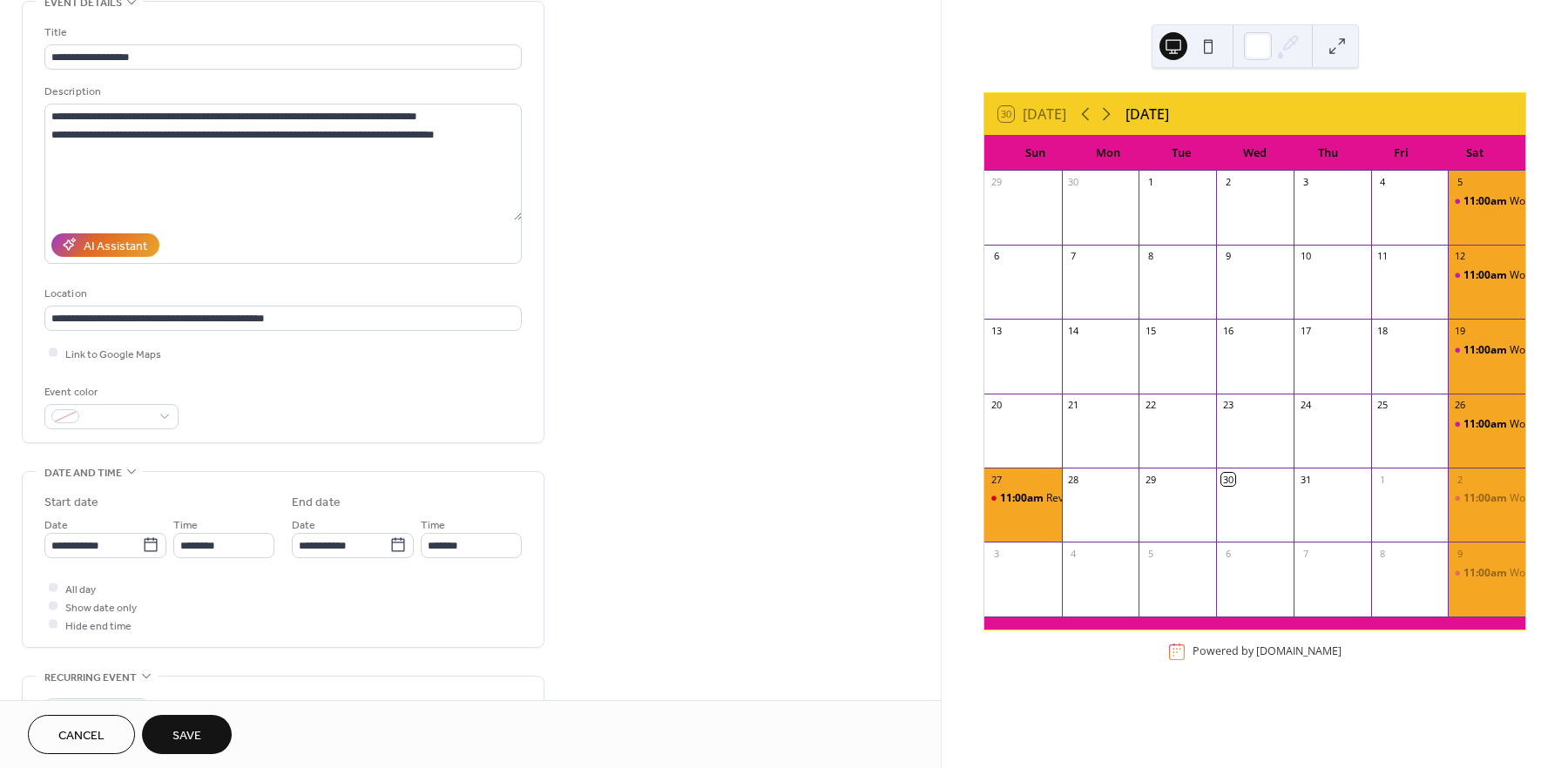 scroll, scrollTop: 104, scrollLeft: 0, axis: vertical 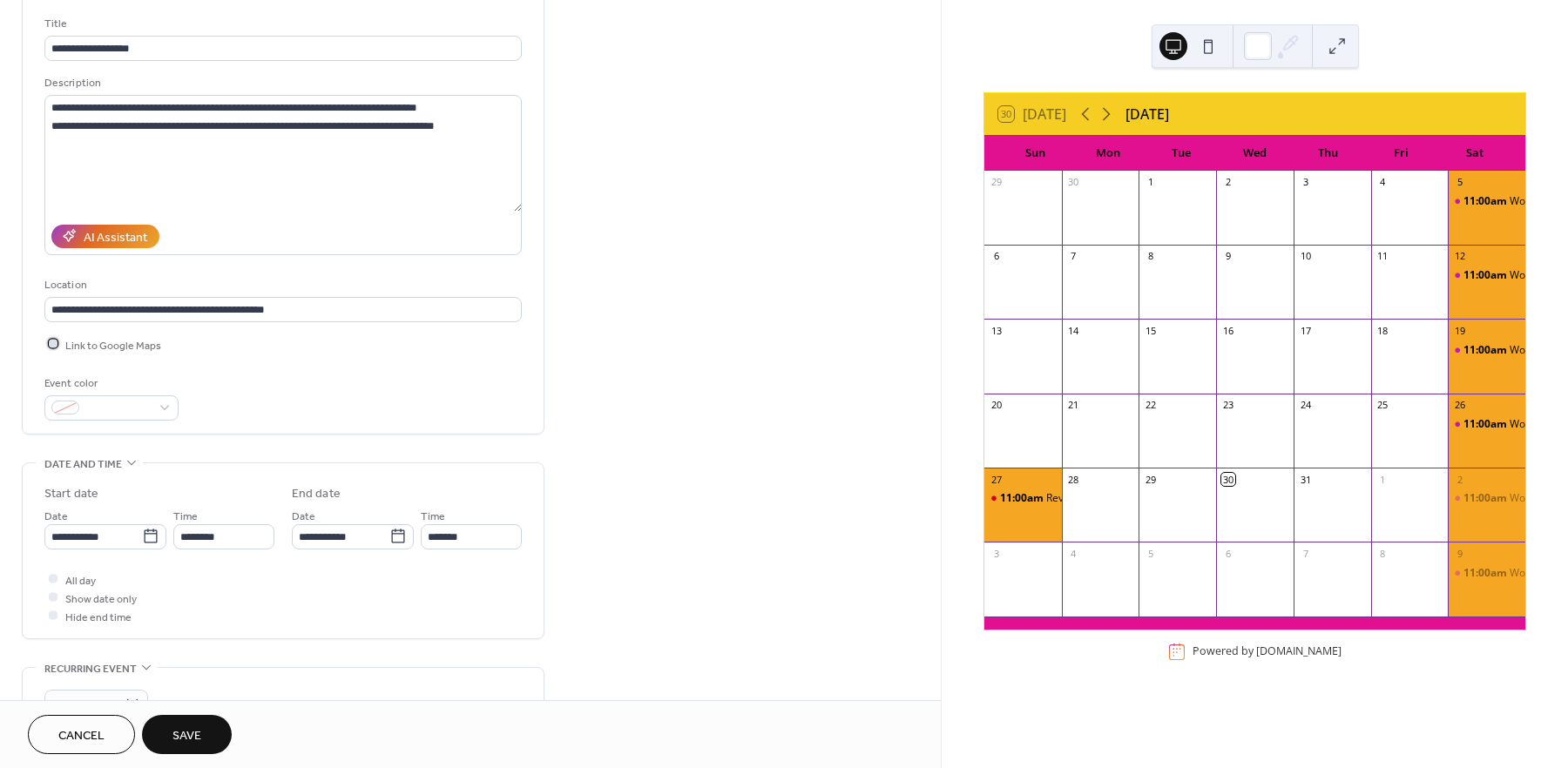 click at bounding box center (53, 344) 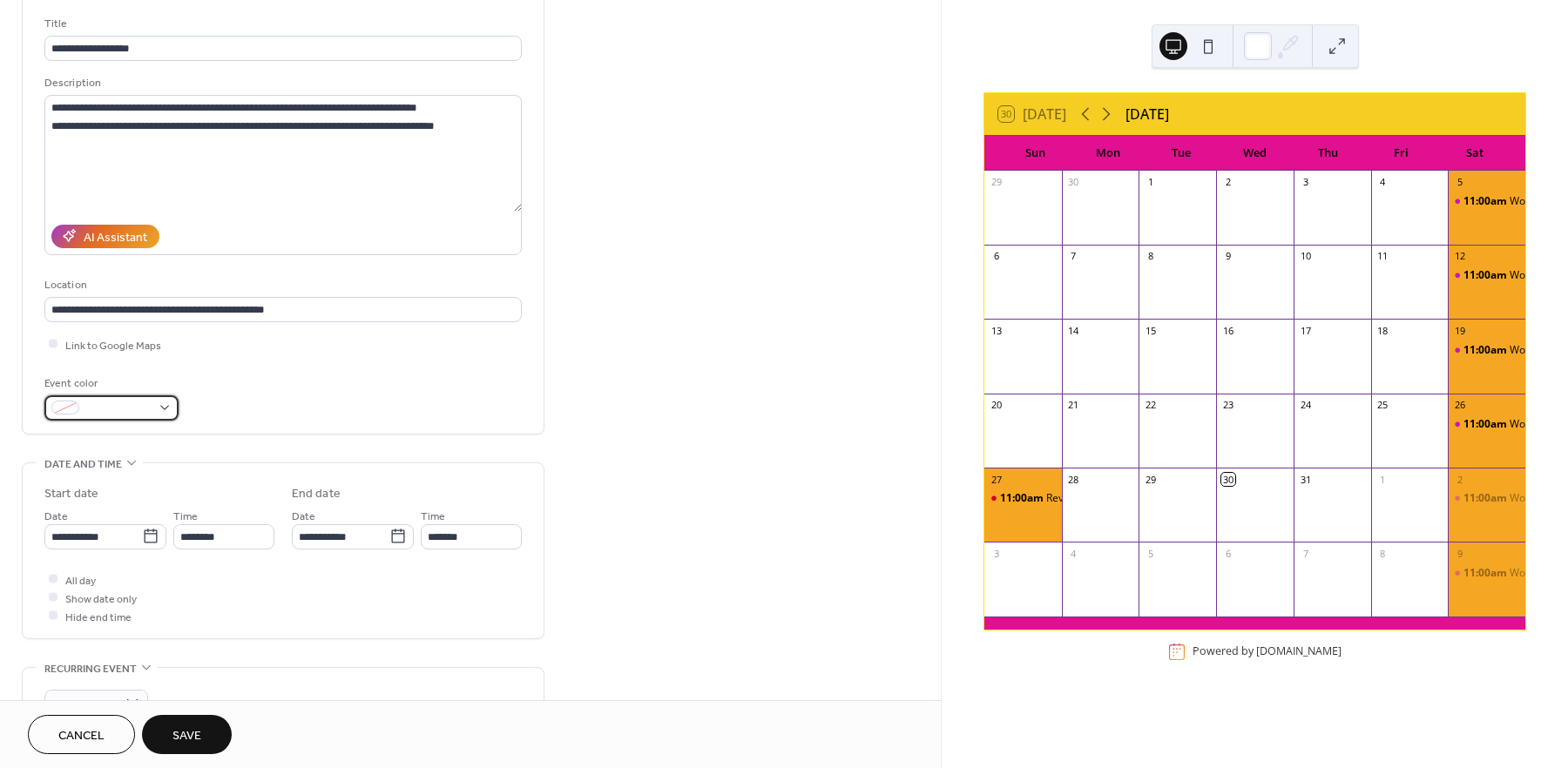click at bounding box center [112, 408] 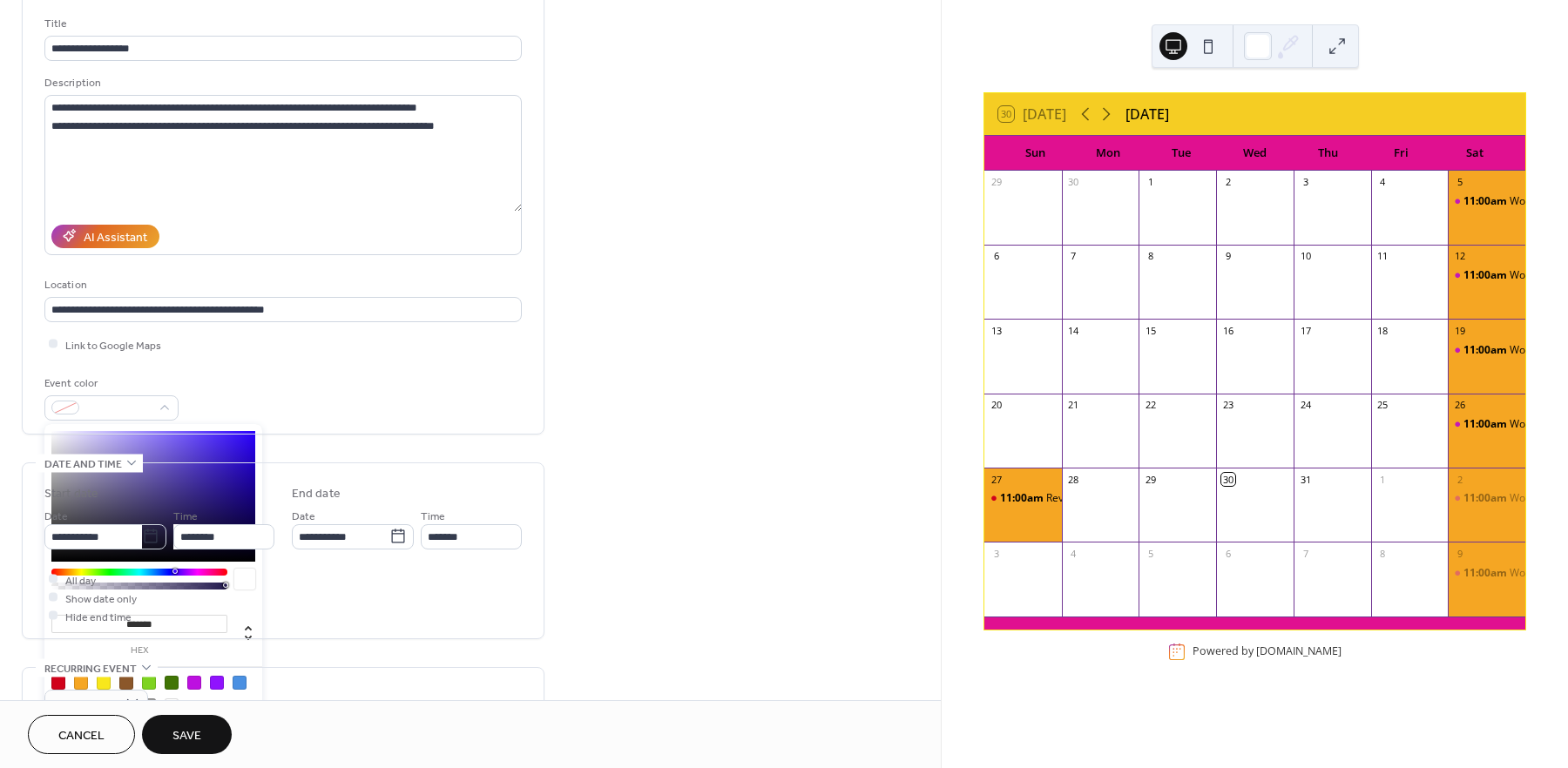 click at bounding box center (153, 496) 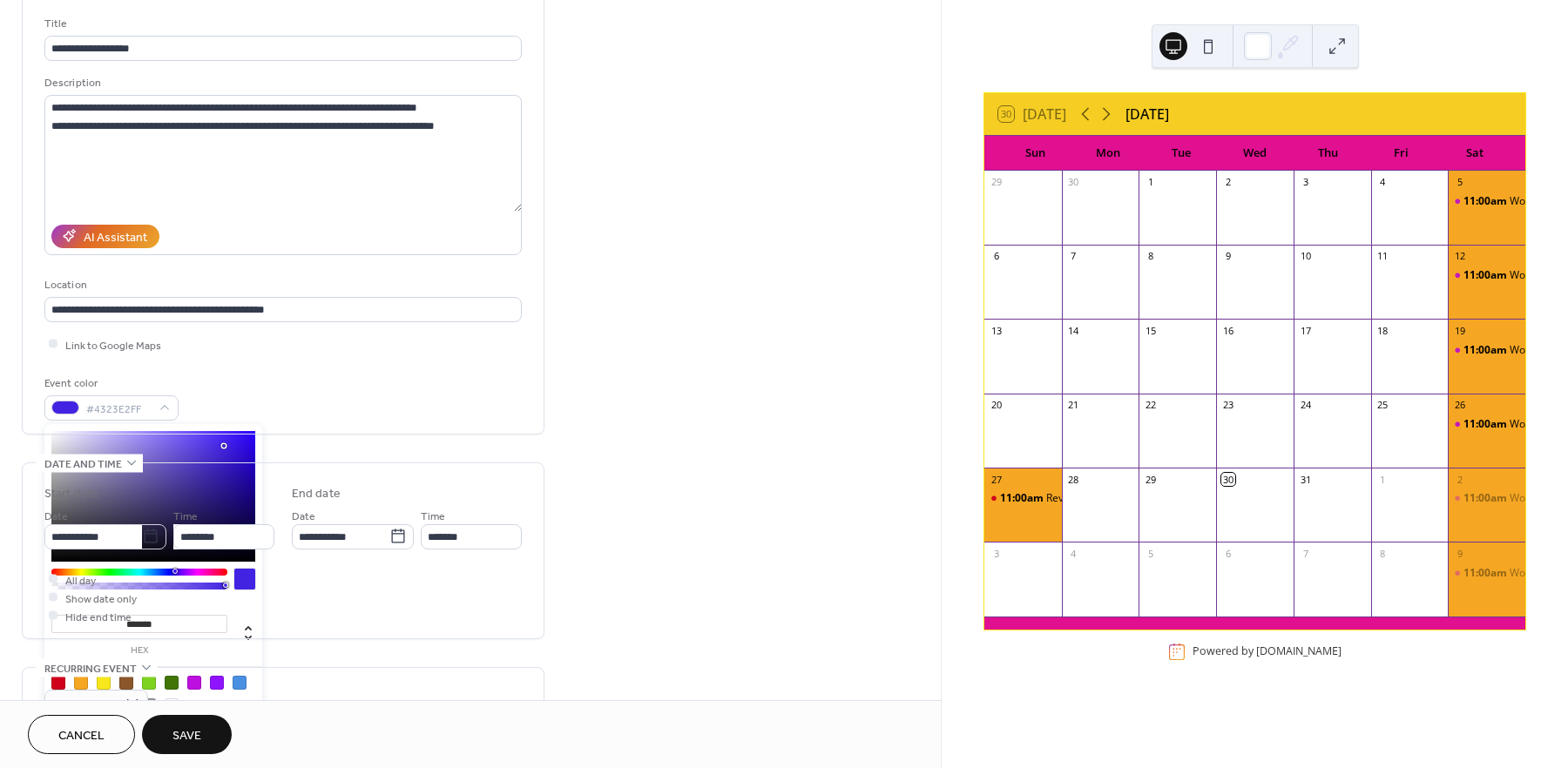 type on "*******" 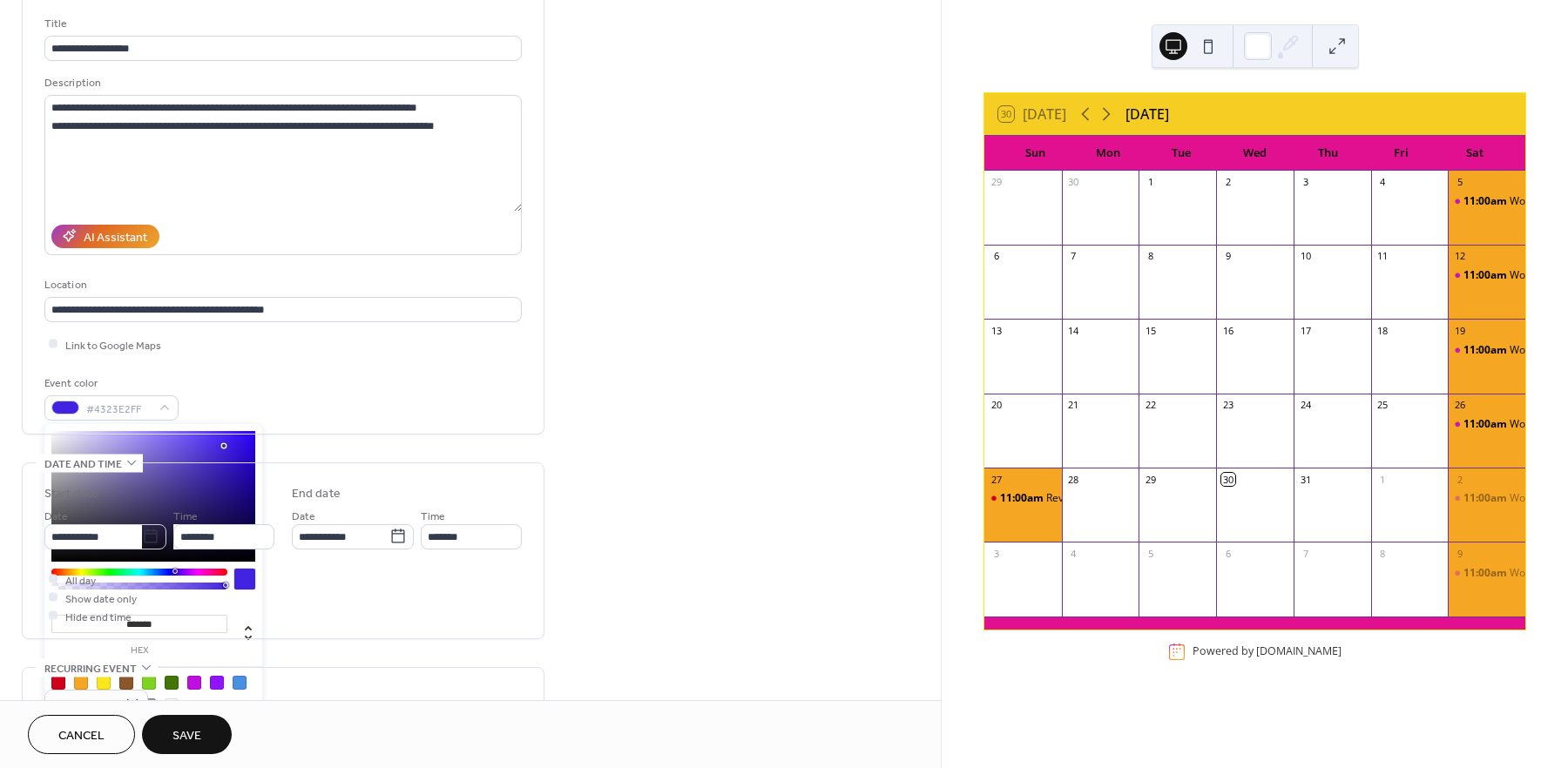 click at bounding box center (245, 579) 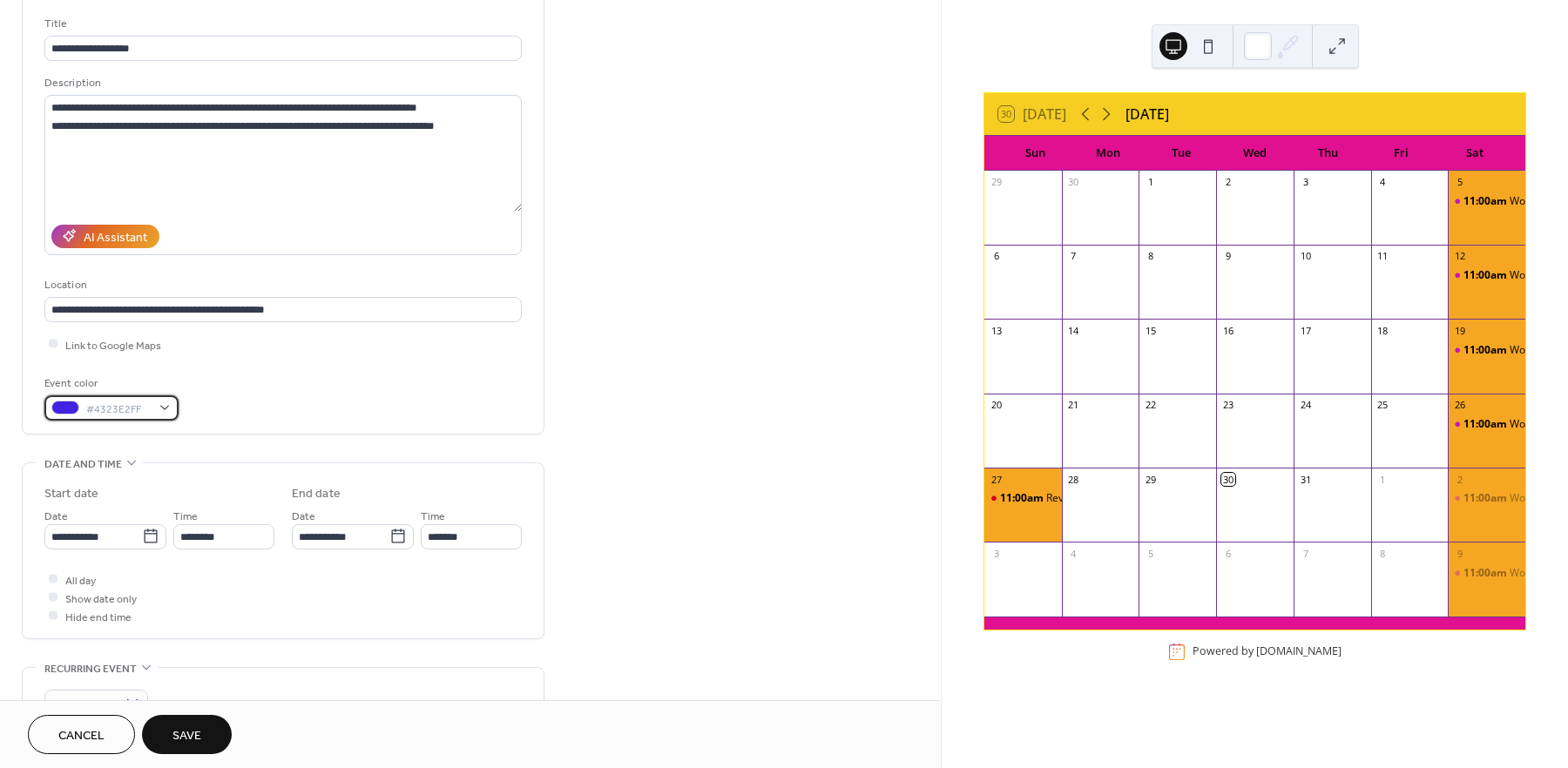 click on "#4323E2FF" at bounding box center (112, 408) 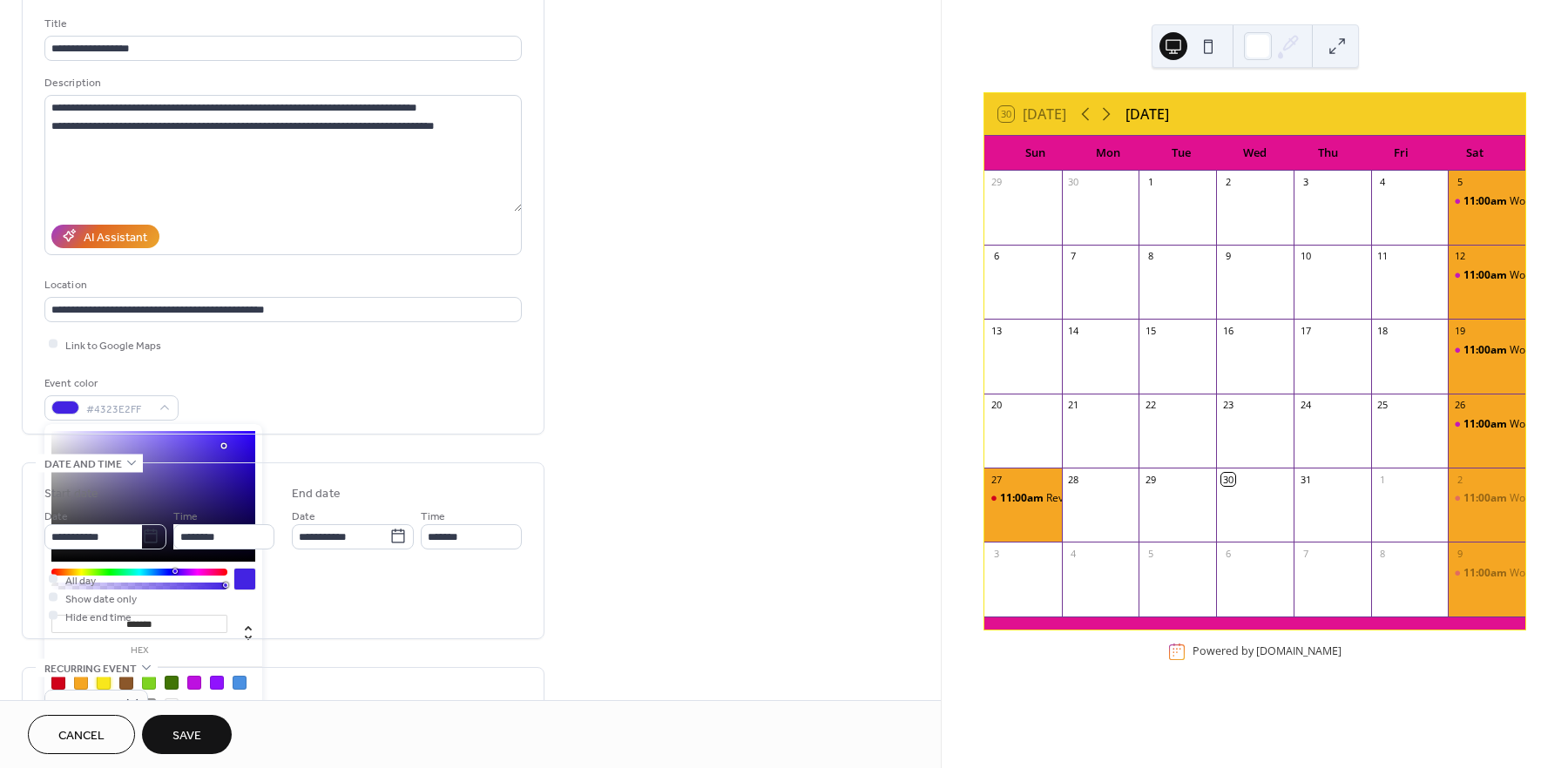 click at bounding box center (104, 683) 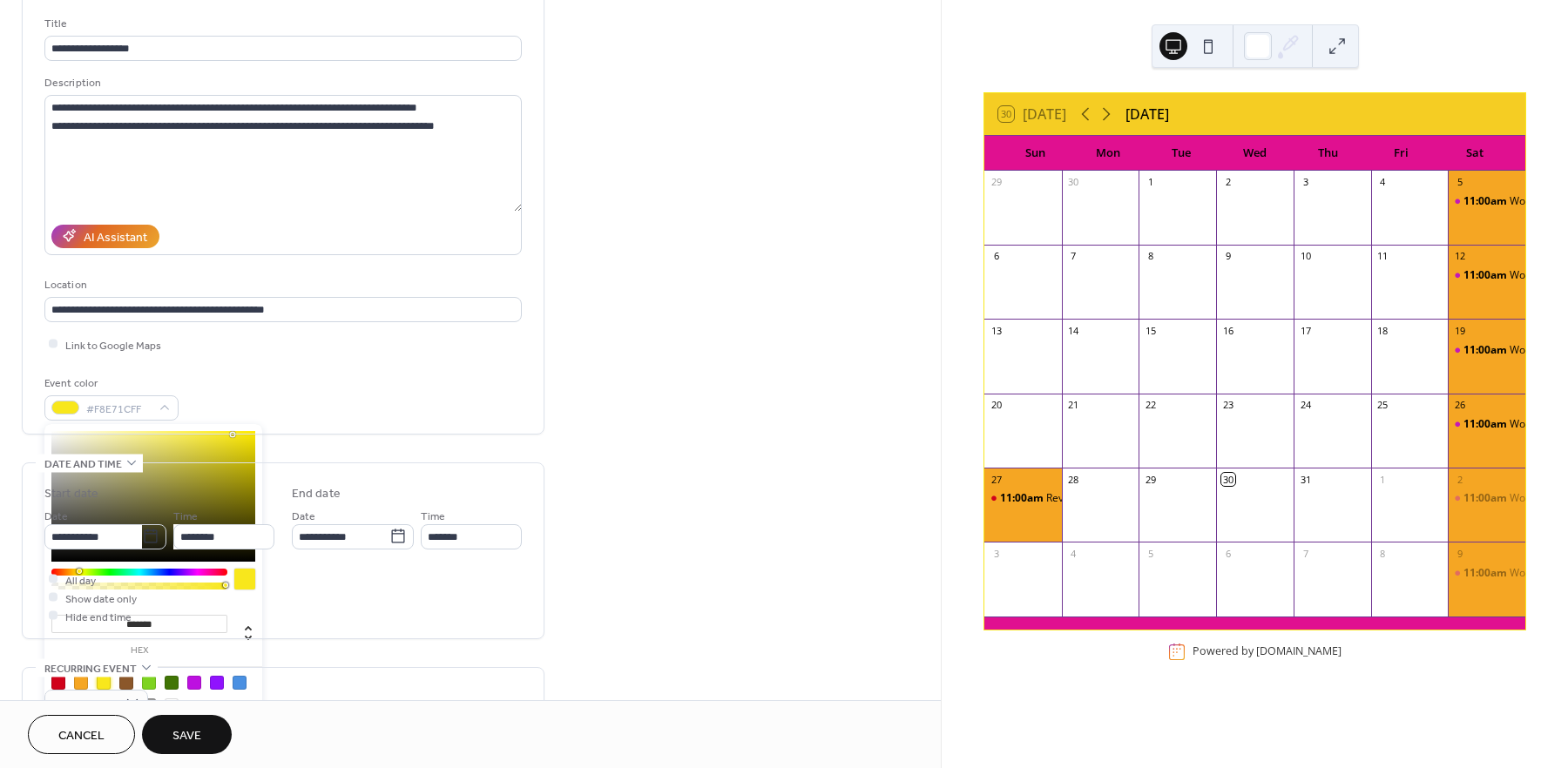 click at bounding box center (240, 683) 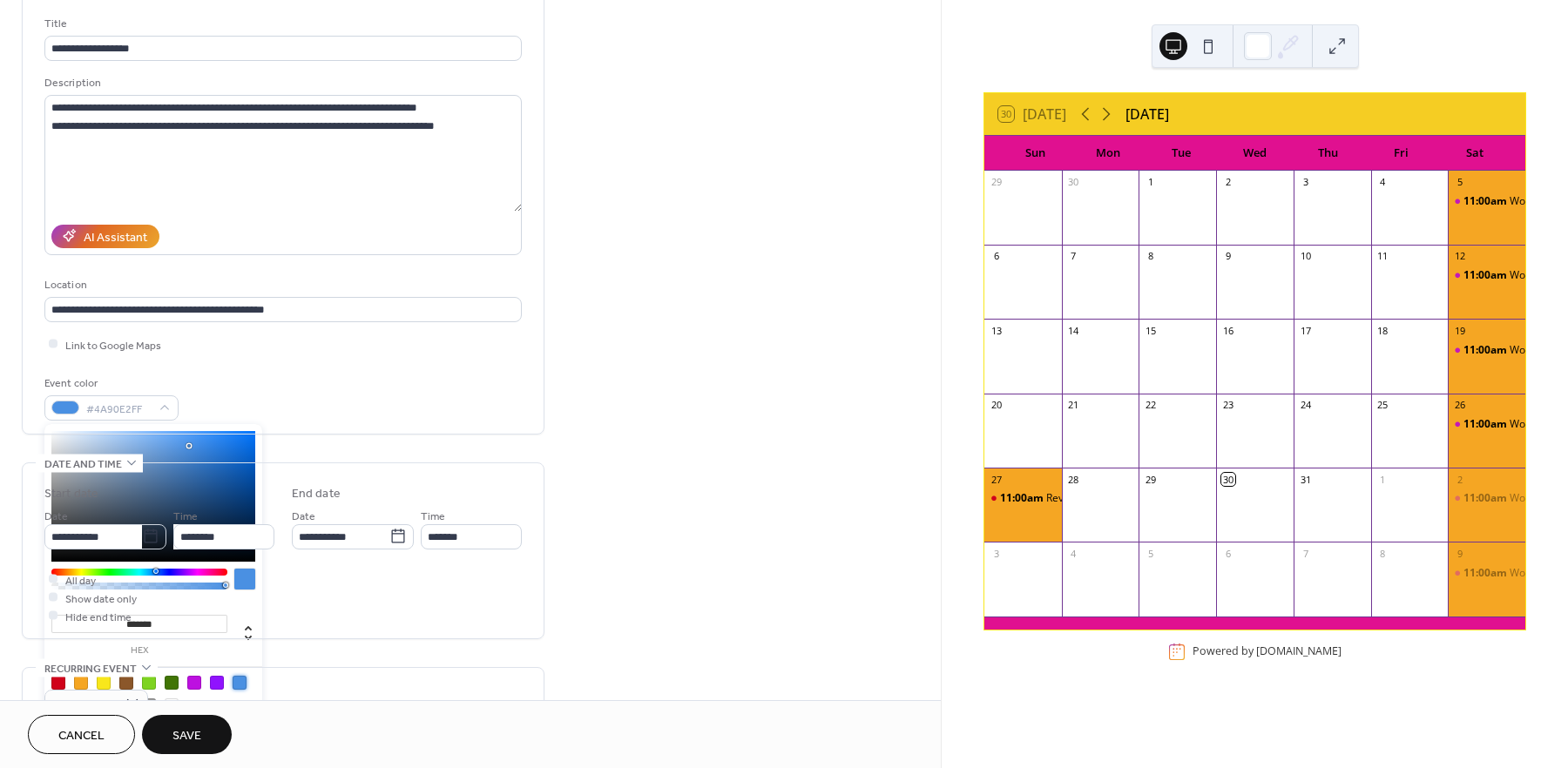 click at bounding box center [153, 496] 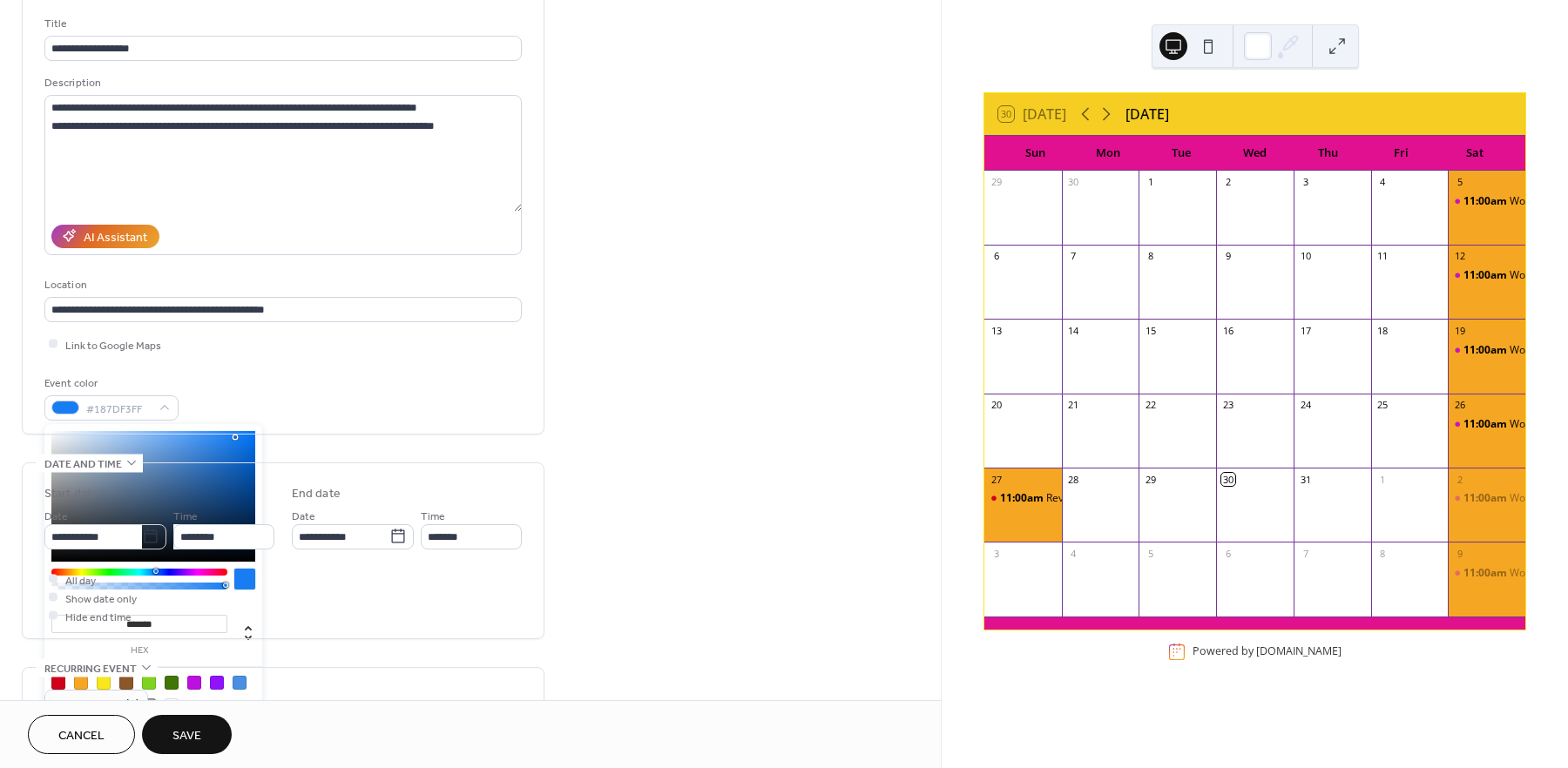 click at bounding box center [153, 496] 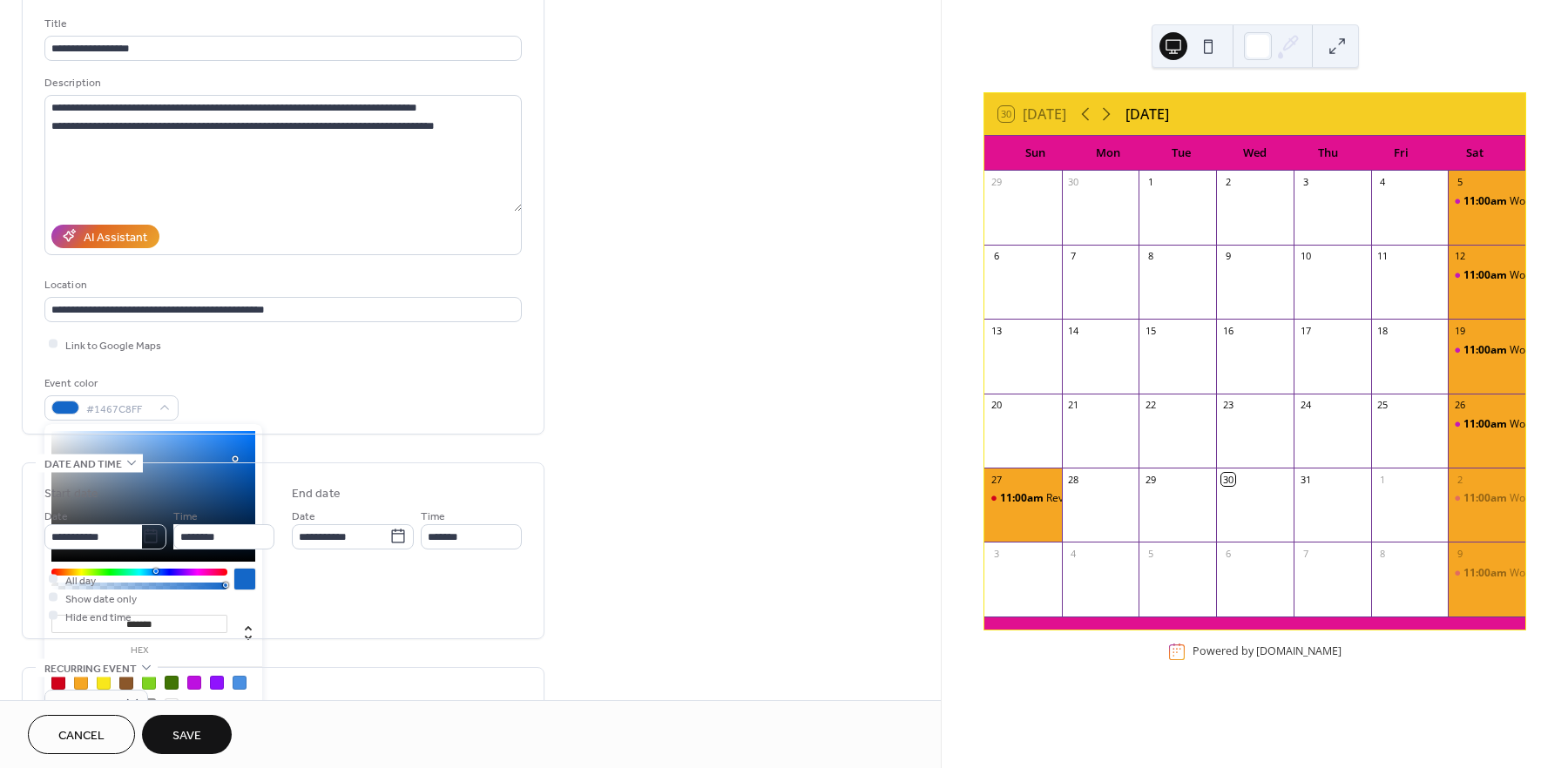 click at bounding box center [153, 496] 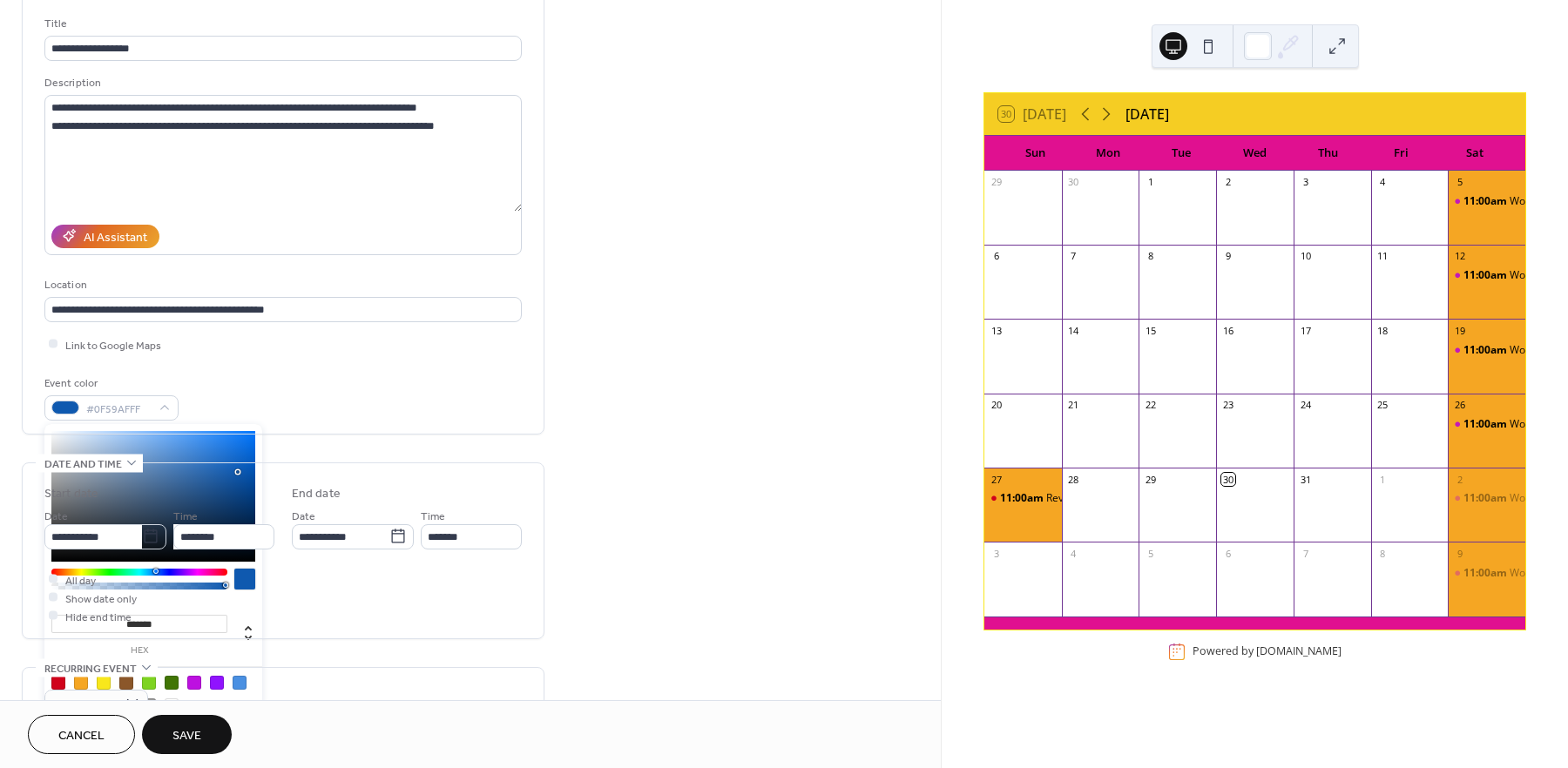 click on "**********" at bounding box center (470, 588) 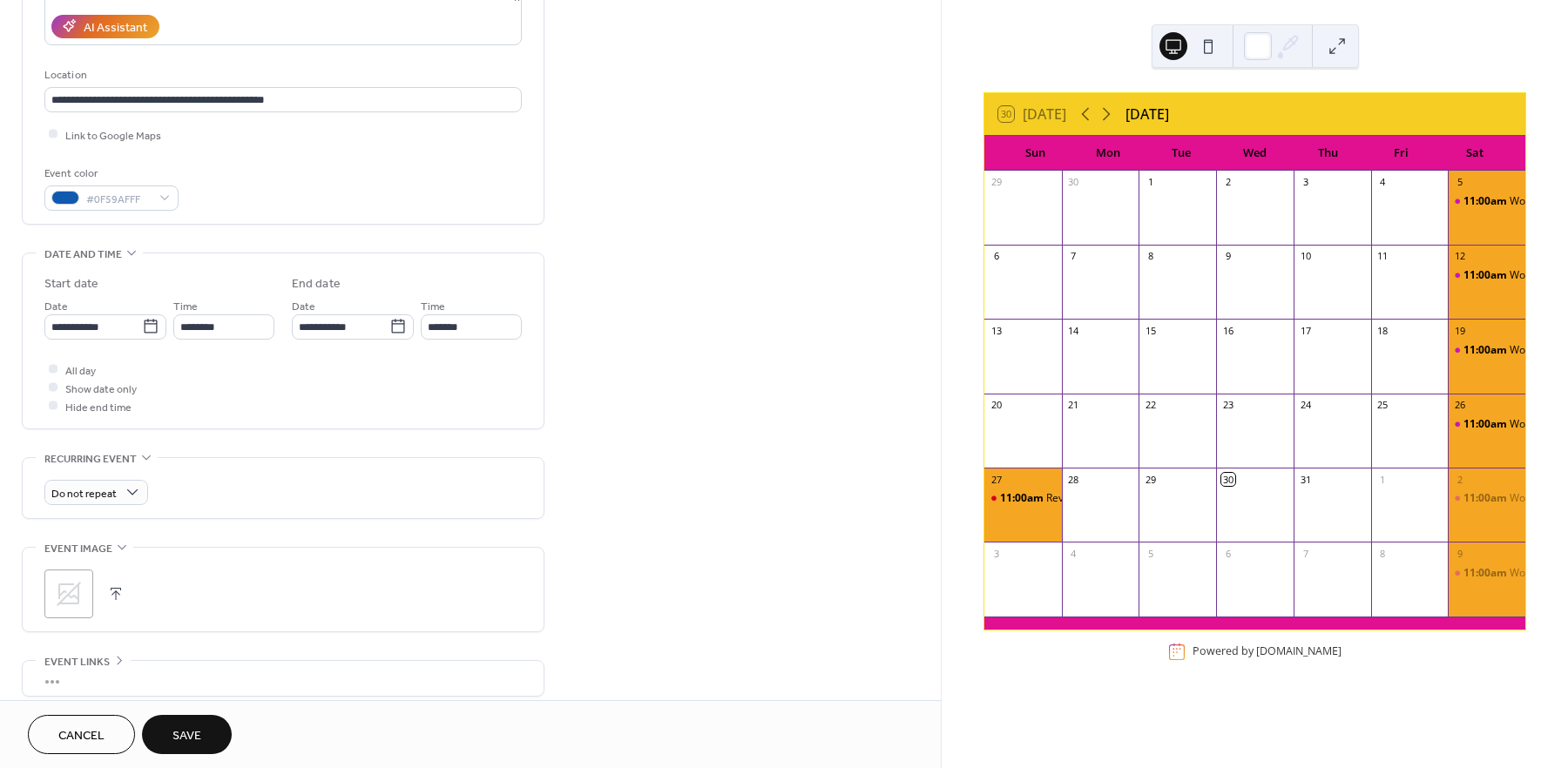 scroll, scrollTop: 314, scrollLeft: 0, axis: vertical 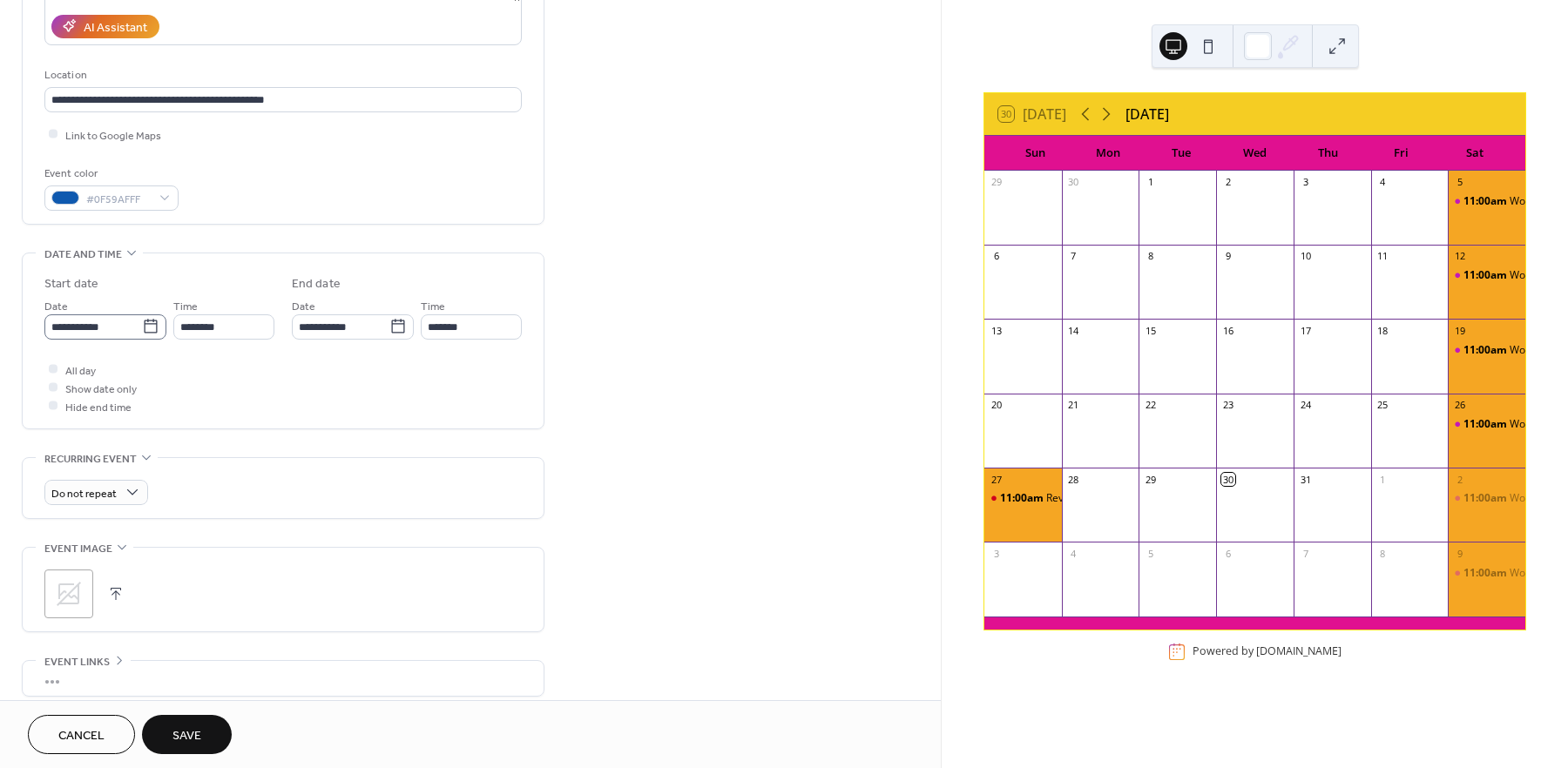 click 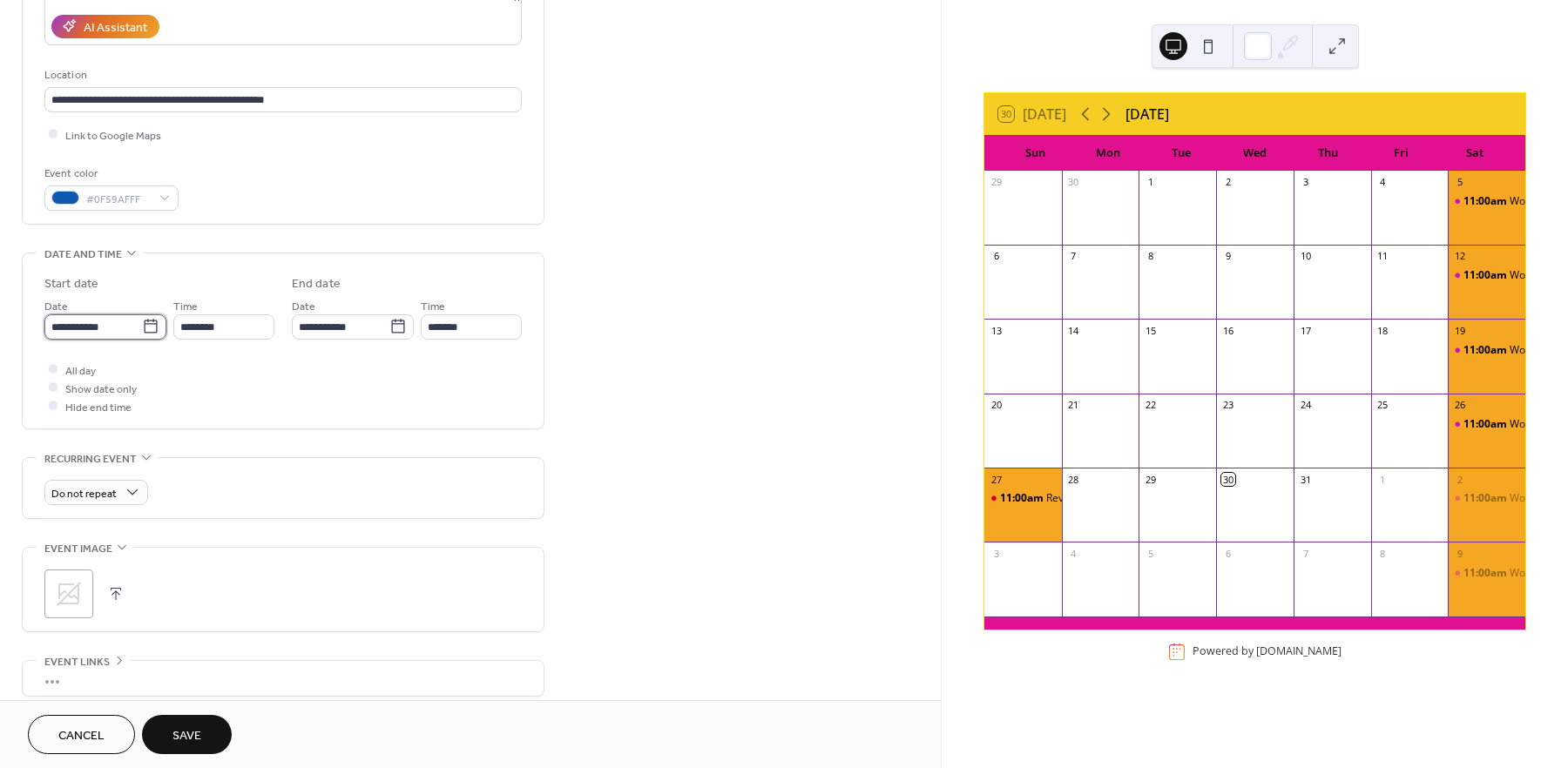 click on "**********" at bounding box center [93, 327] 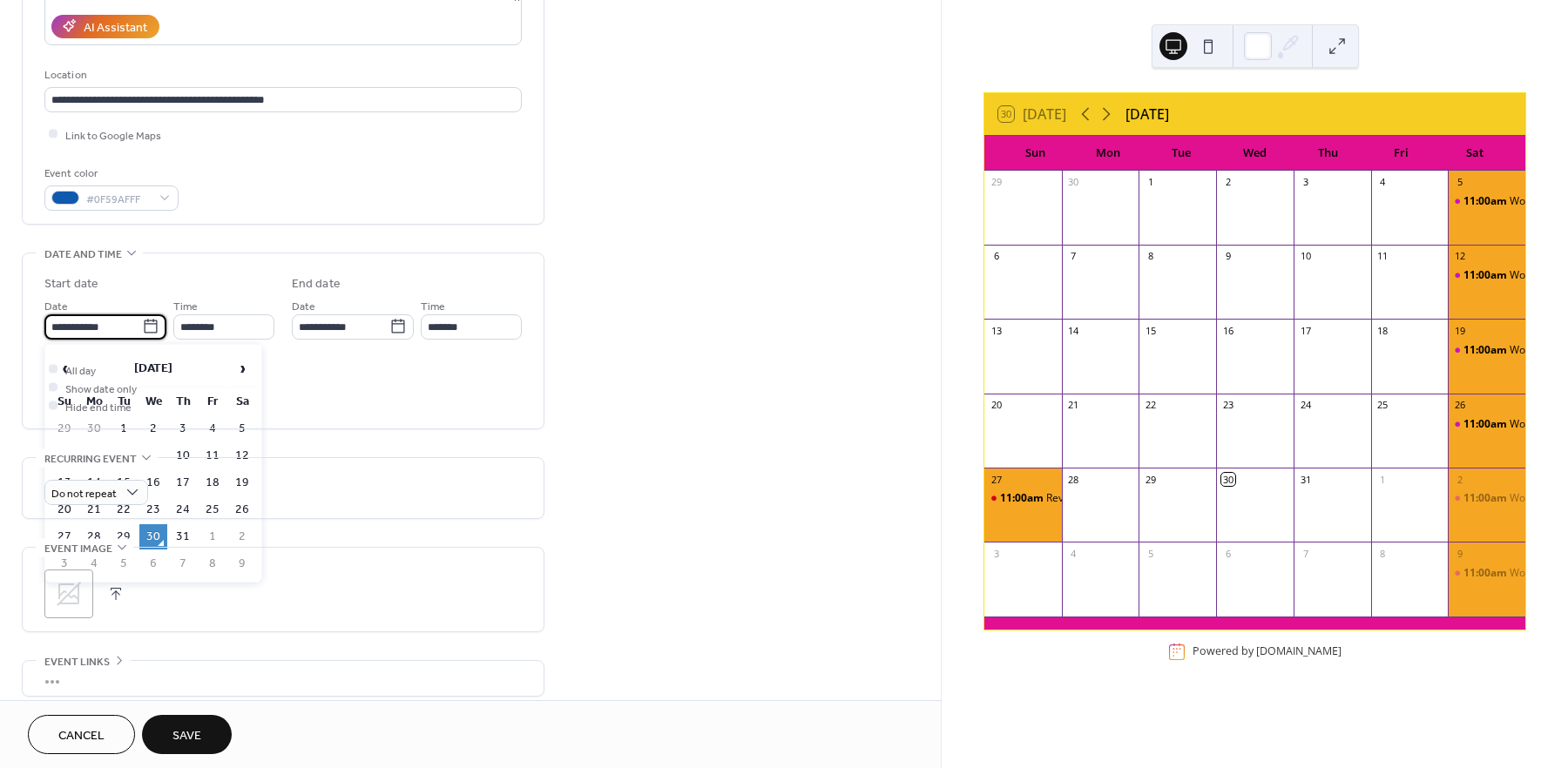 scroll, scrollTop: 314, scrollLeft: 0, axis: vertical 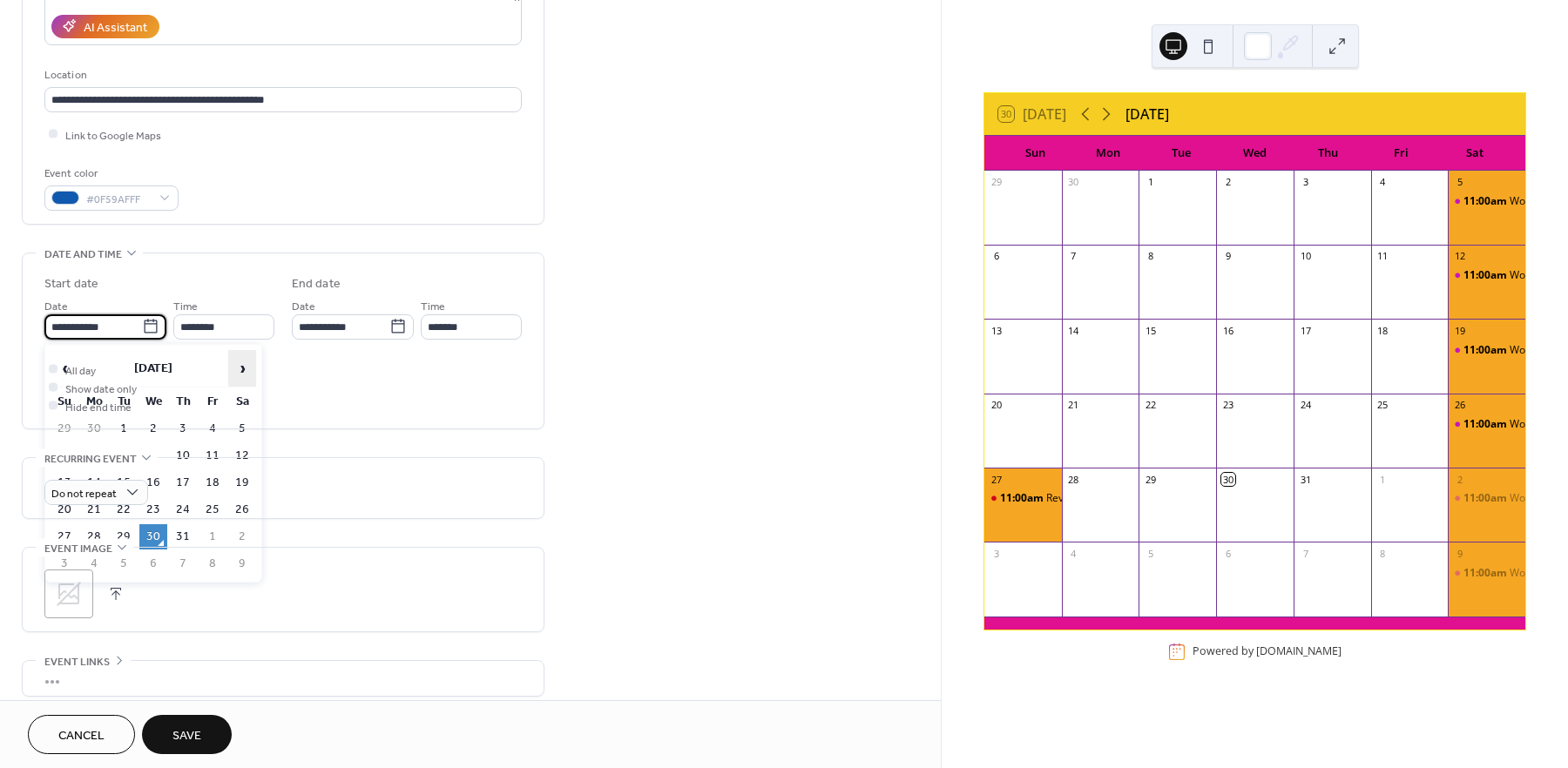 click on "›" at bounding box center (242, 368) 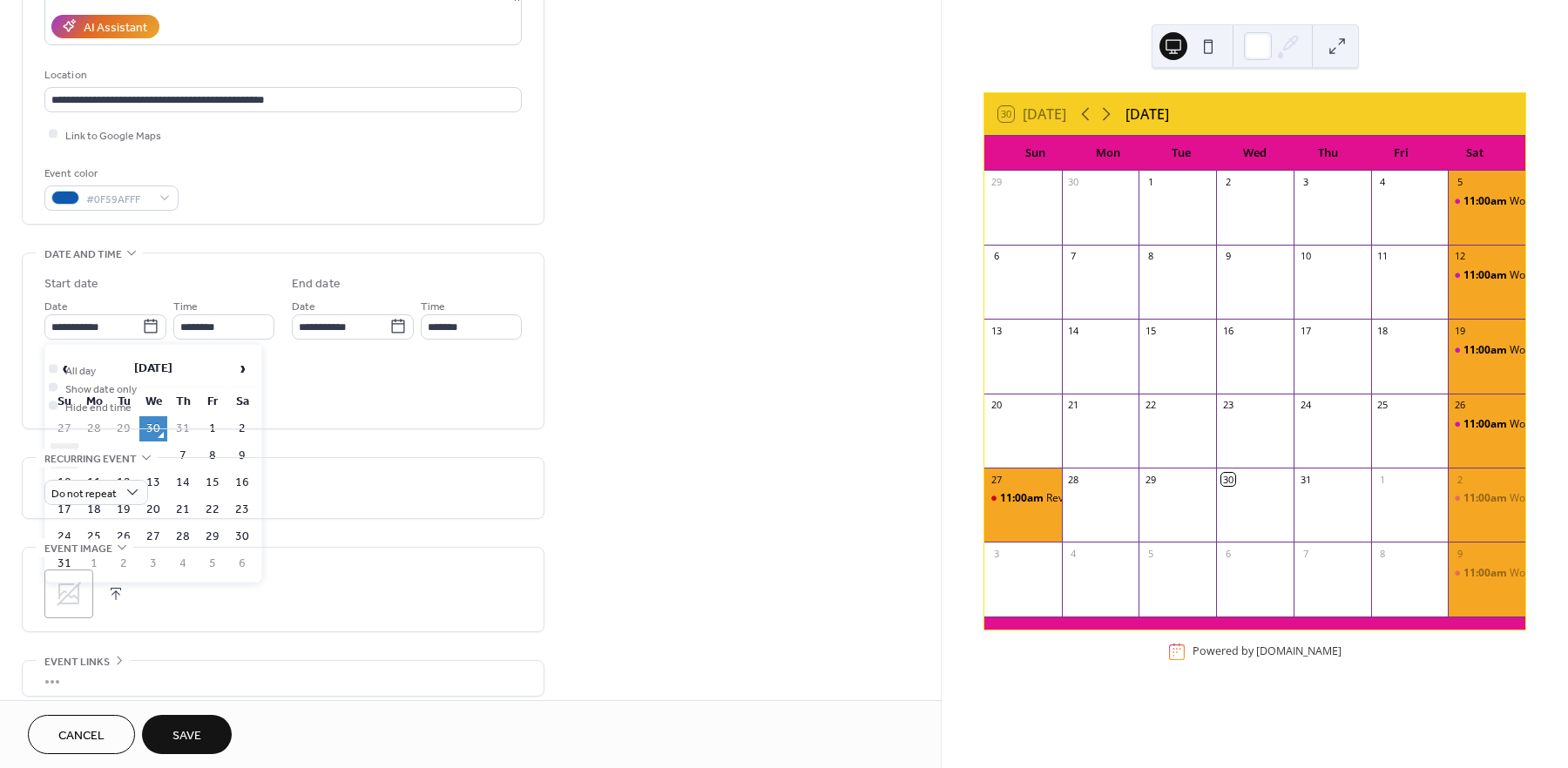 click on "3" at bounding box center (64, 455) 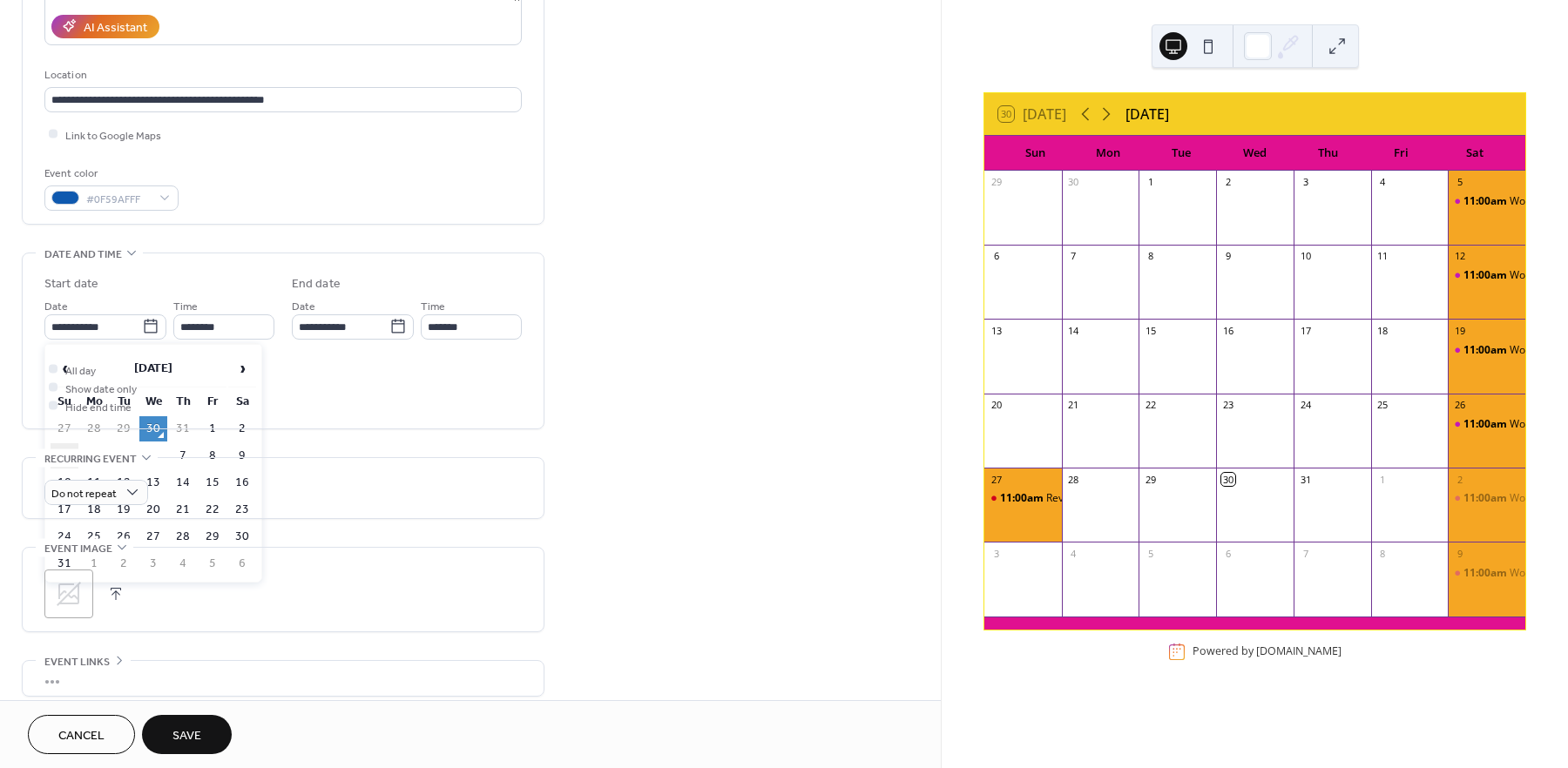 type on "**********" 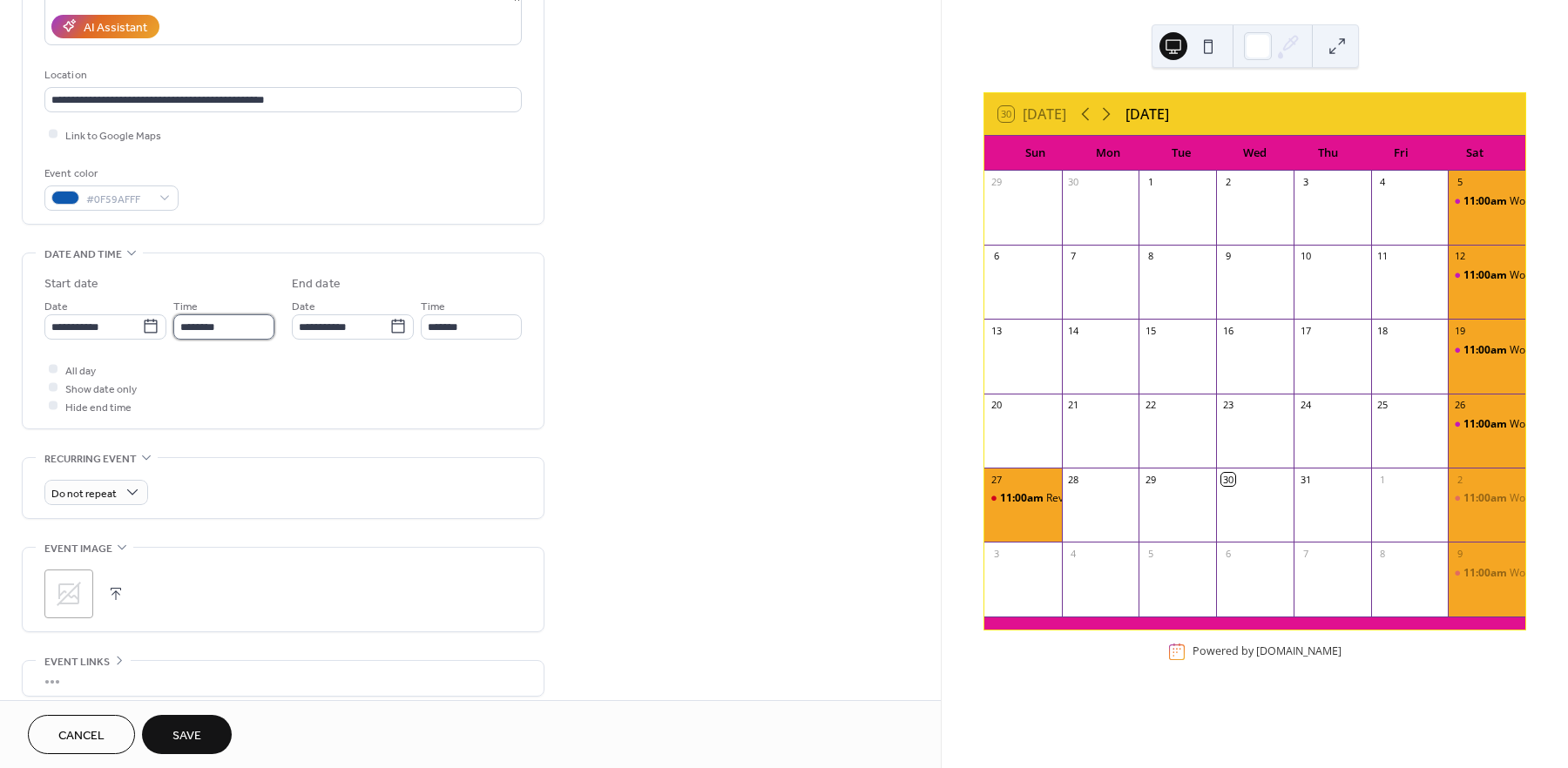 click on "********" at bounding box center (224, 327) 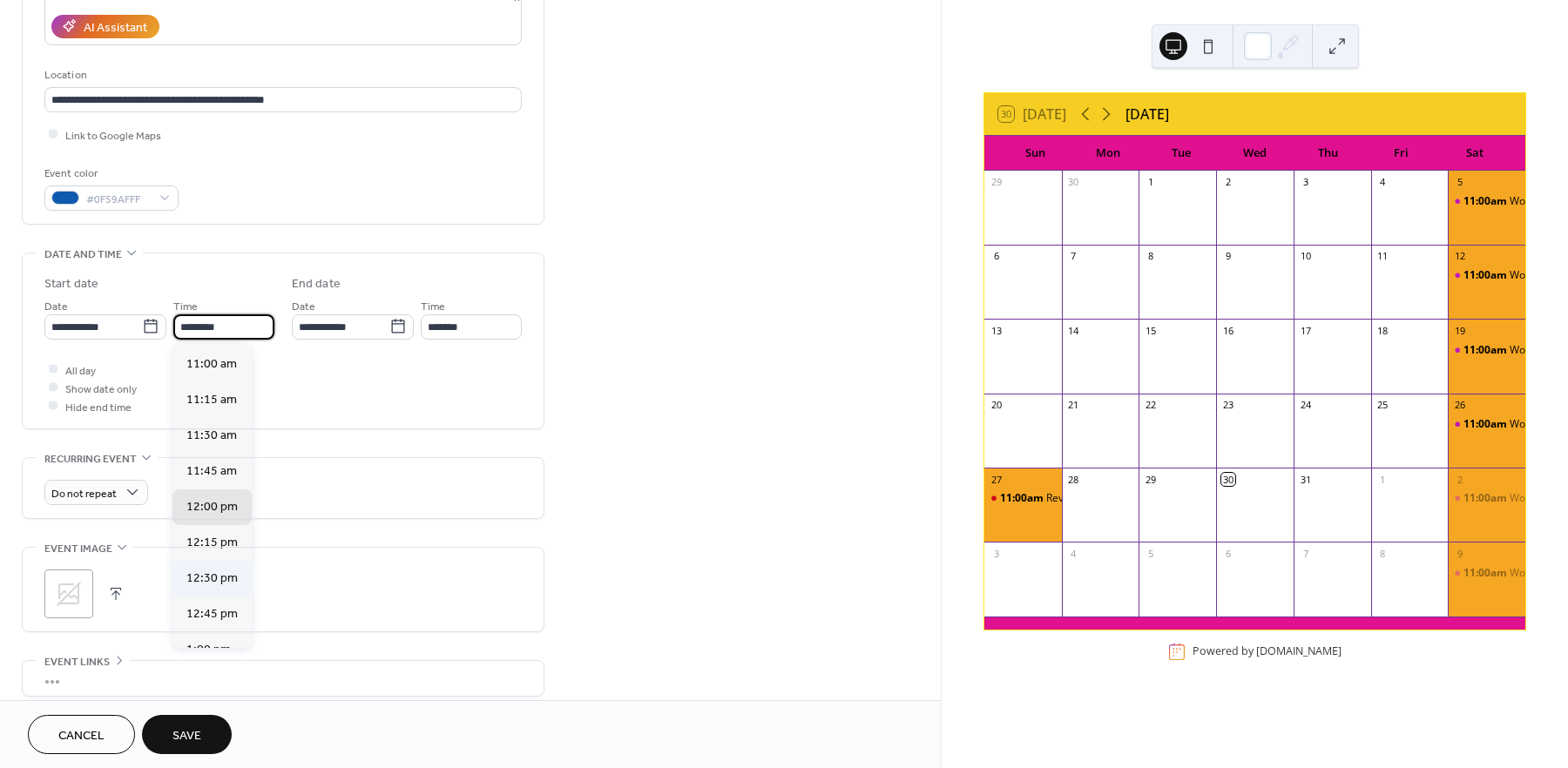 scroll, scrollTop: 1512, scrollLeft: 0, axis: vertical 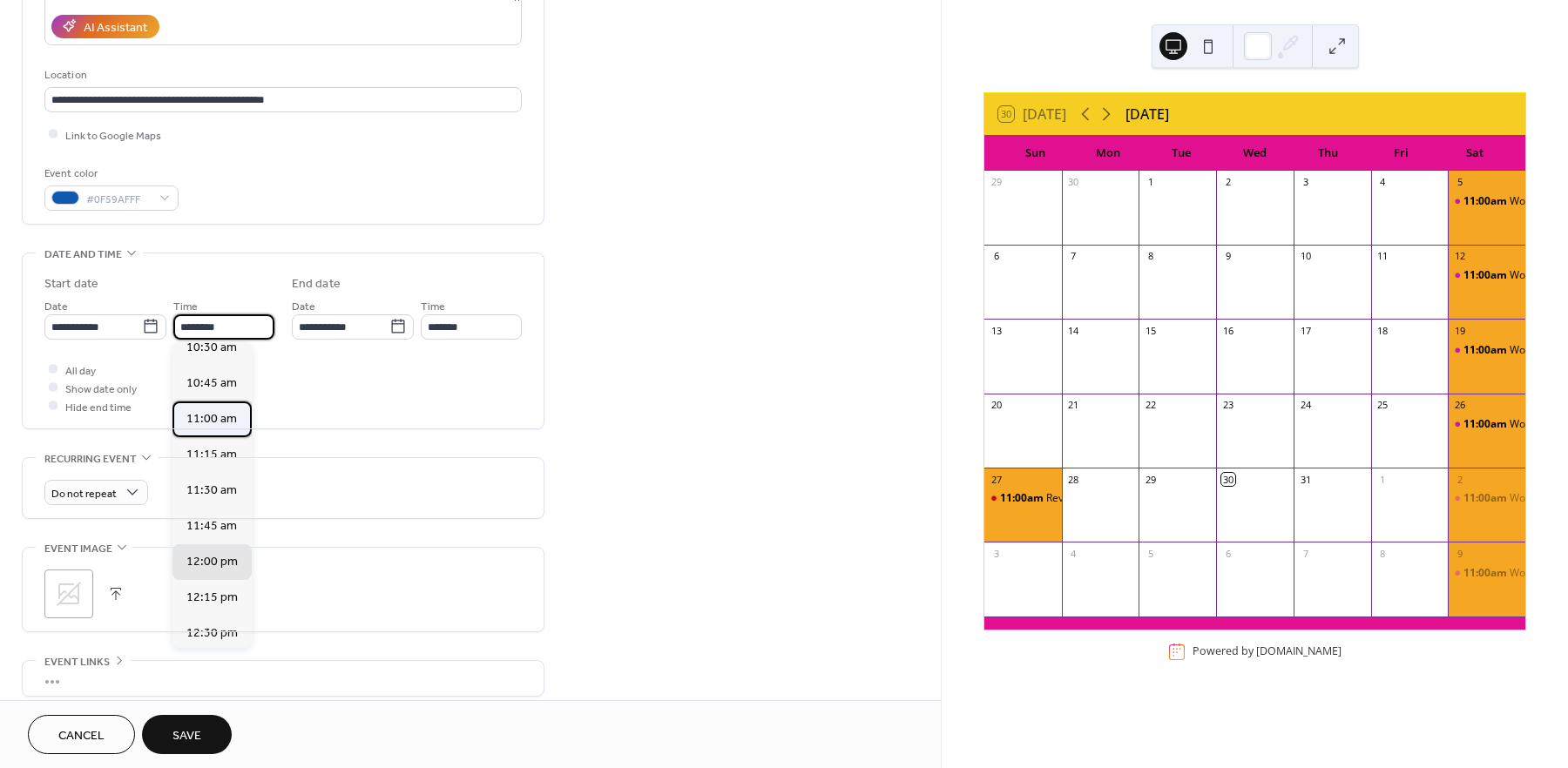 click on "11:00 am" at bounding box center (212, 419) 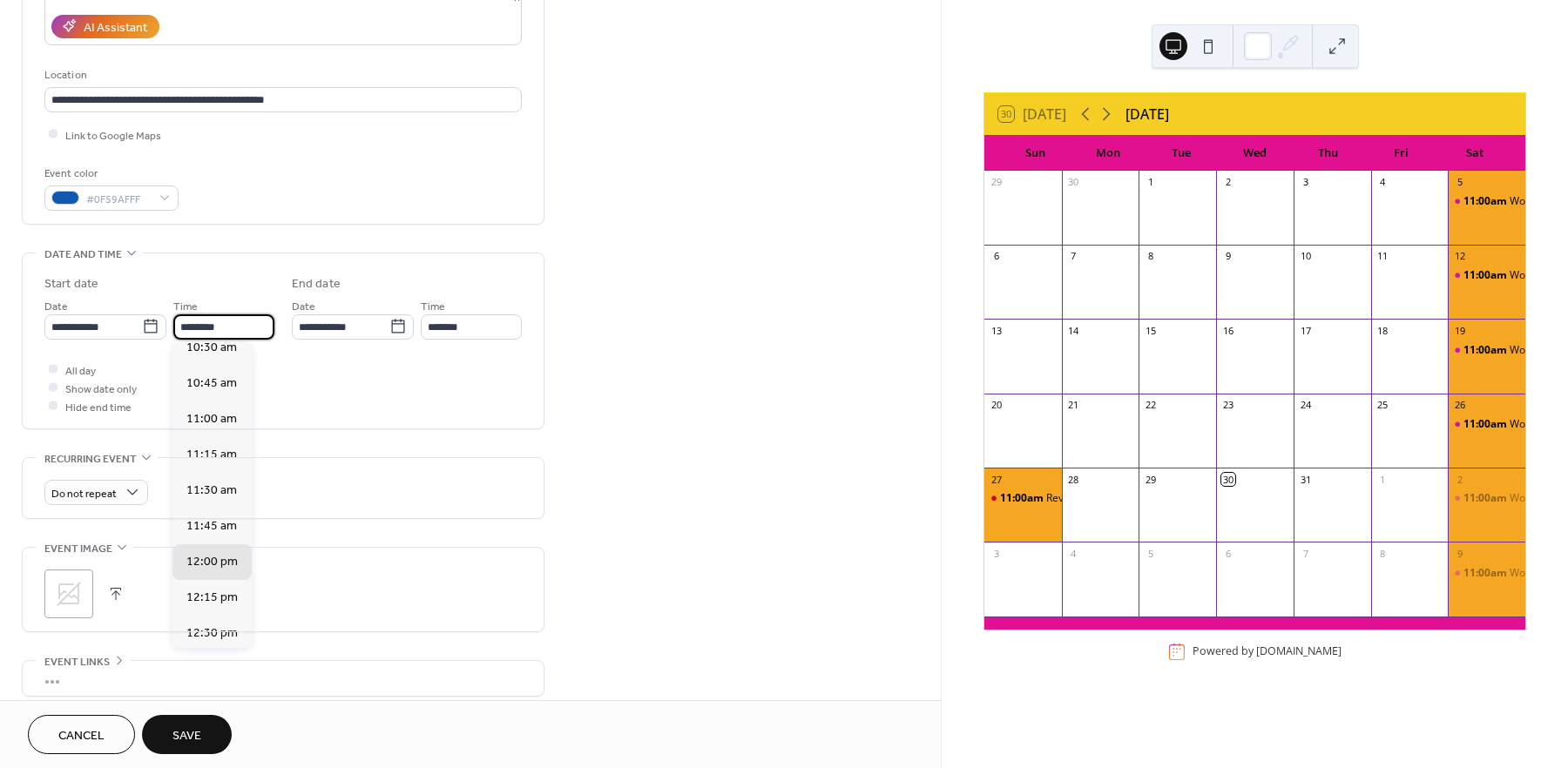 type on "********" 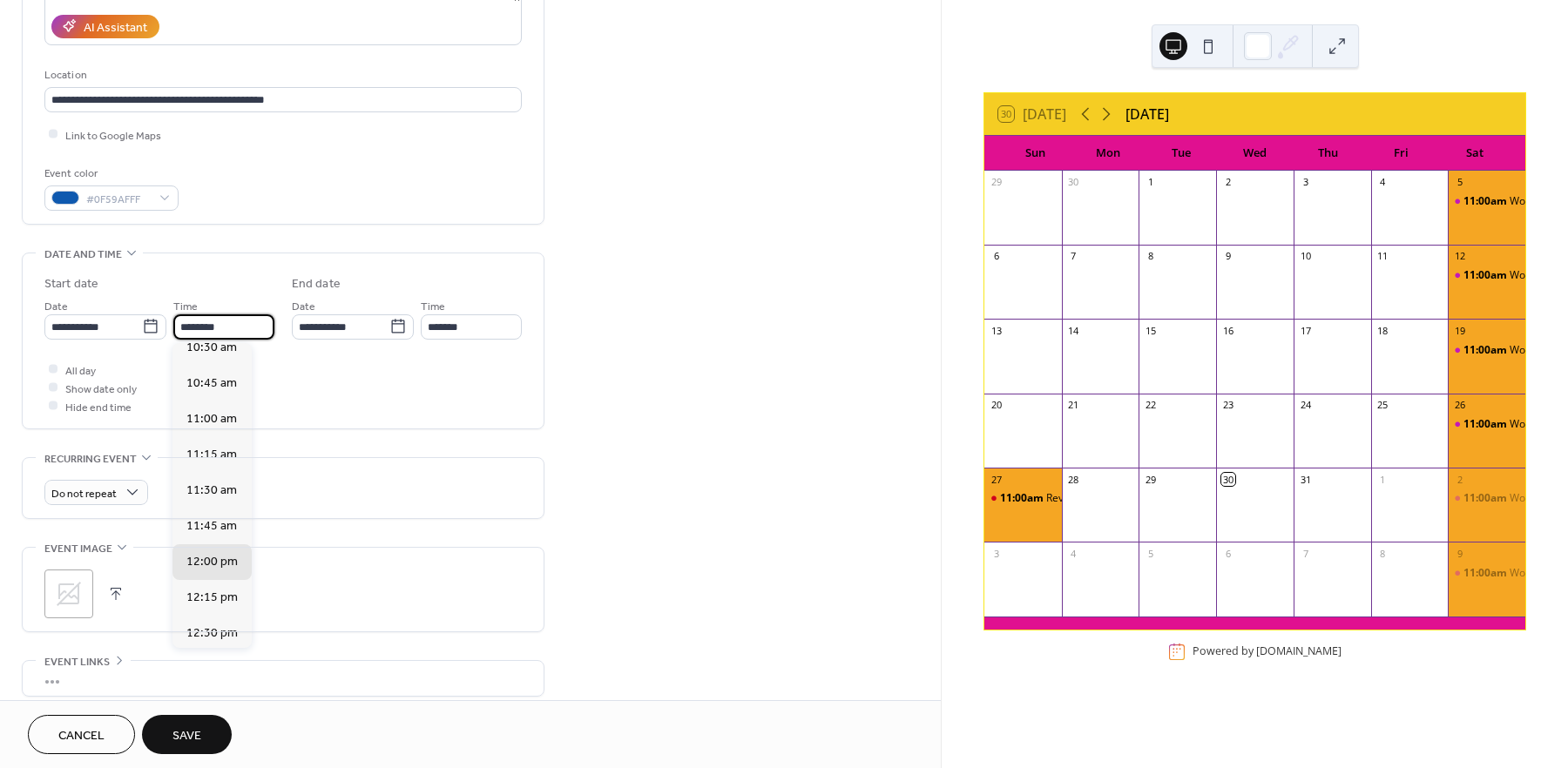type on "********" 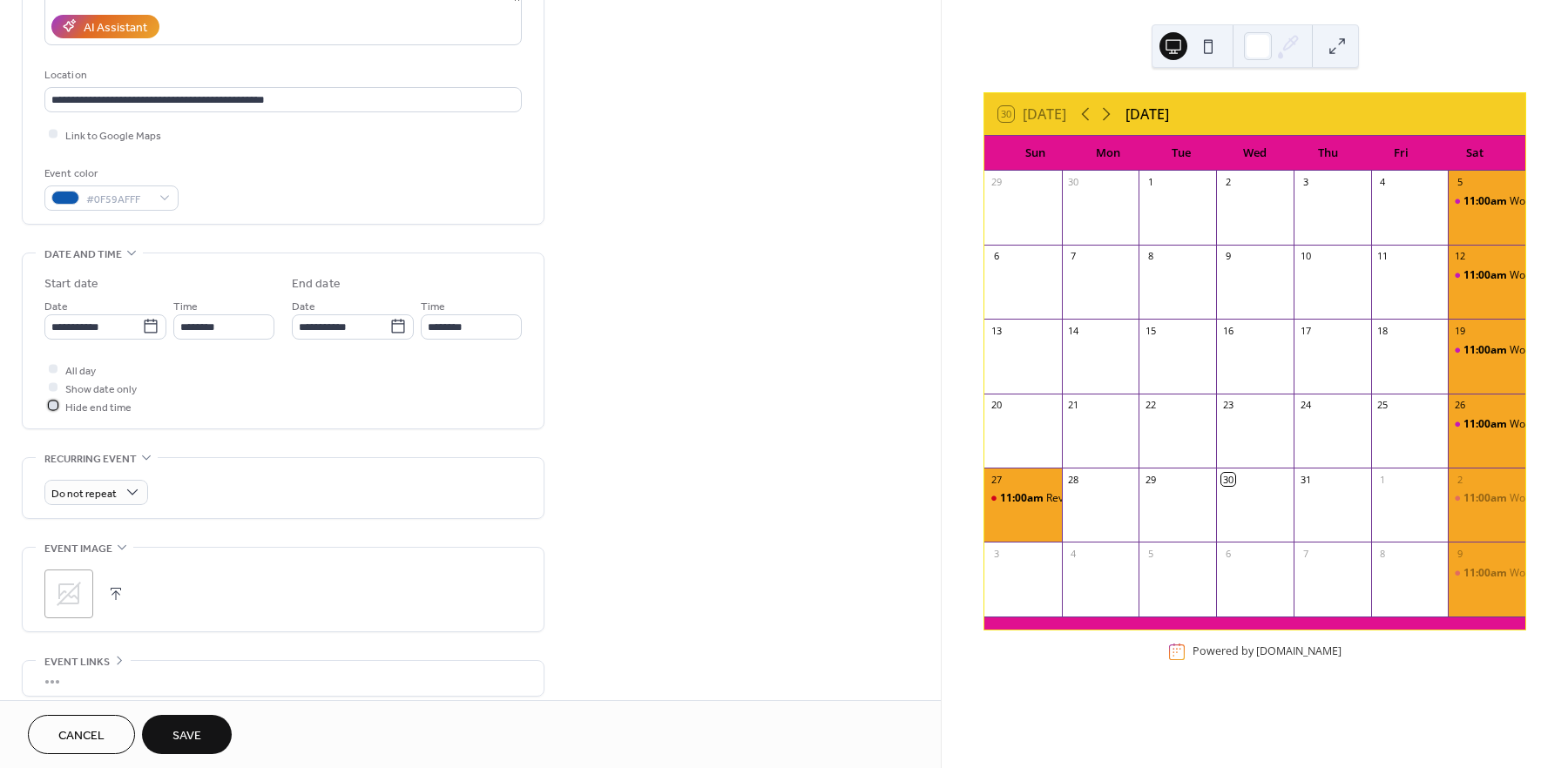 click at bounding box center [53, 406] 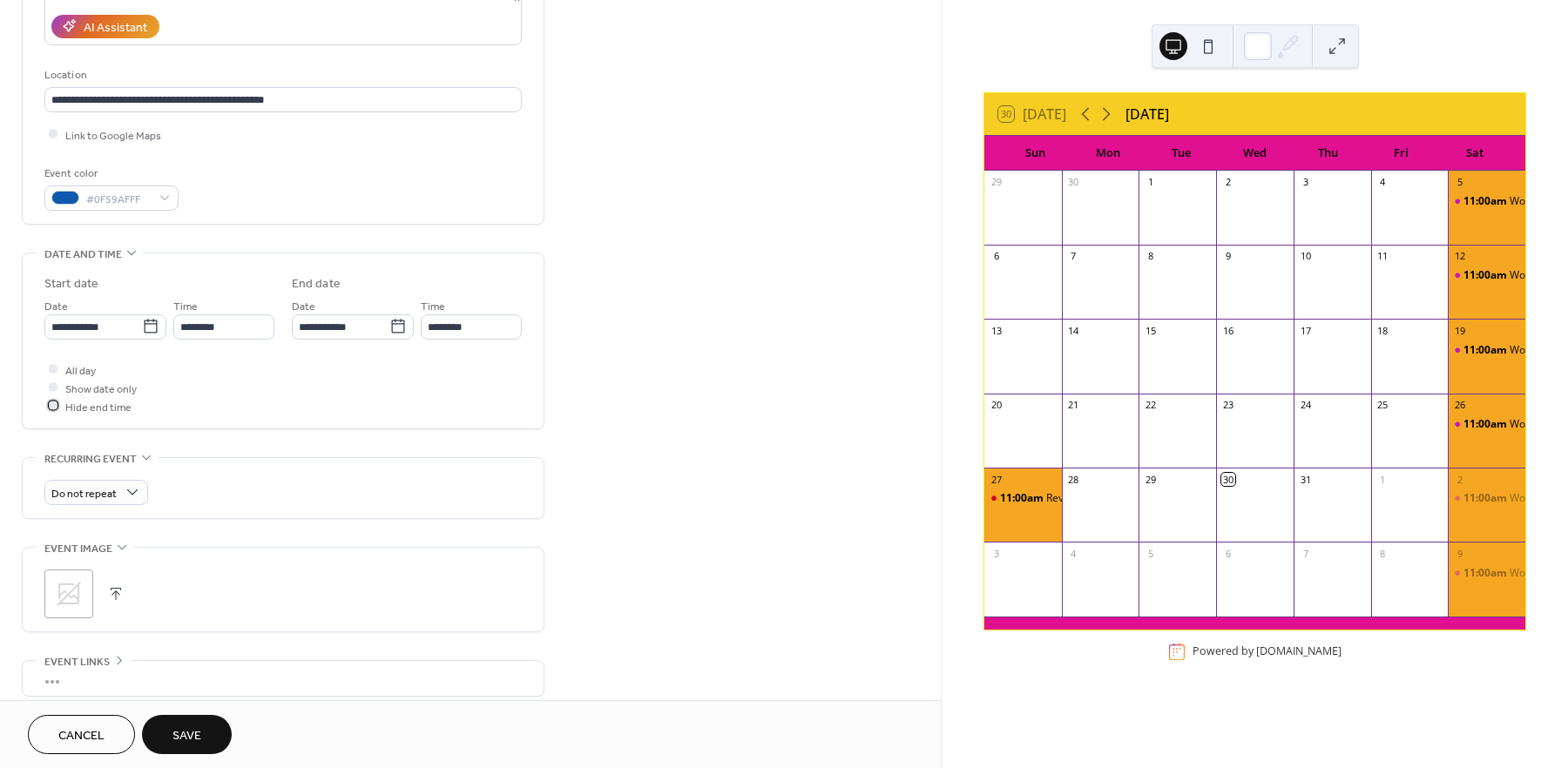 scroll, scrollTop: 419, scrollLeft: 0, axis: vertical 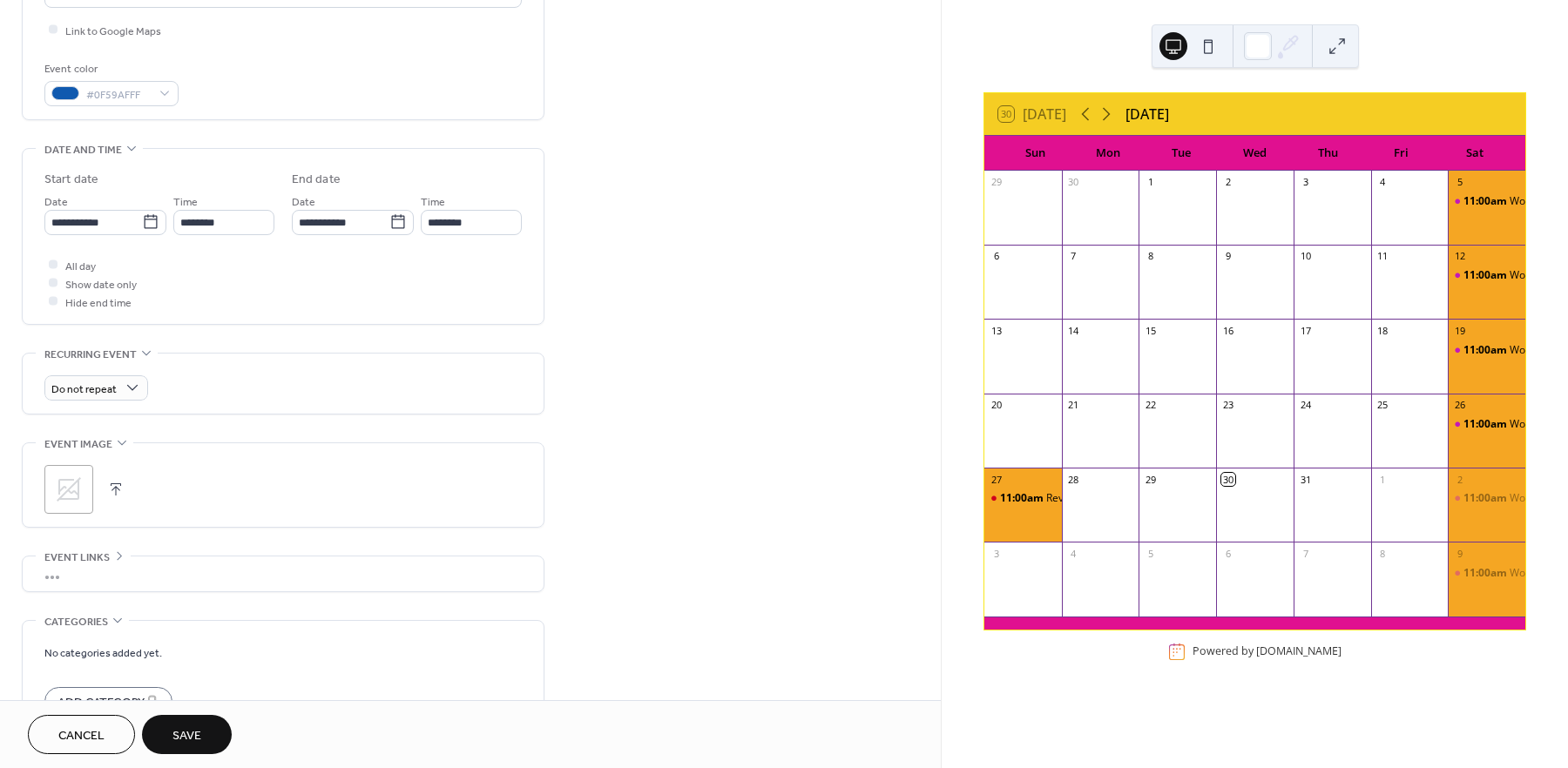 click at bounding box center [116, 489] 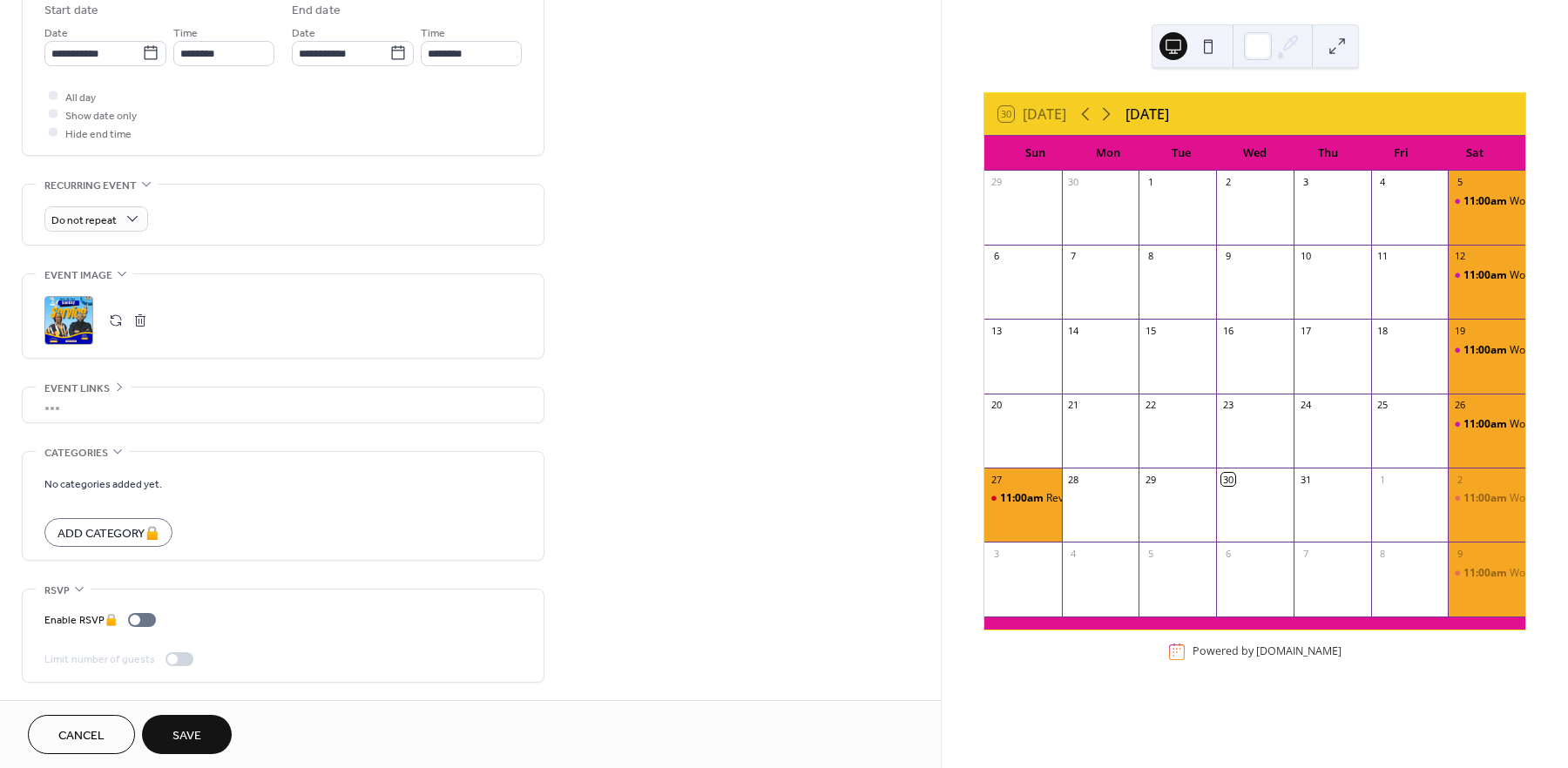 scroll, scrollTop: 593, scrollLeft: 0, axis: vertical 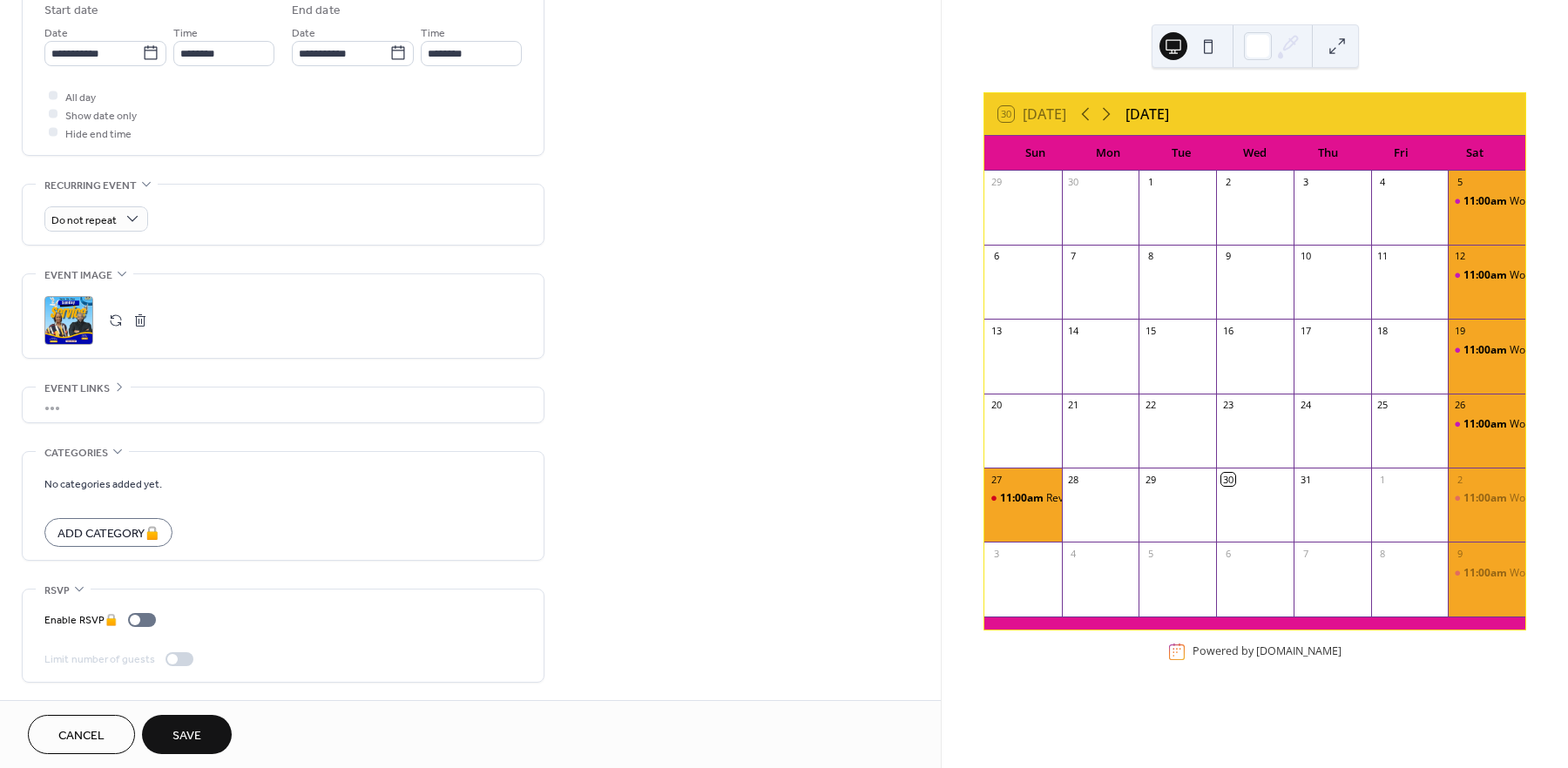 click on "Save" at bounding box center [186, 734] 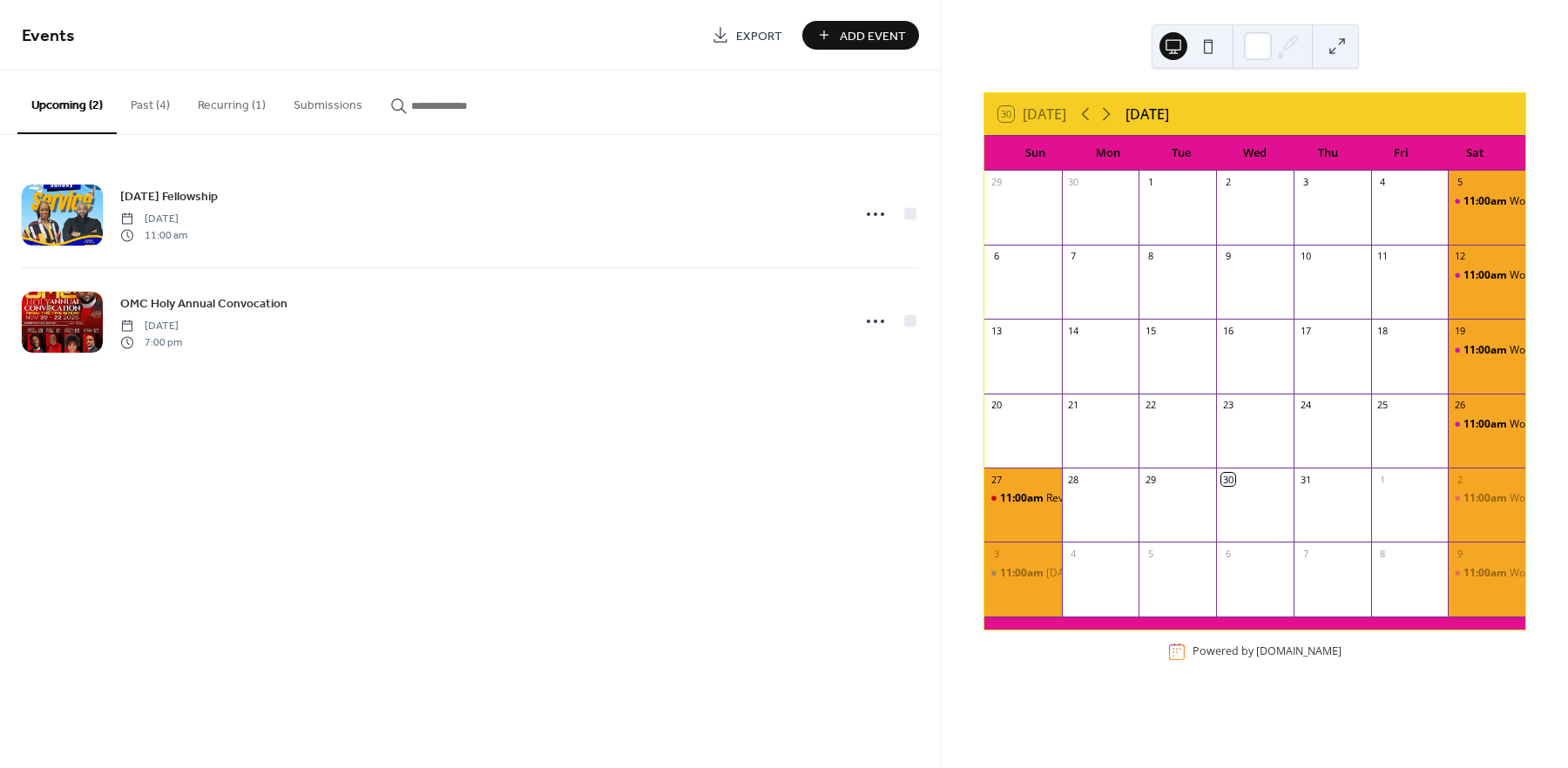 click on "Add Event" at bounding box center (873, 36) 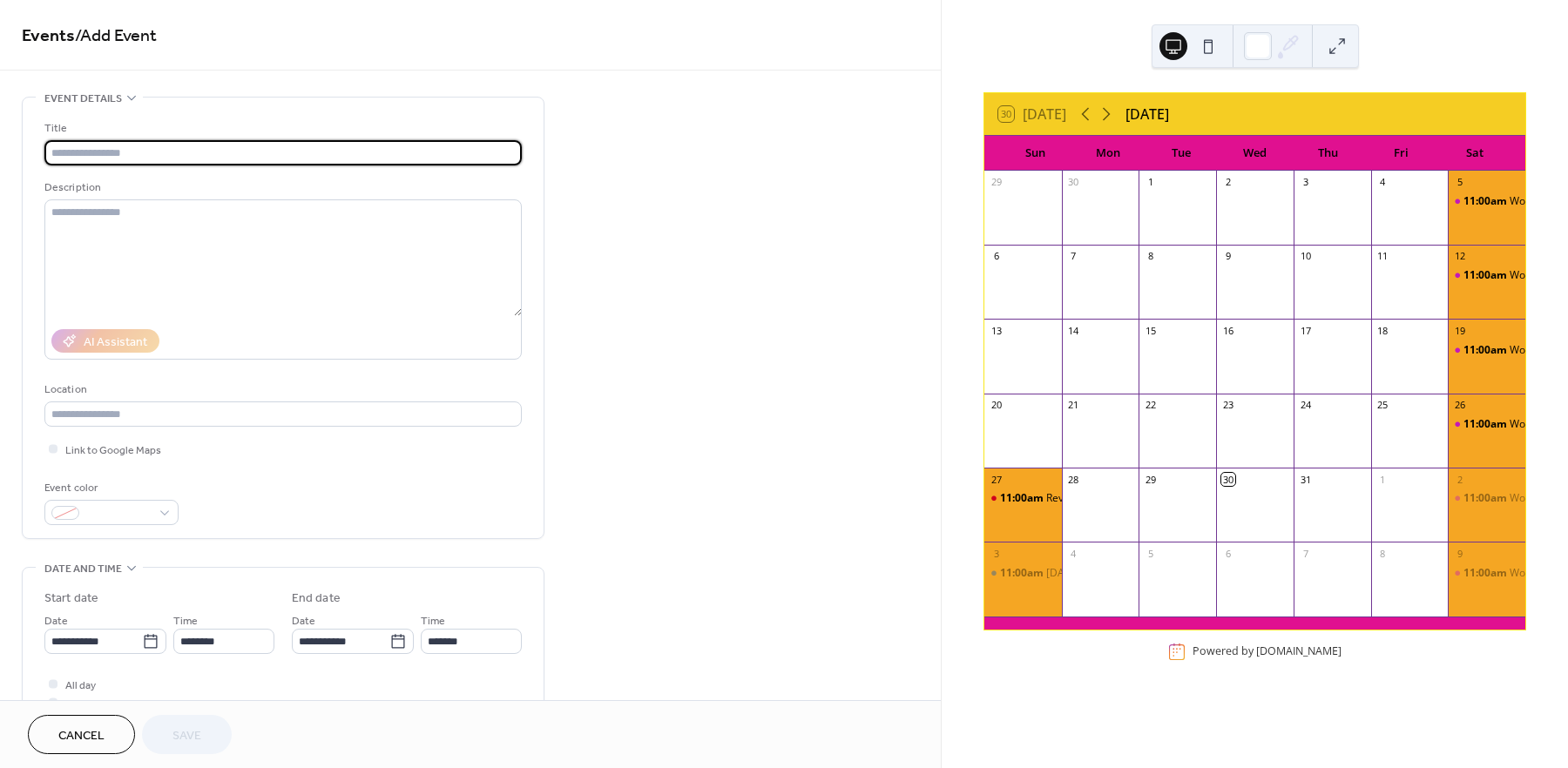 click on "Cancel" at bounding box center (81, 736) 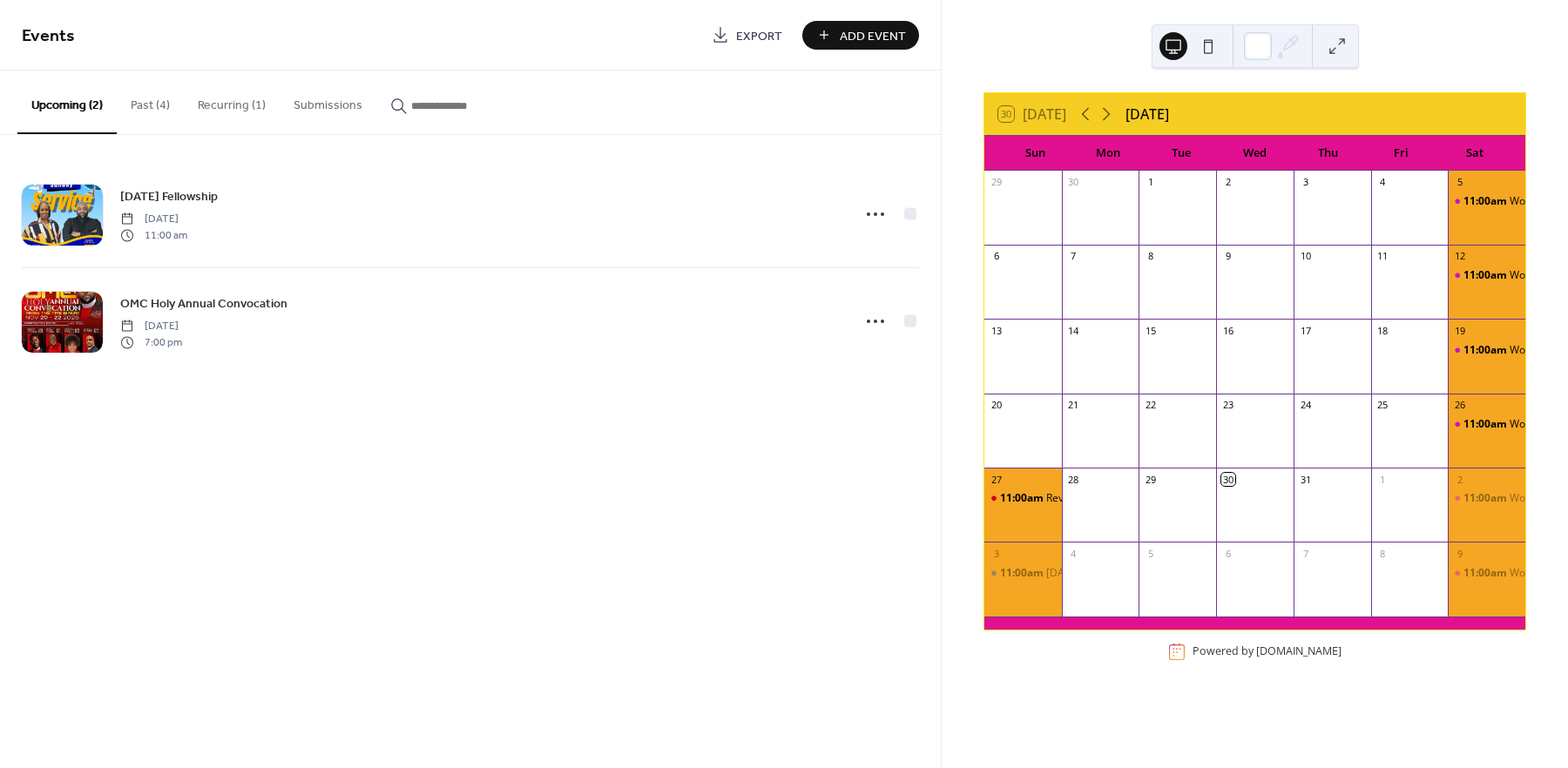 click on "Add Event" at bounding box center (873, 36) 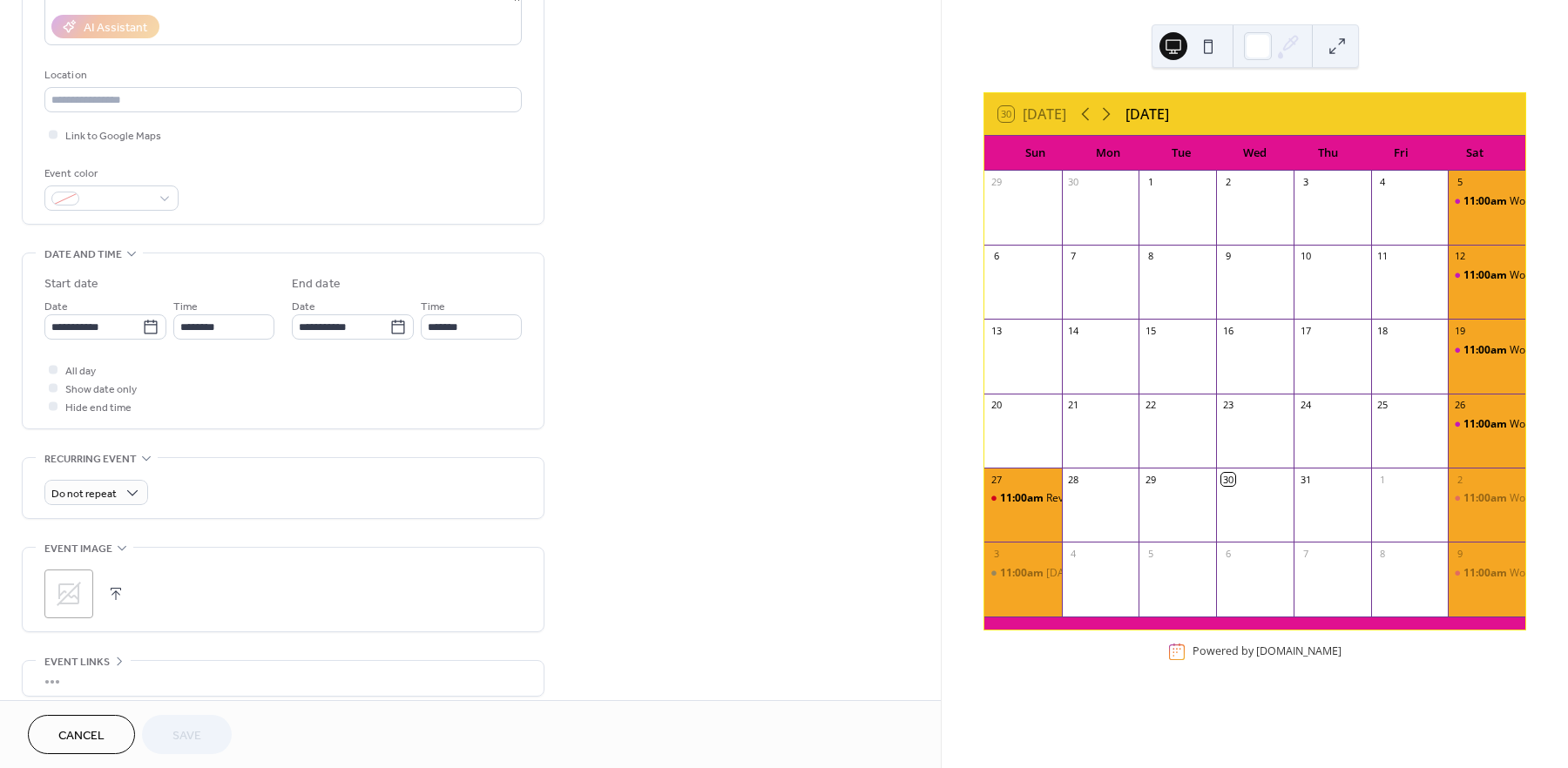 scroll, scrollTop: 314, scrollLeft: 0, axis: vertical 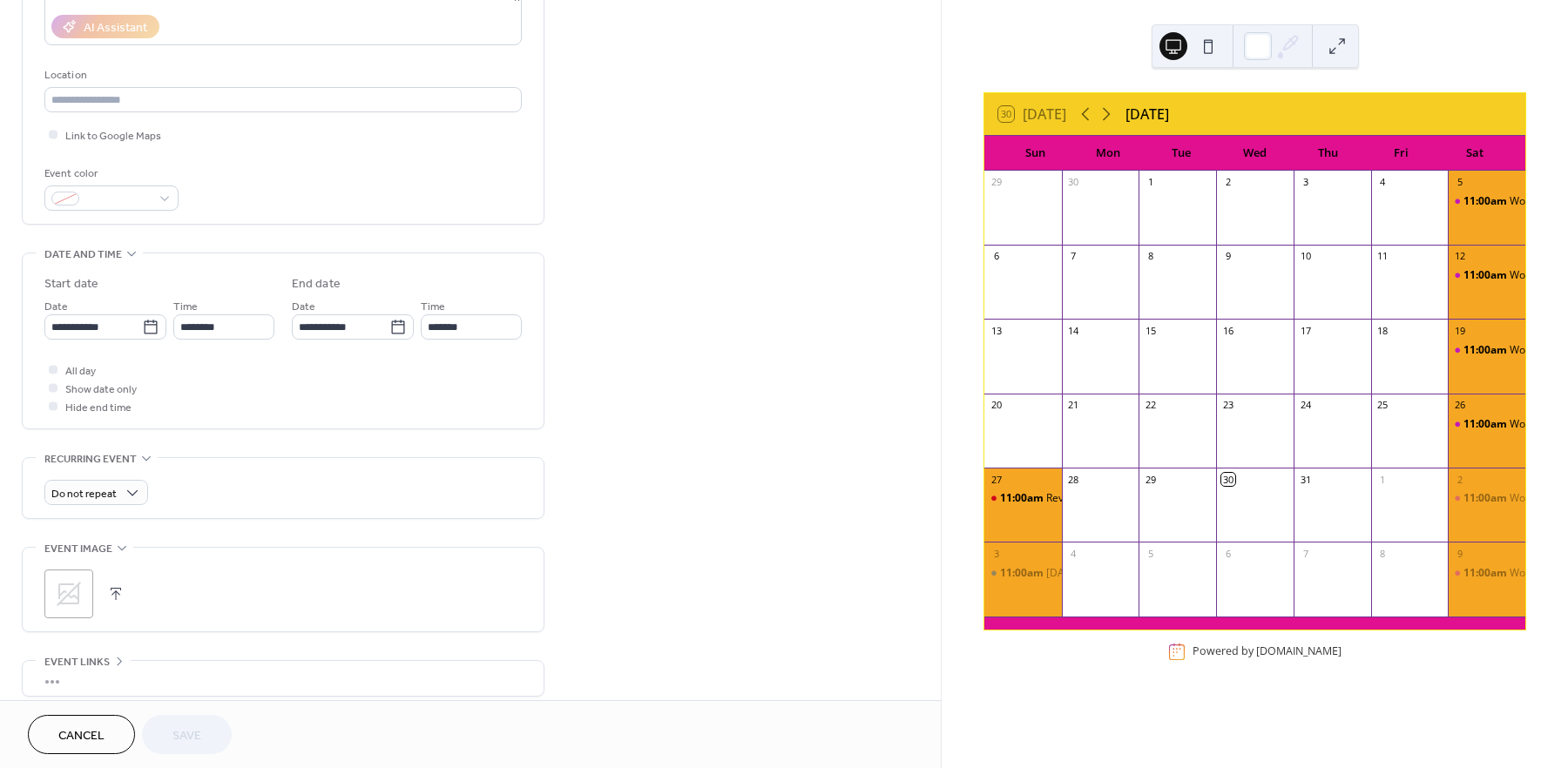 click at bounding box center (116, 594) 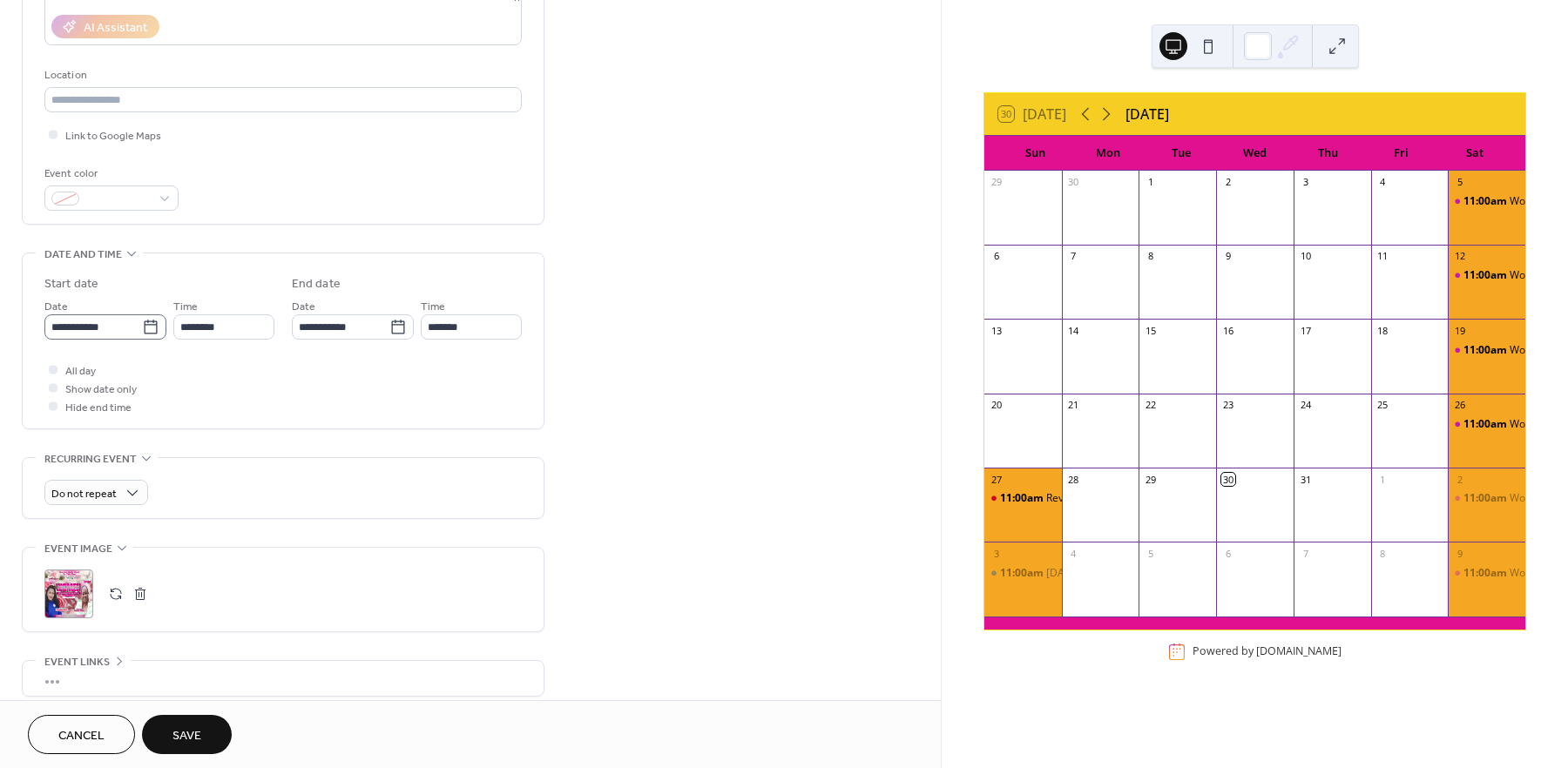 click 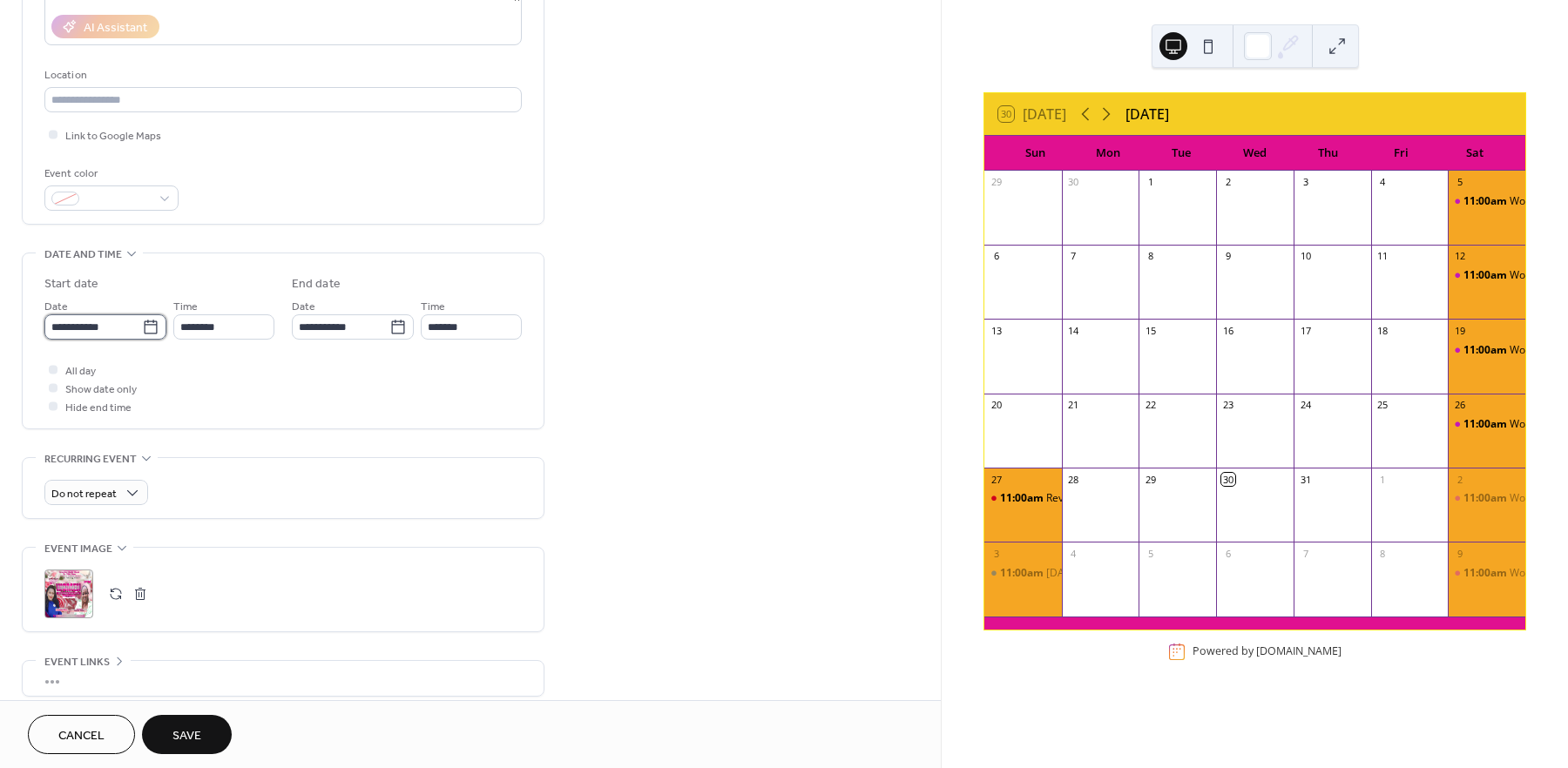 click on "**********" at bounding box center (93, 327) 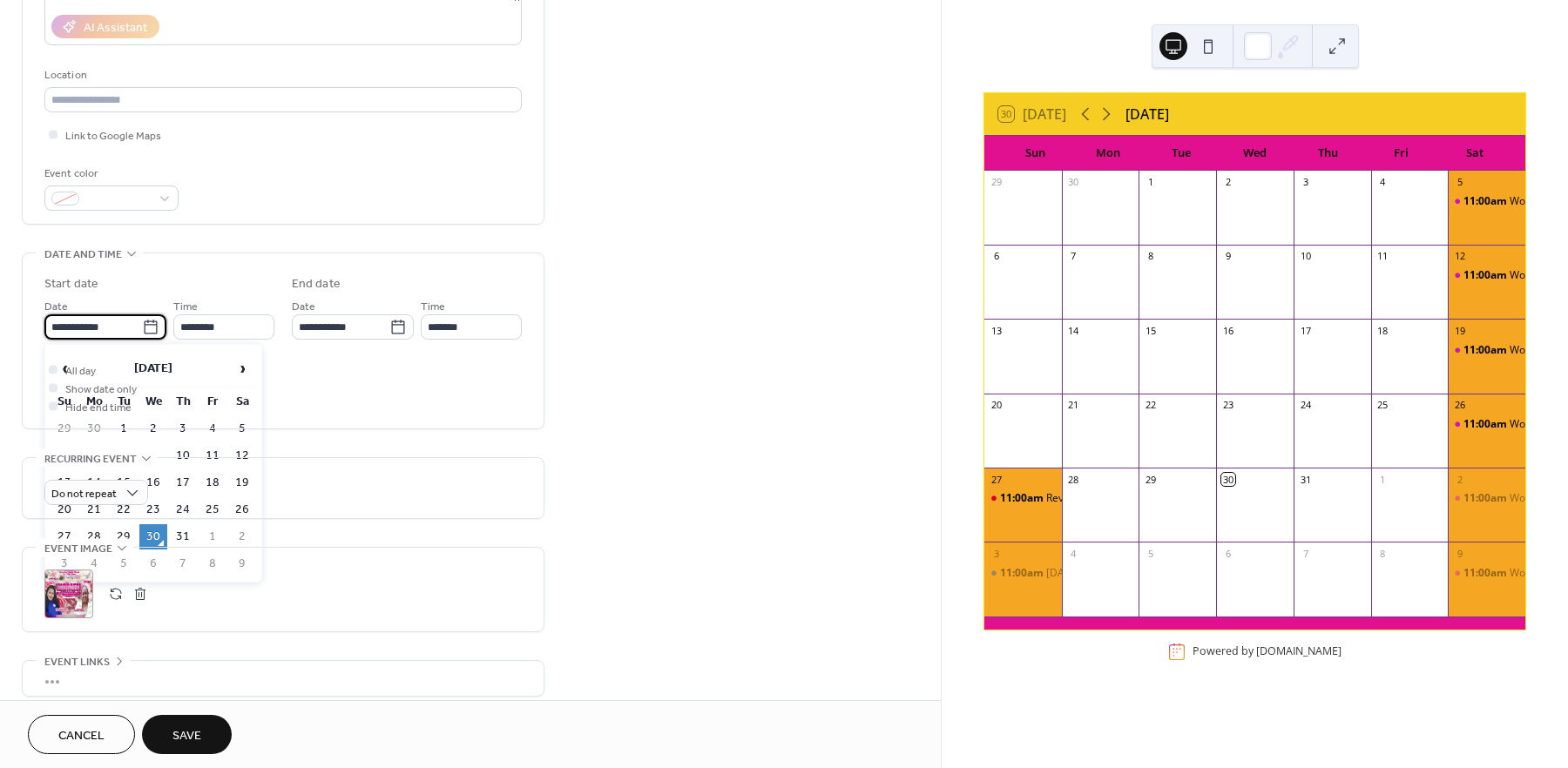 scroll, scrollTop: 314, scrollLeft: 0, axis: vertical 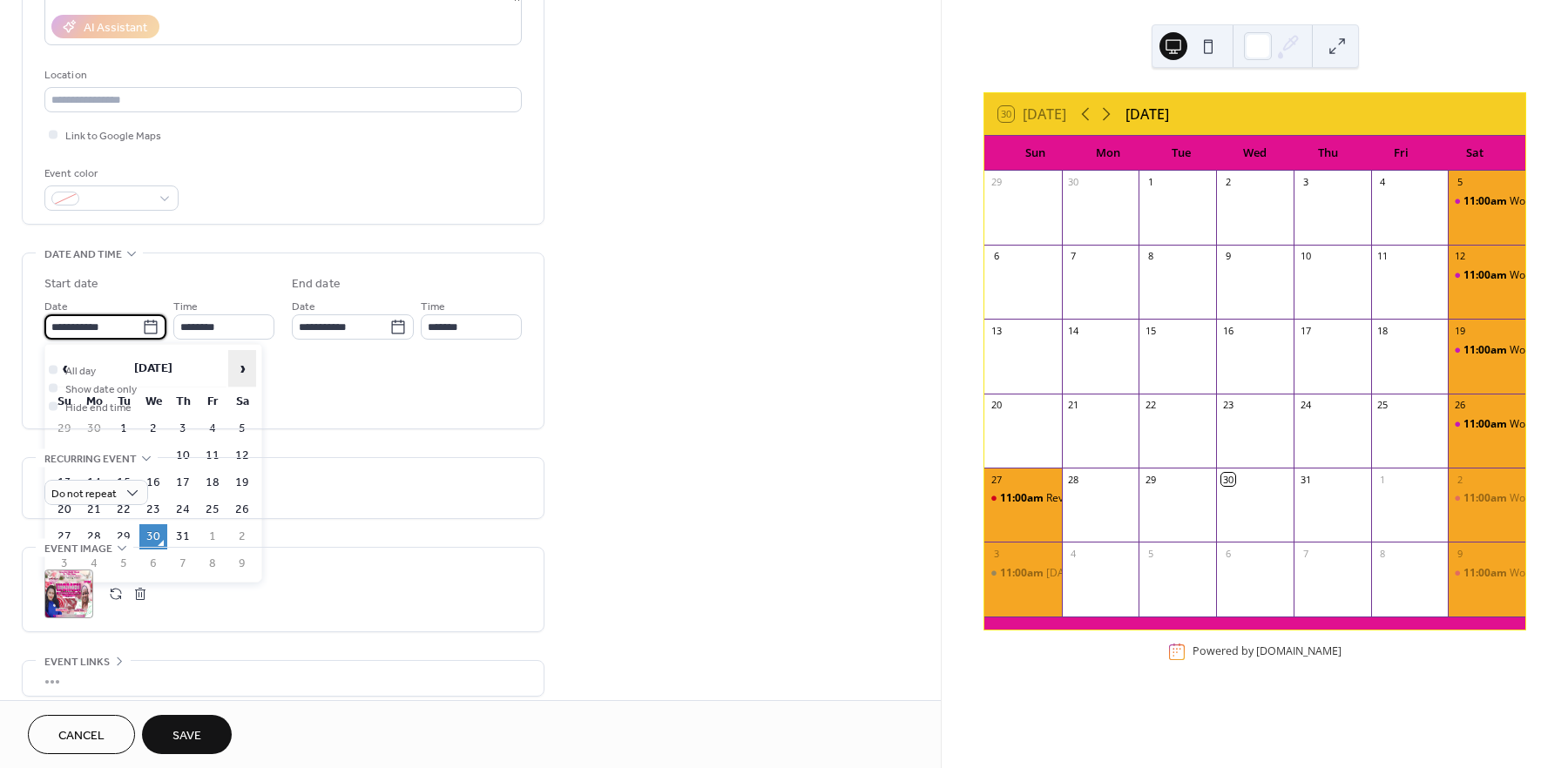 click on "›" at bounding box center (242, 368) 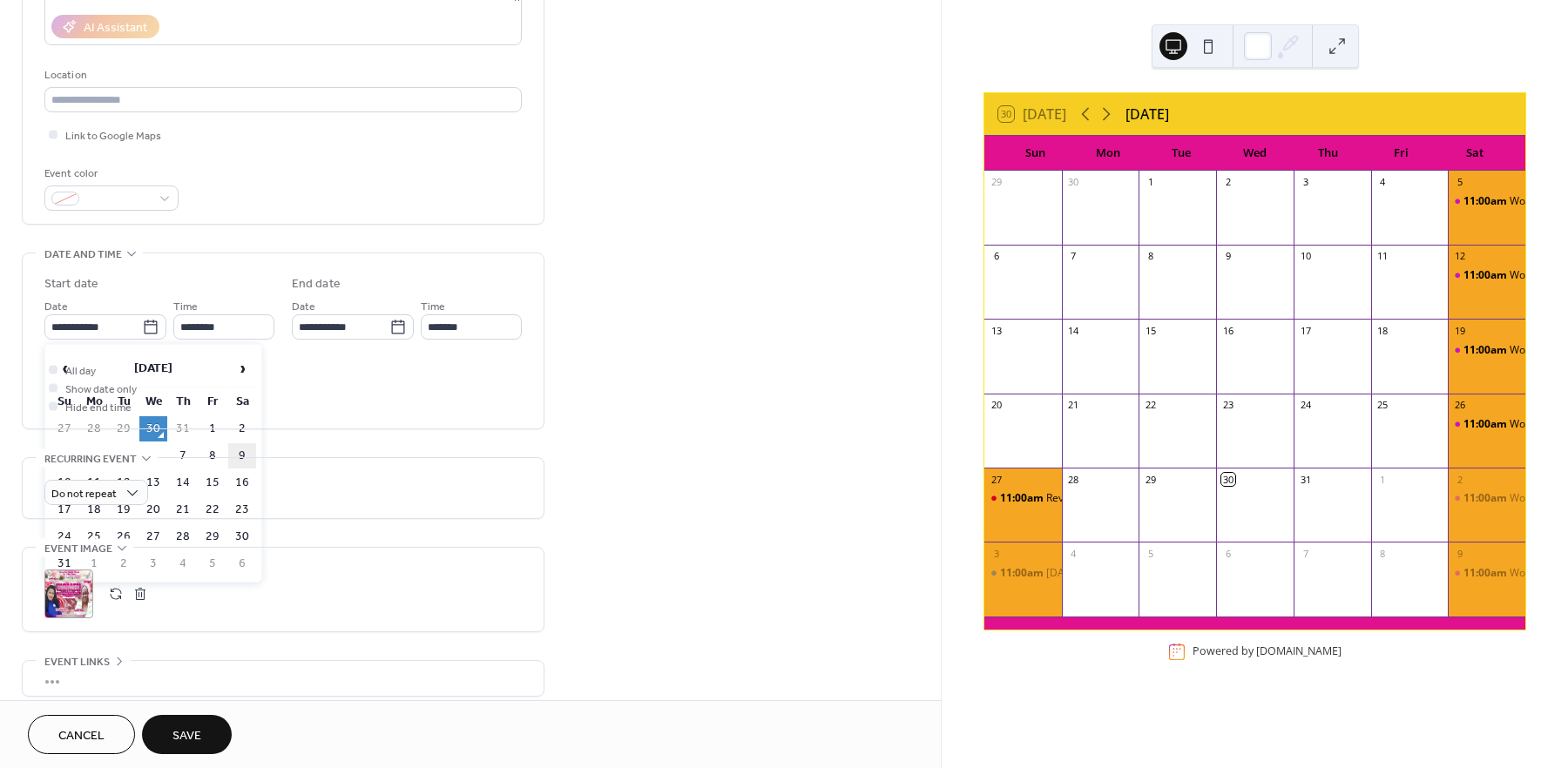 click on "9" at bounding box center [242, 455] 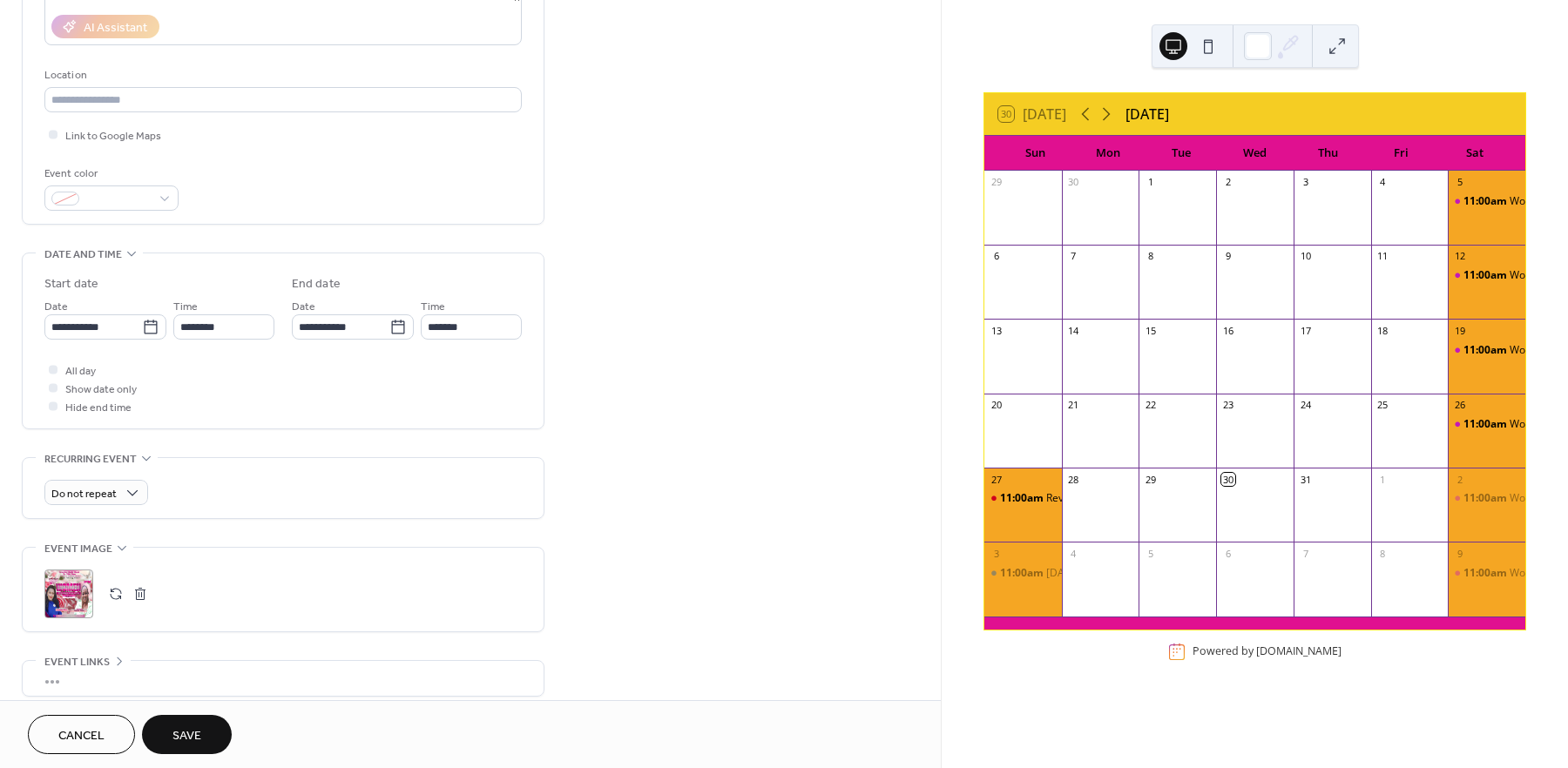 type on "**********" 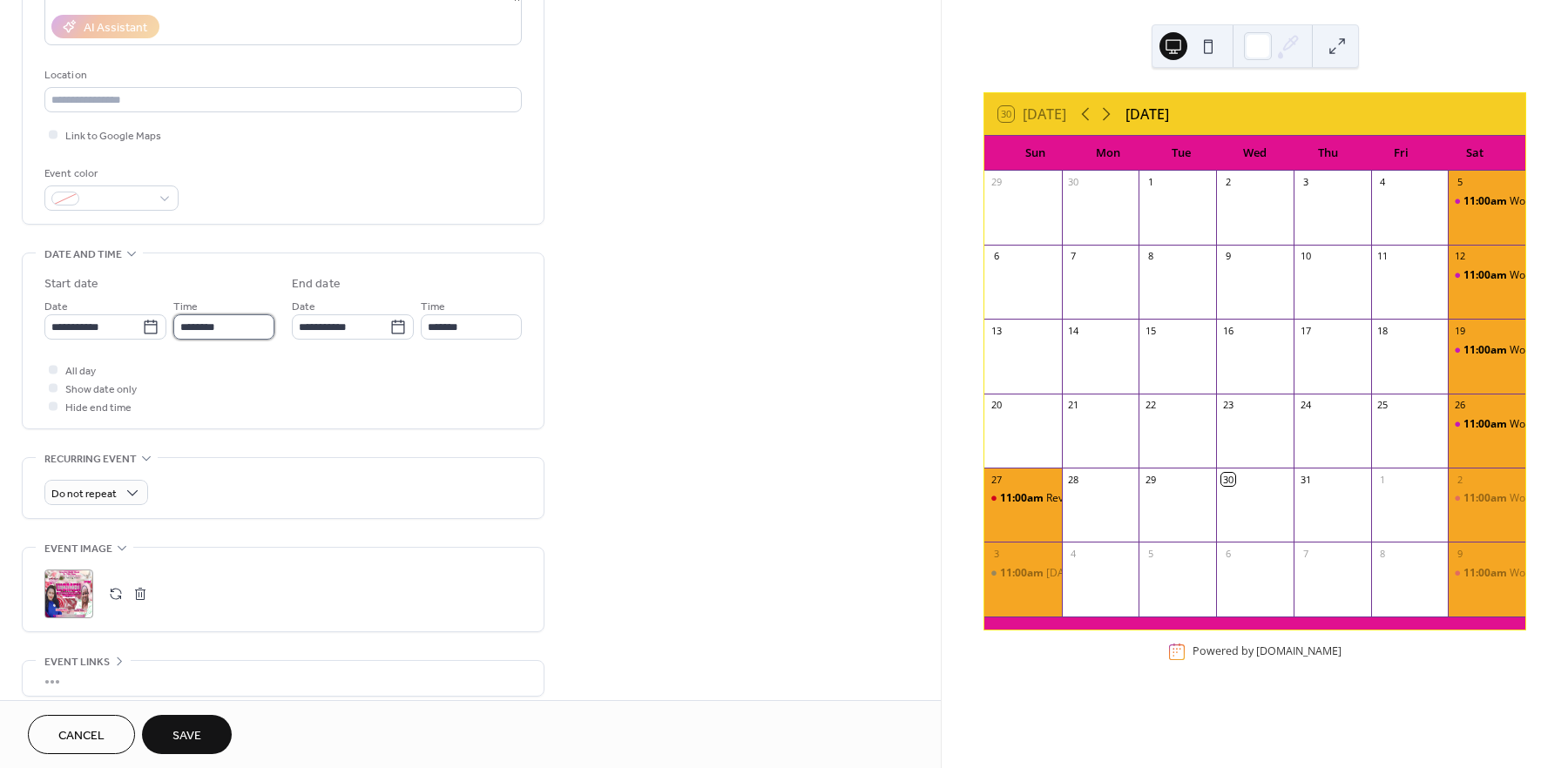 click on "********" at bounding box center (224, 327) 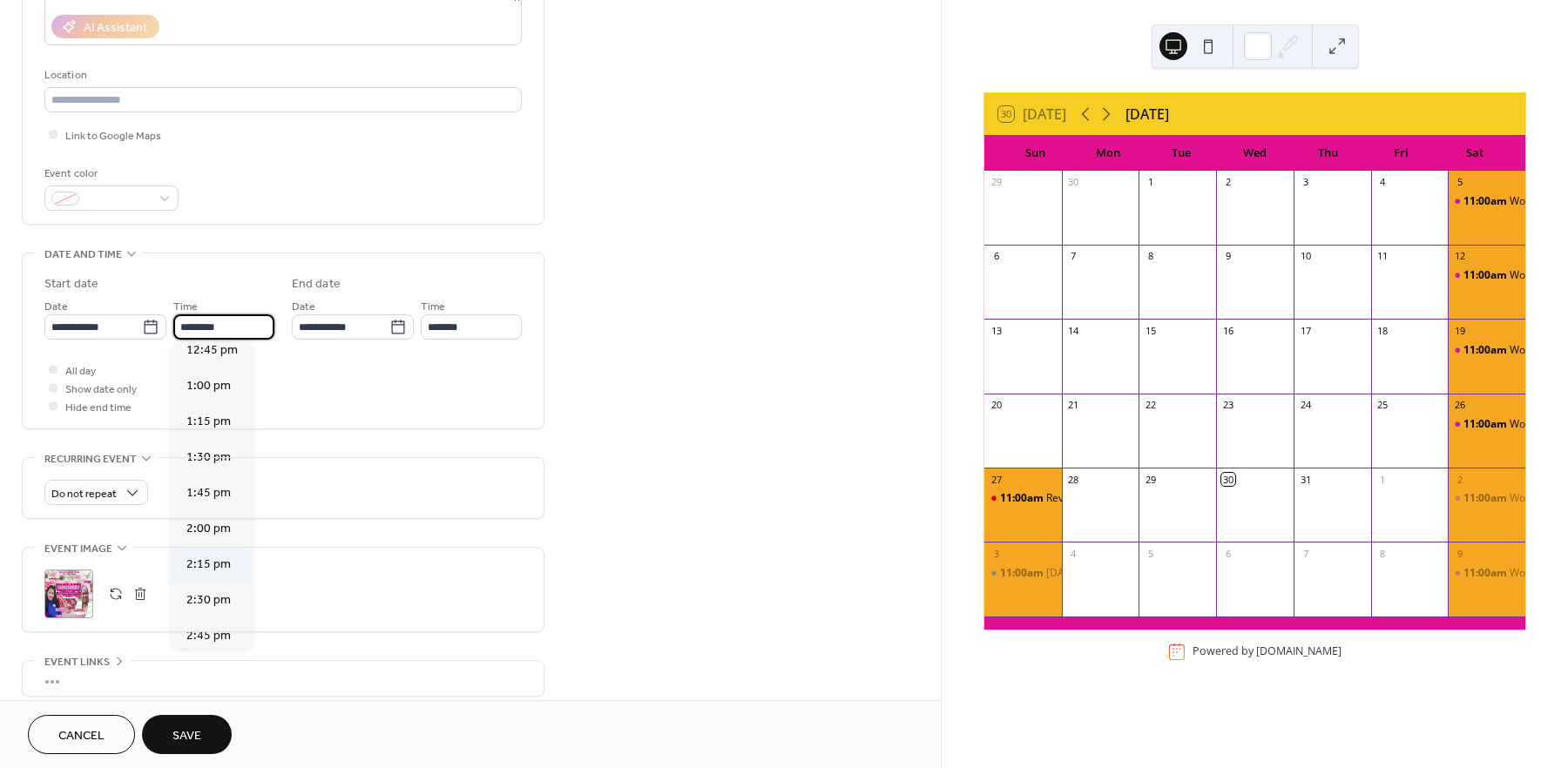 scroll, scrollTop: 1832, scrollLeft: 0, axis: vertical 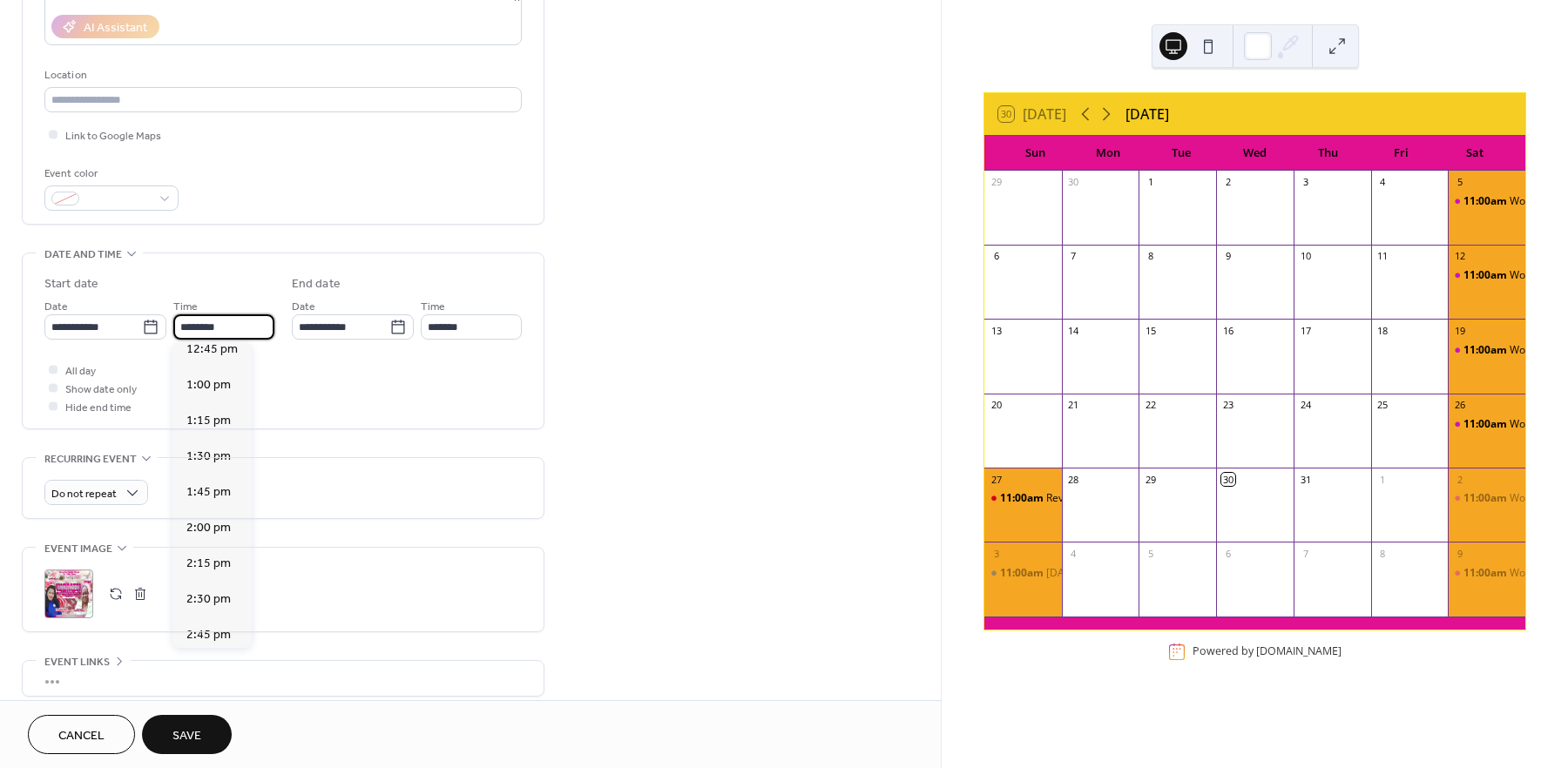 click on "3:00 pm" at bounding box center [208, 670] 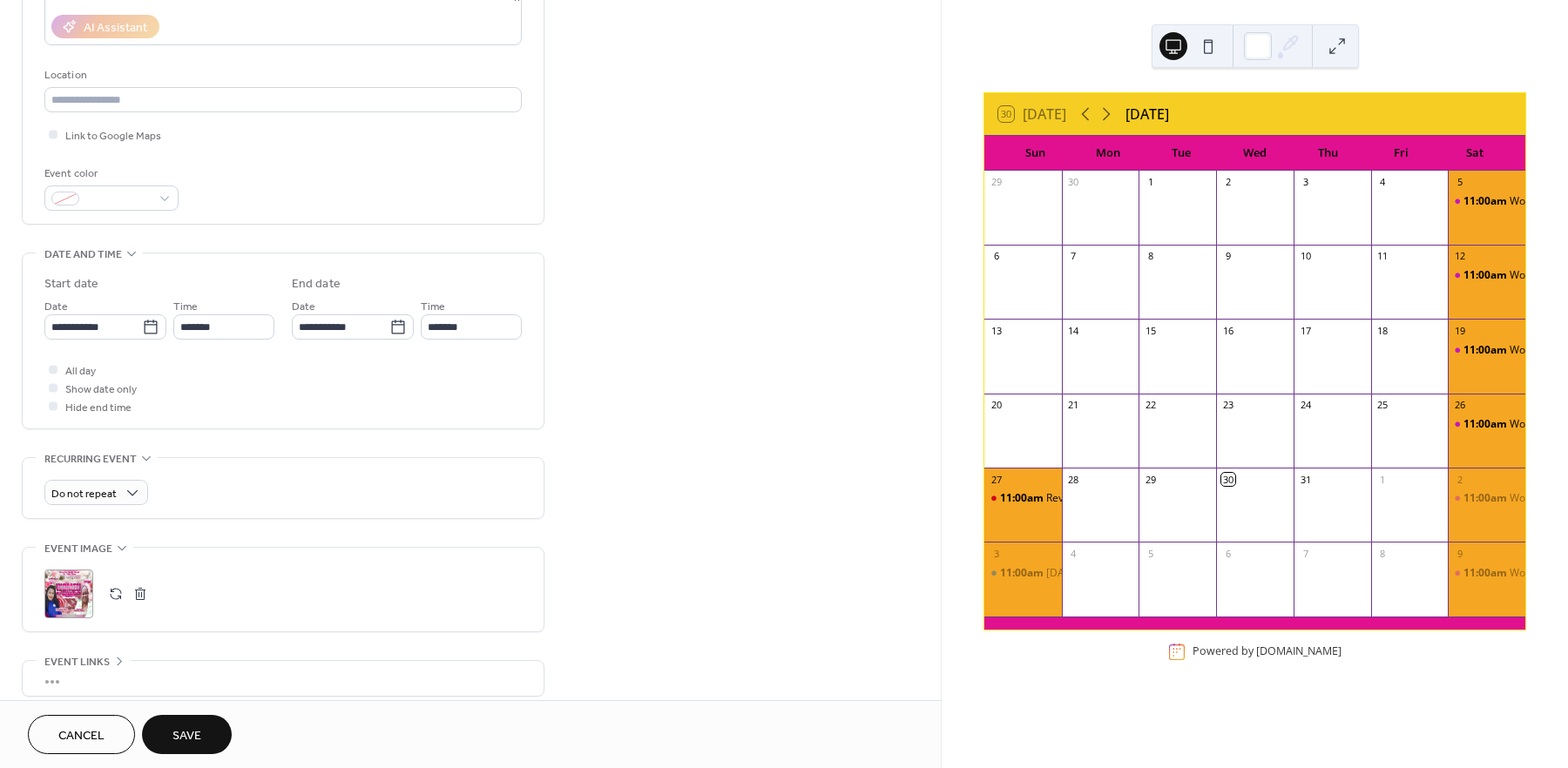 type on "*******" 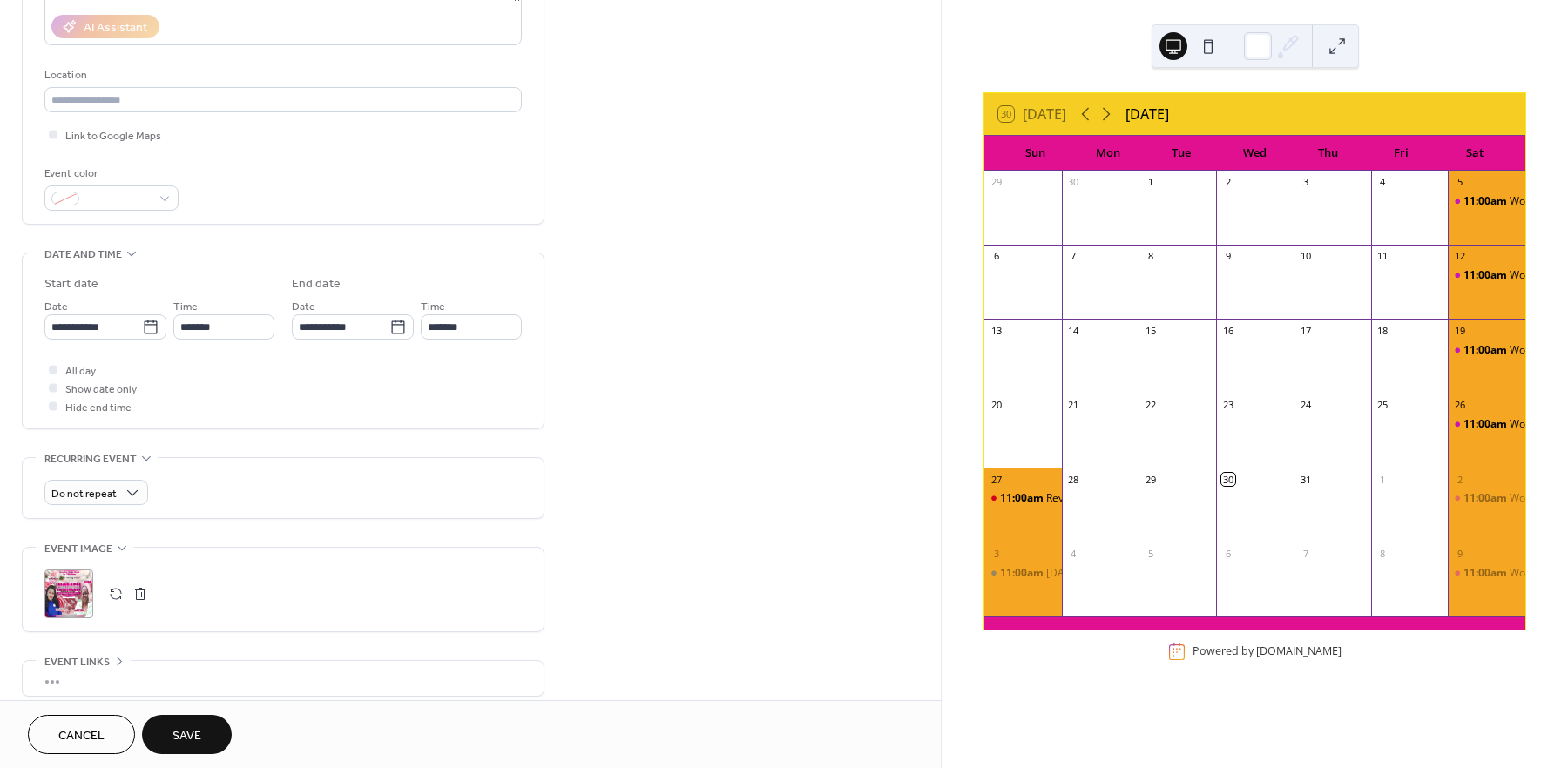 type on "*******" 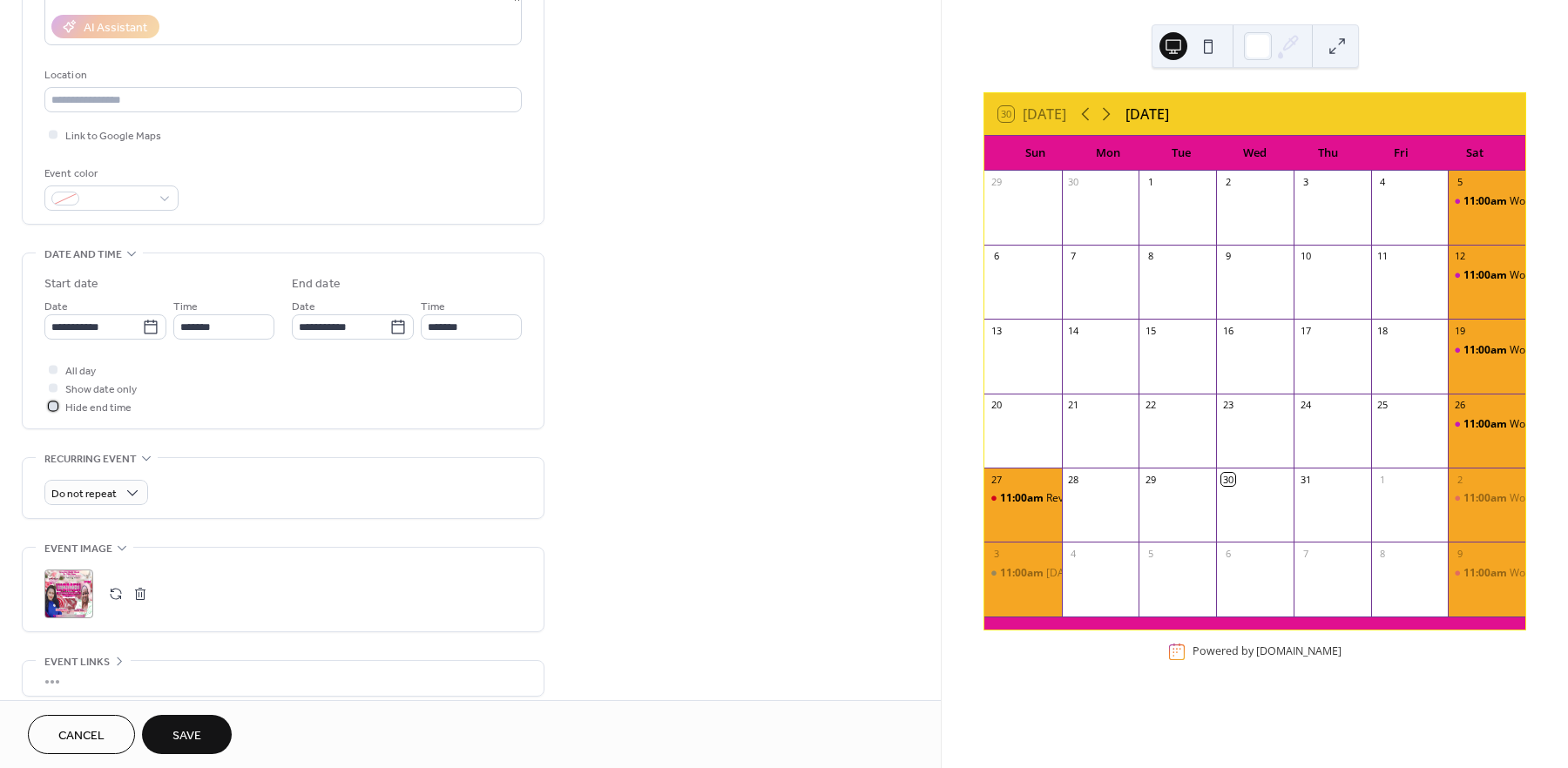 click at bounding box center (53, 406) 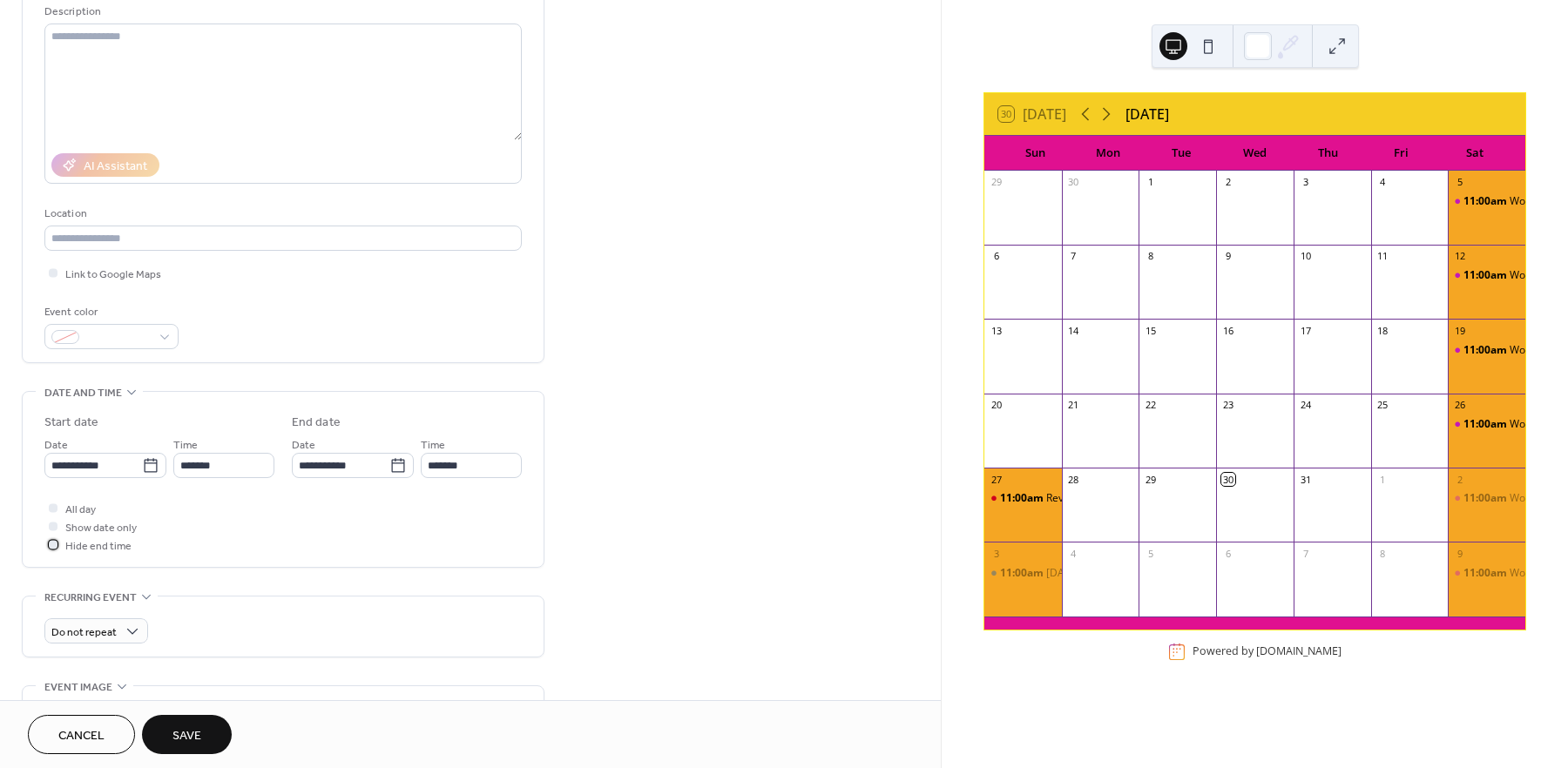 scroll, scrollTop: 172, scrollLeft: 0, axis: vertical 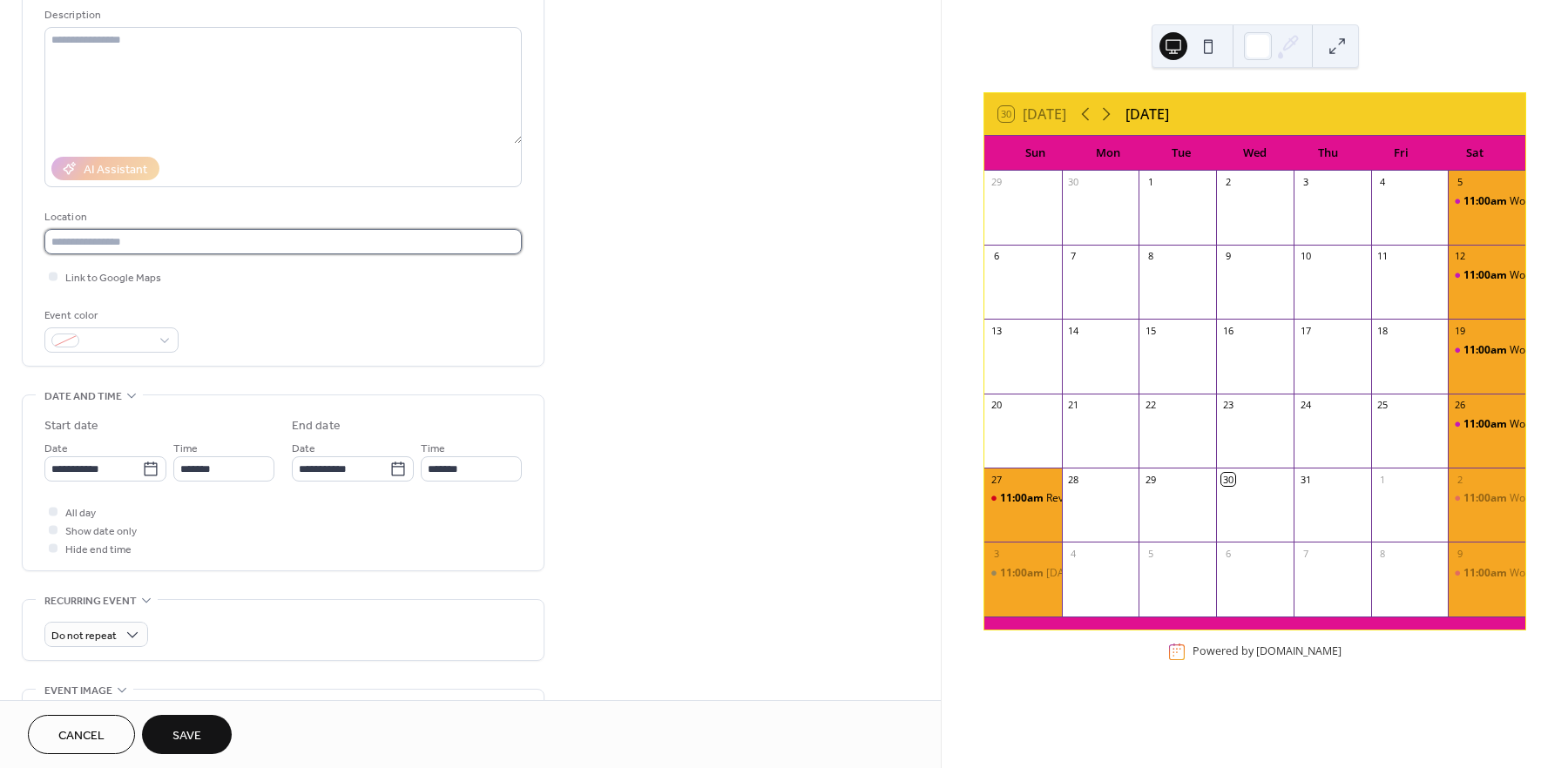 click at bounding box center (283, 241) 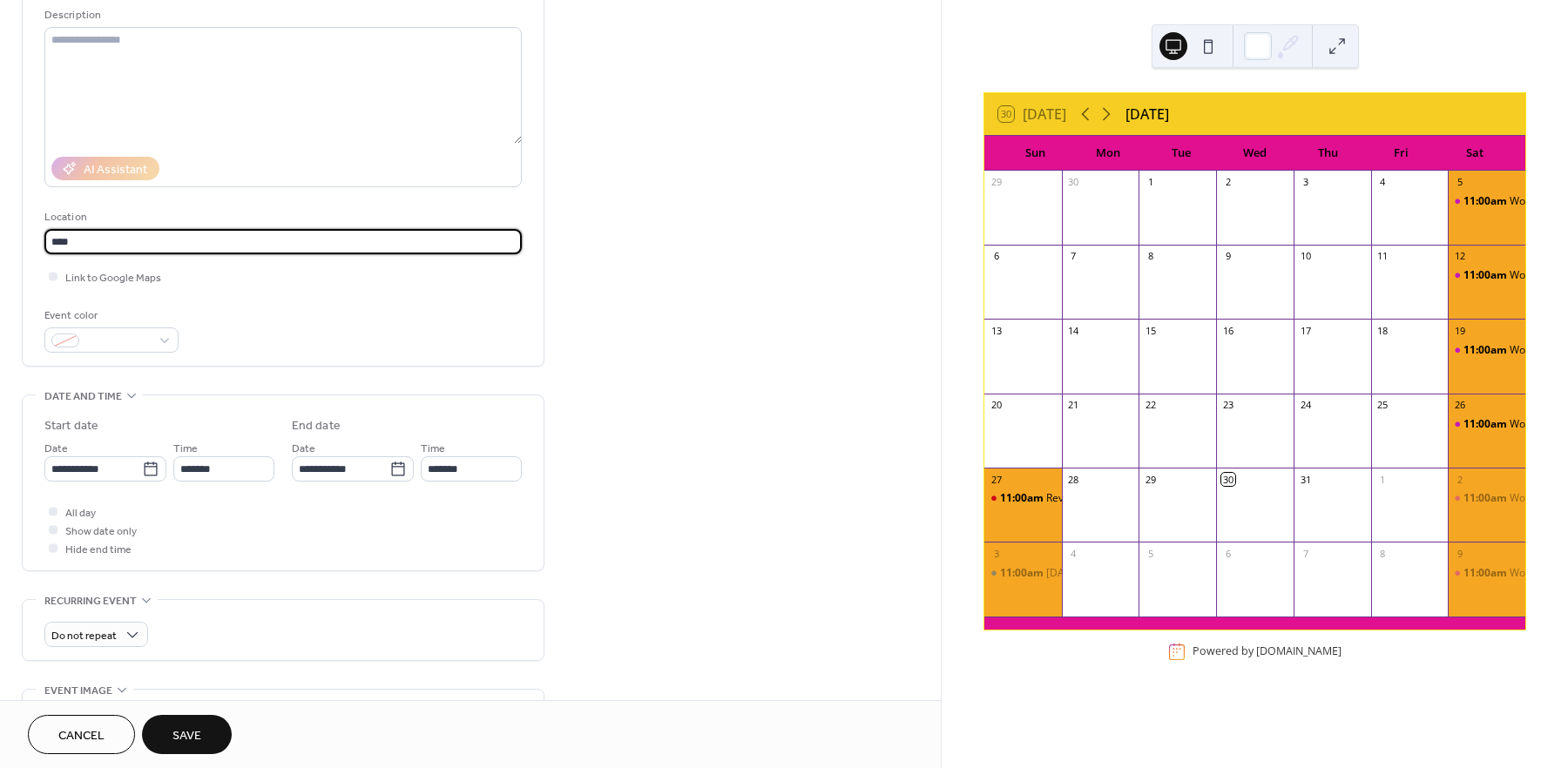scroll, scrollTop: 172, scrollLeft: 0, axis: vertical 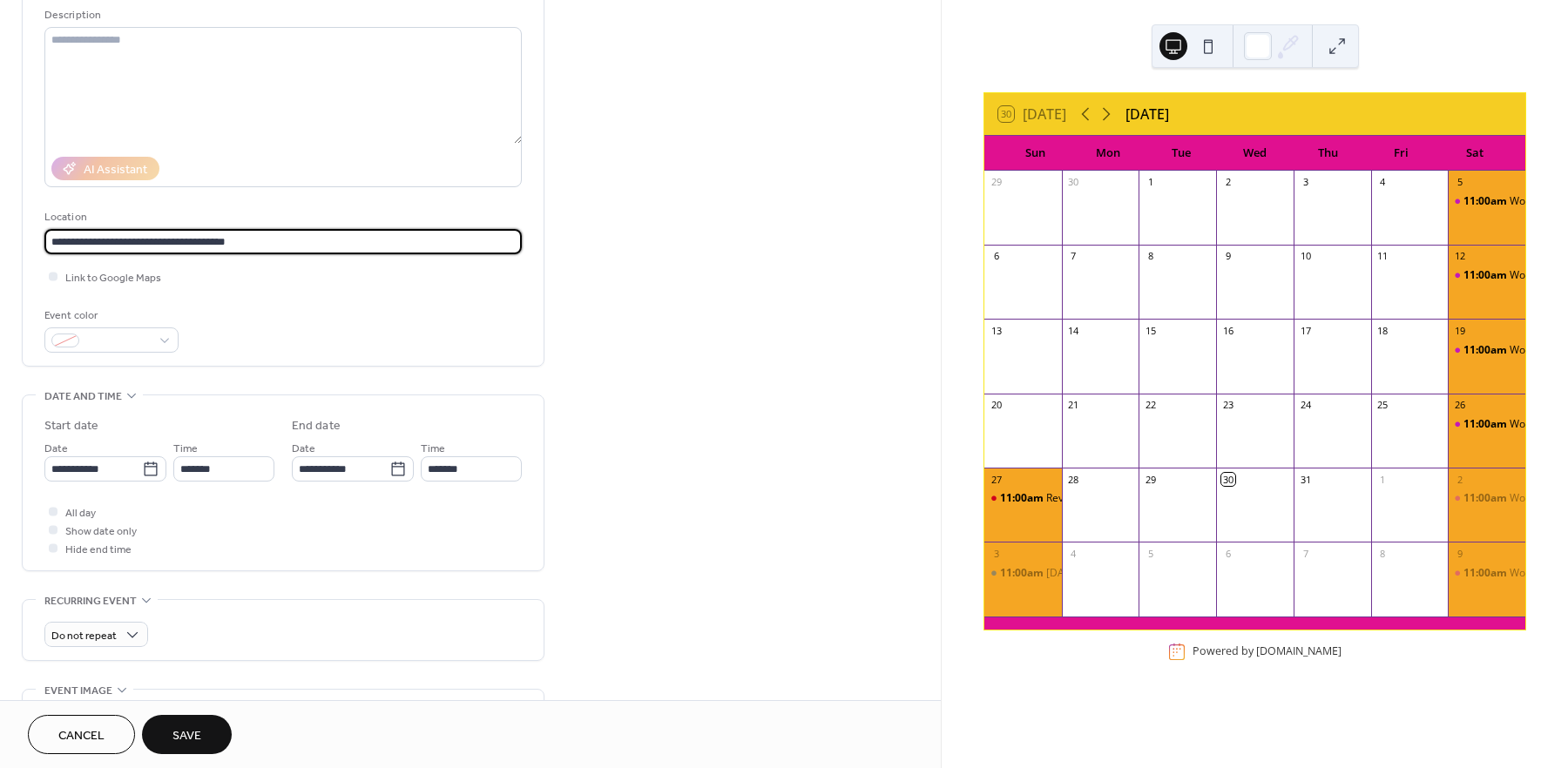 click on "**********" at bounding box center (283, 241) 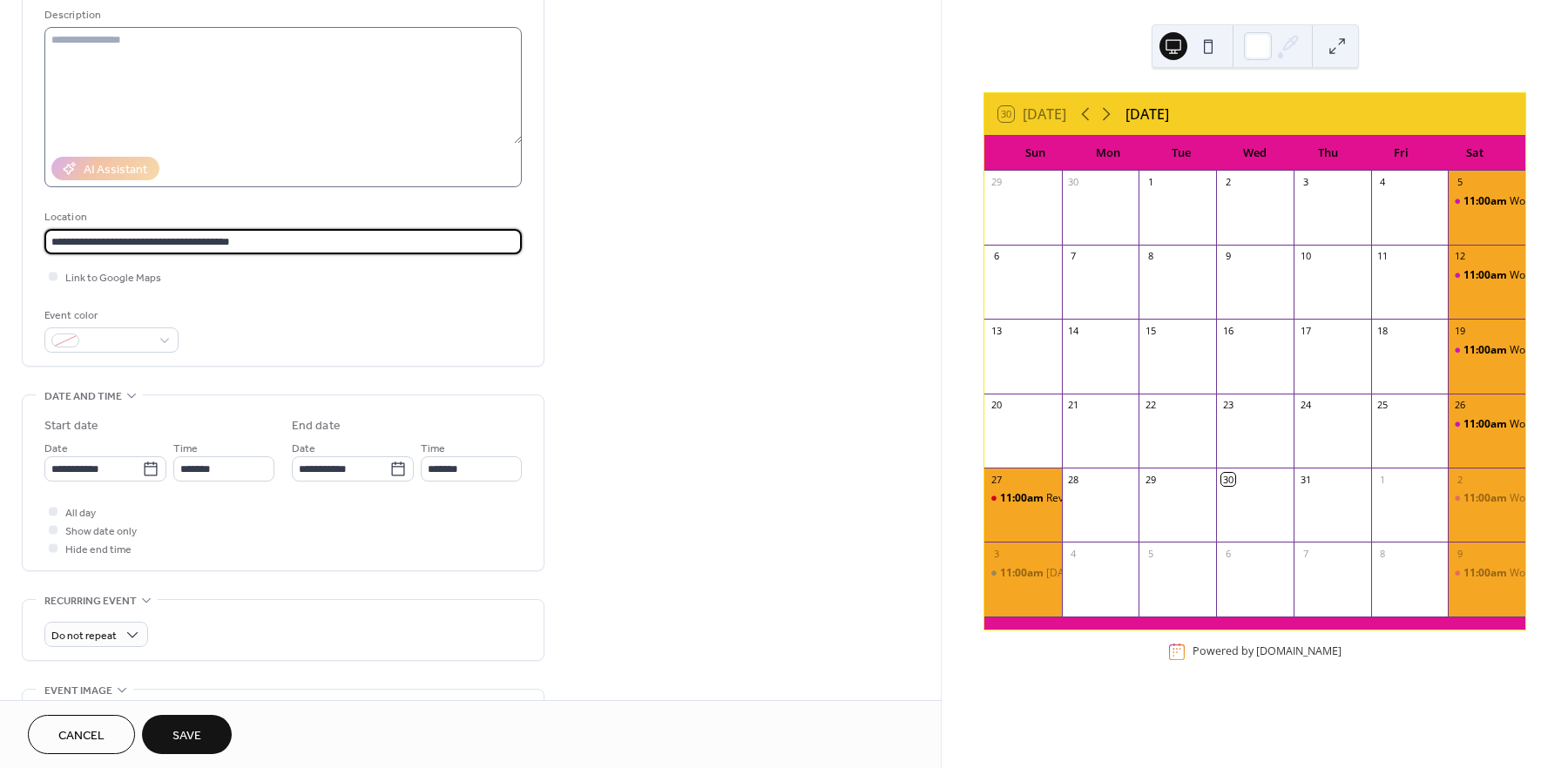 type on "**********" 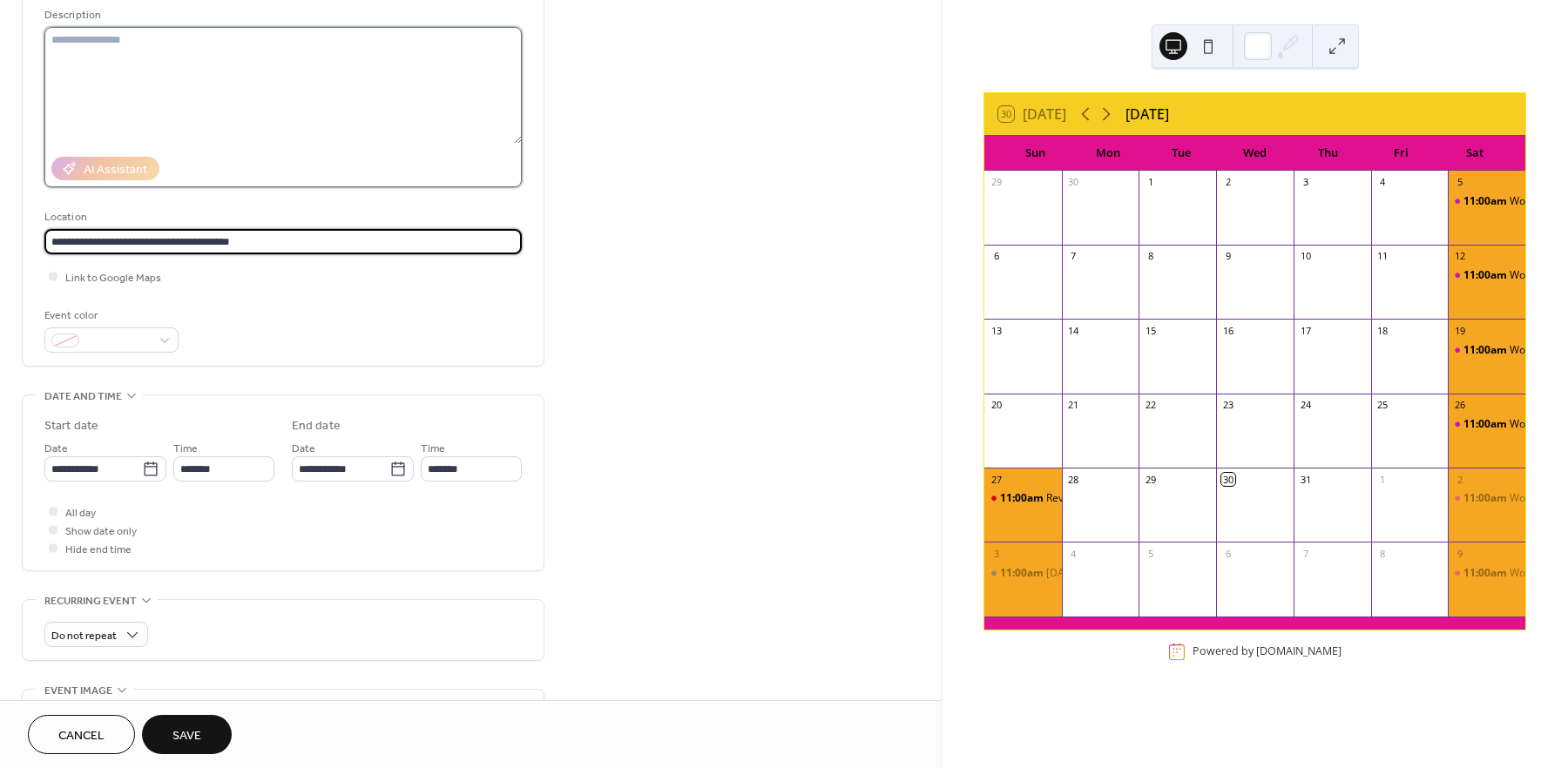 click at bounding box center [283, 85] 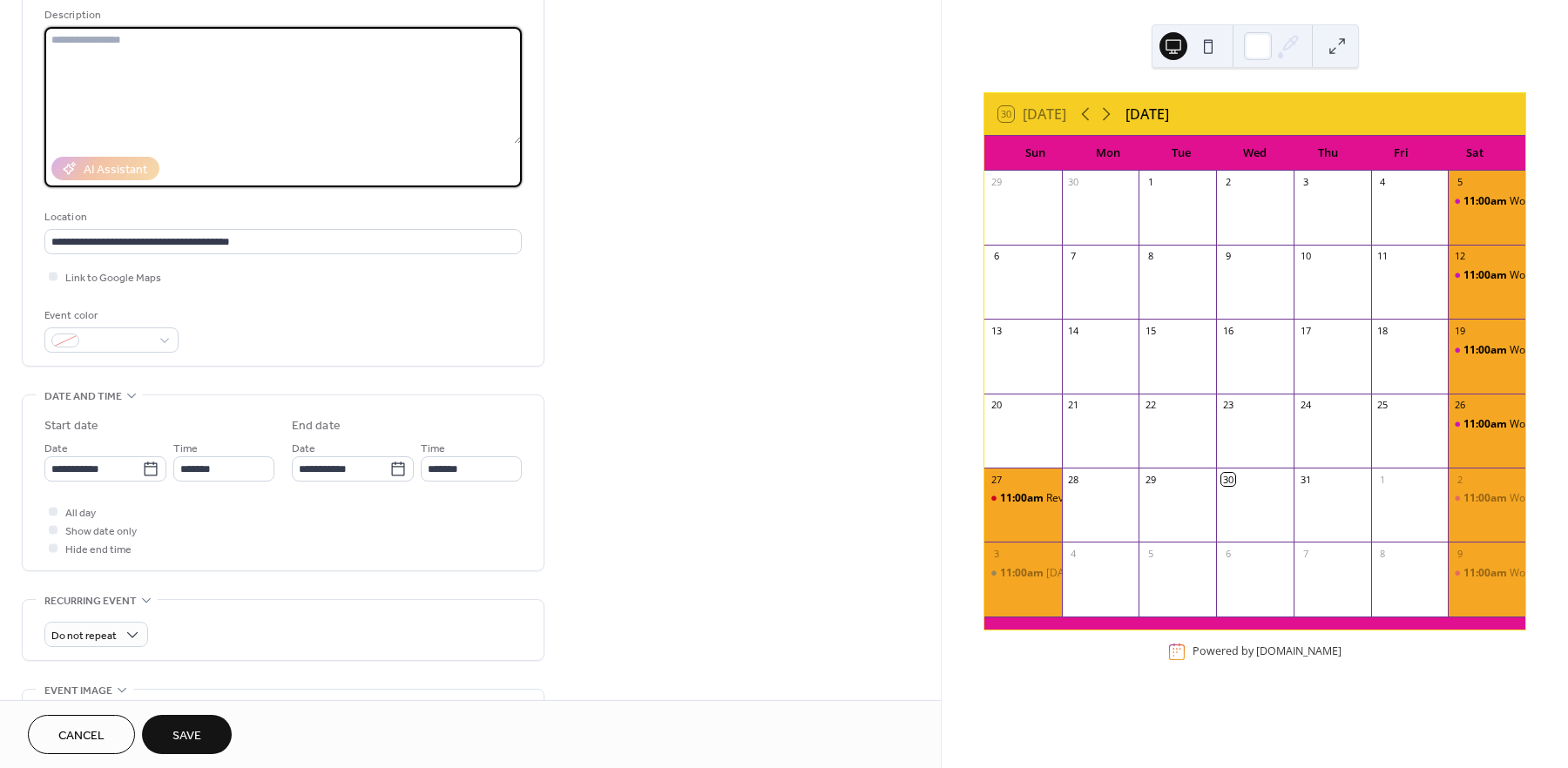 scroll, scrollTop: 0, scrollLeft: 0, axis: both 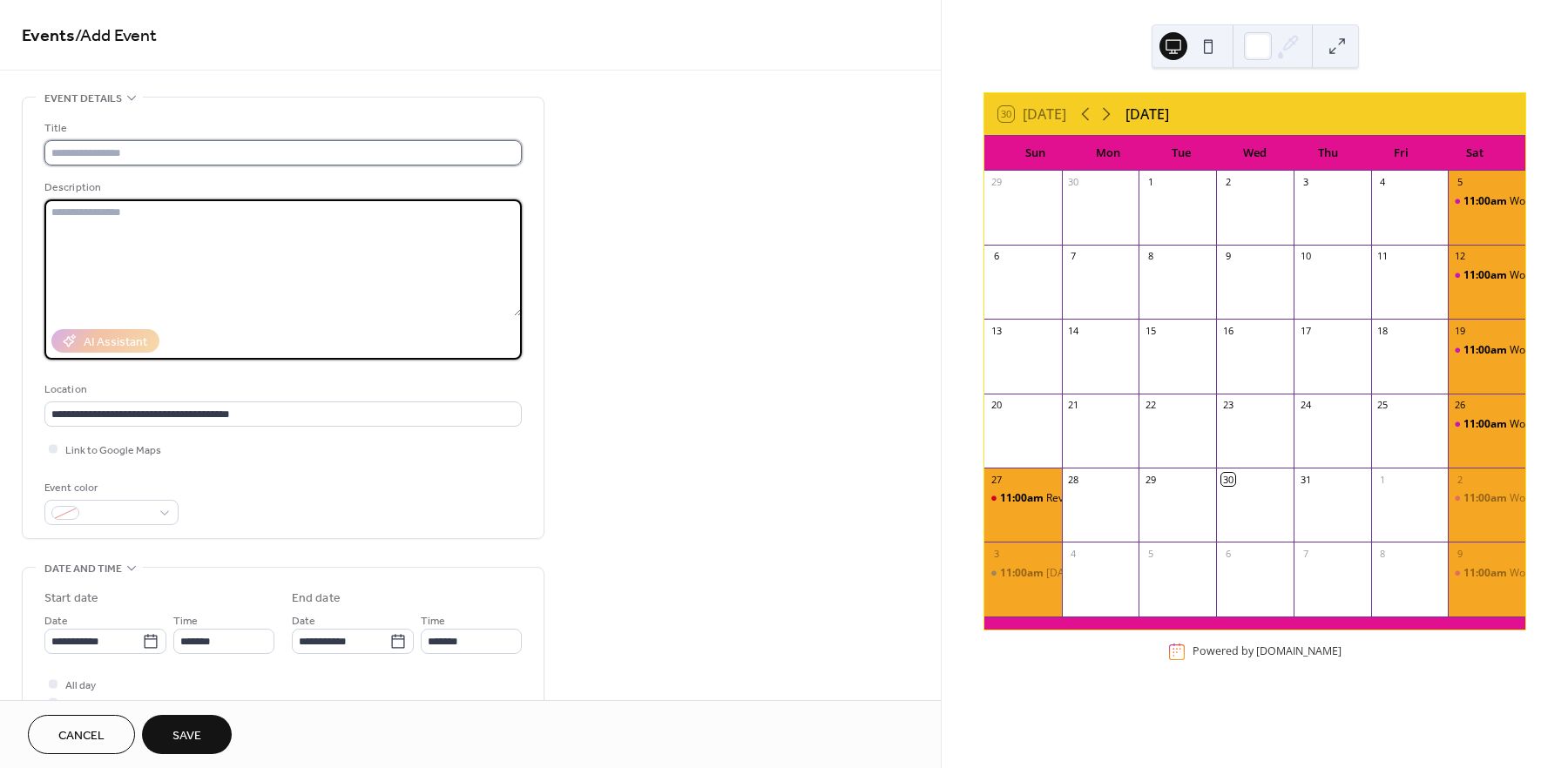 click at bounding box center [283, 152] 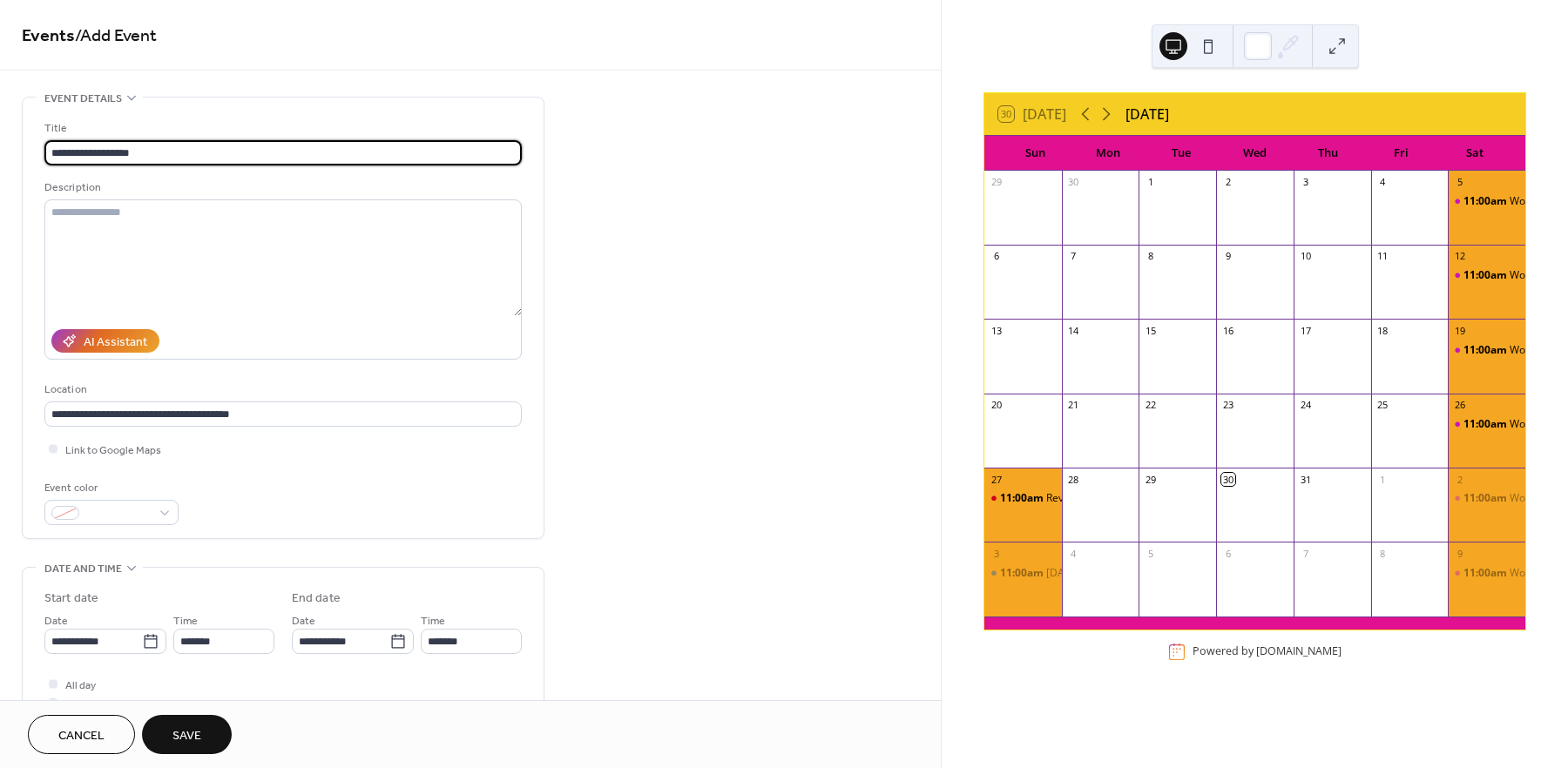 click on "**********" at bounding box center (283, 152) 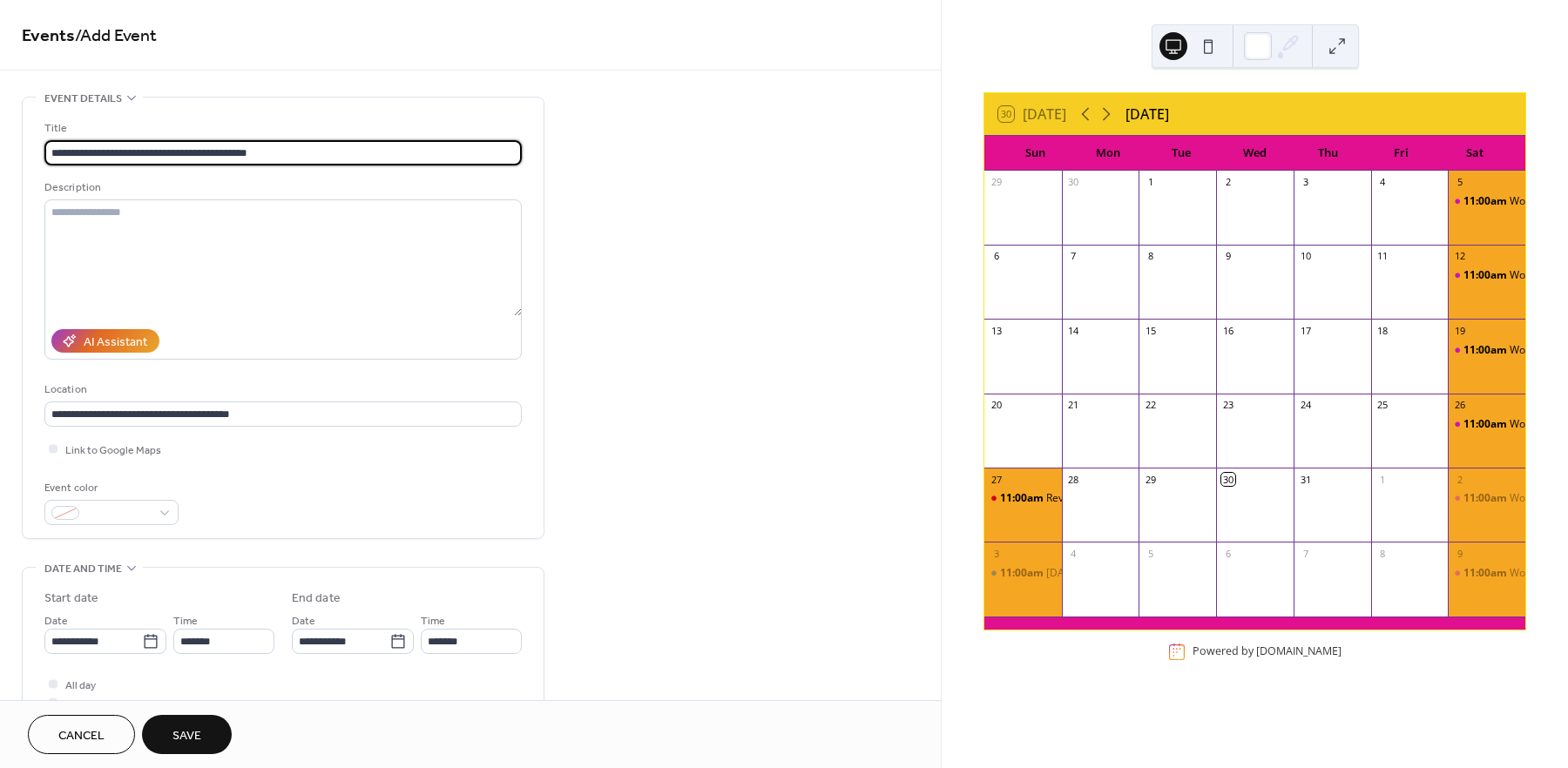 drag, startPoint x: 97, startPoint y: 151, endPoint x: 75, endPoint y: 151, distance: 22 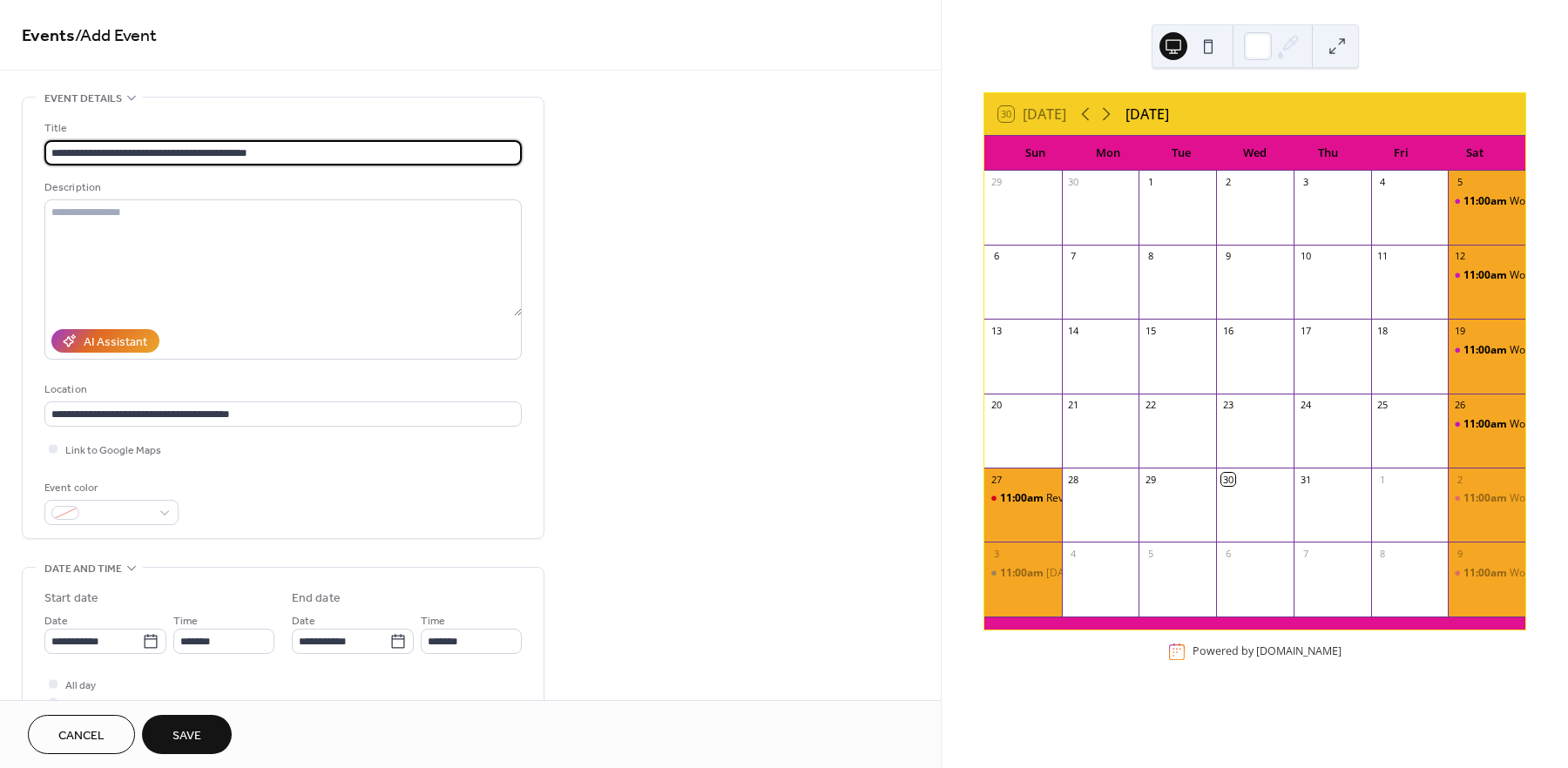 drag, startPoint x: 98, startPoint y: 151, endPoint x: 57, endPoint y: 148, distance: 41.10961 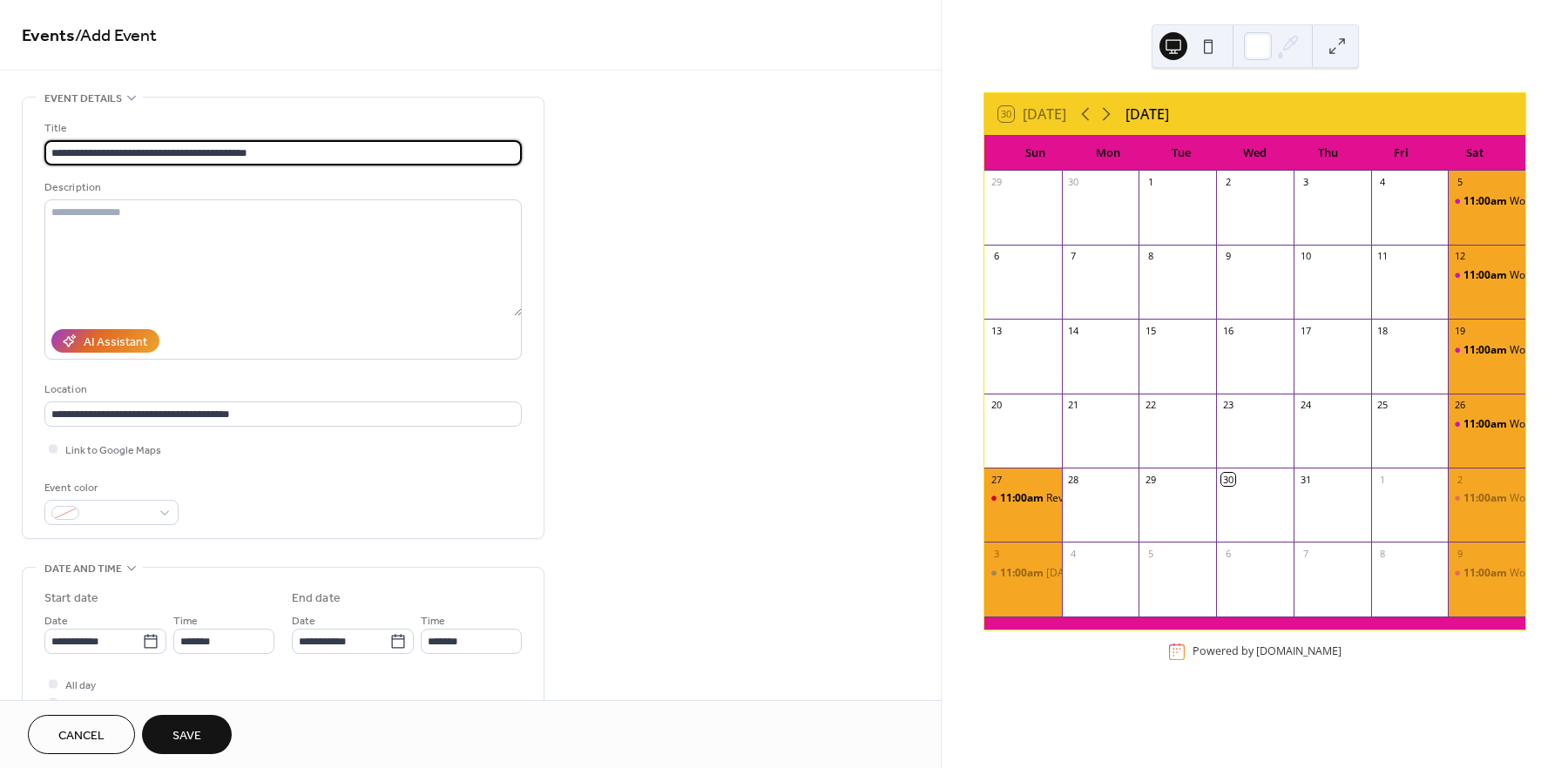click on "**********" at bounding box center [283, 152] 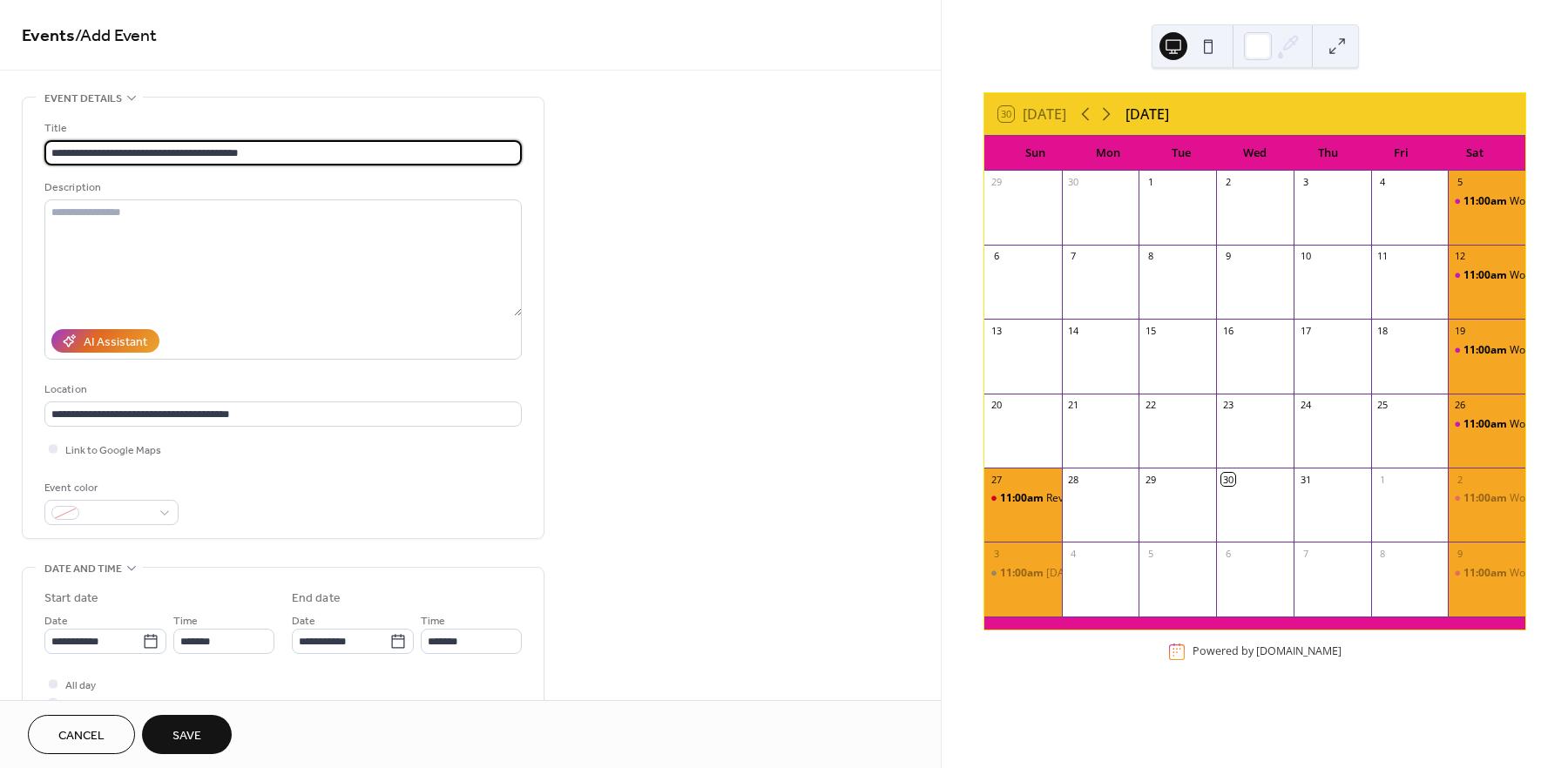 drag, startPoint x: 77, startPoint y: 148, endPoint x: 54, endPoint y: 148, distance: 23 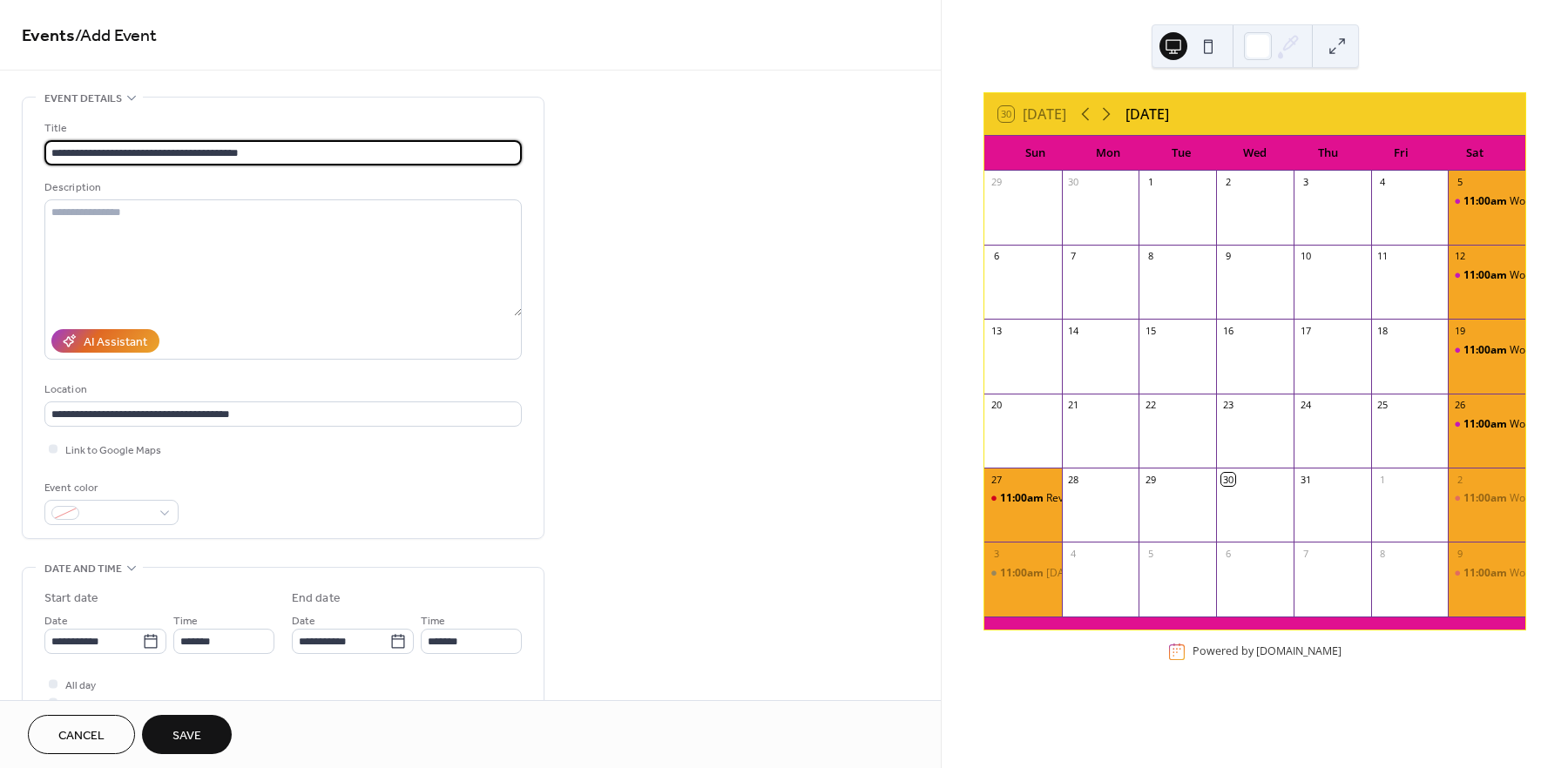 click on "**********" at bounding box center (283, 152) 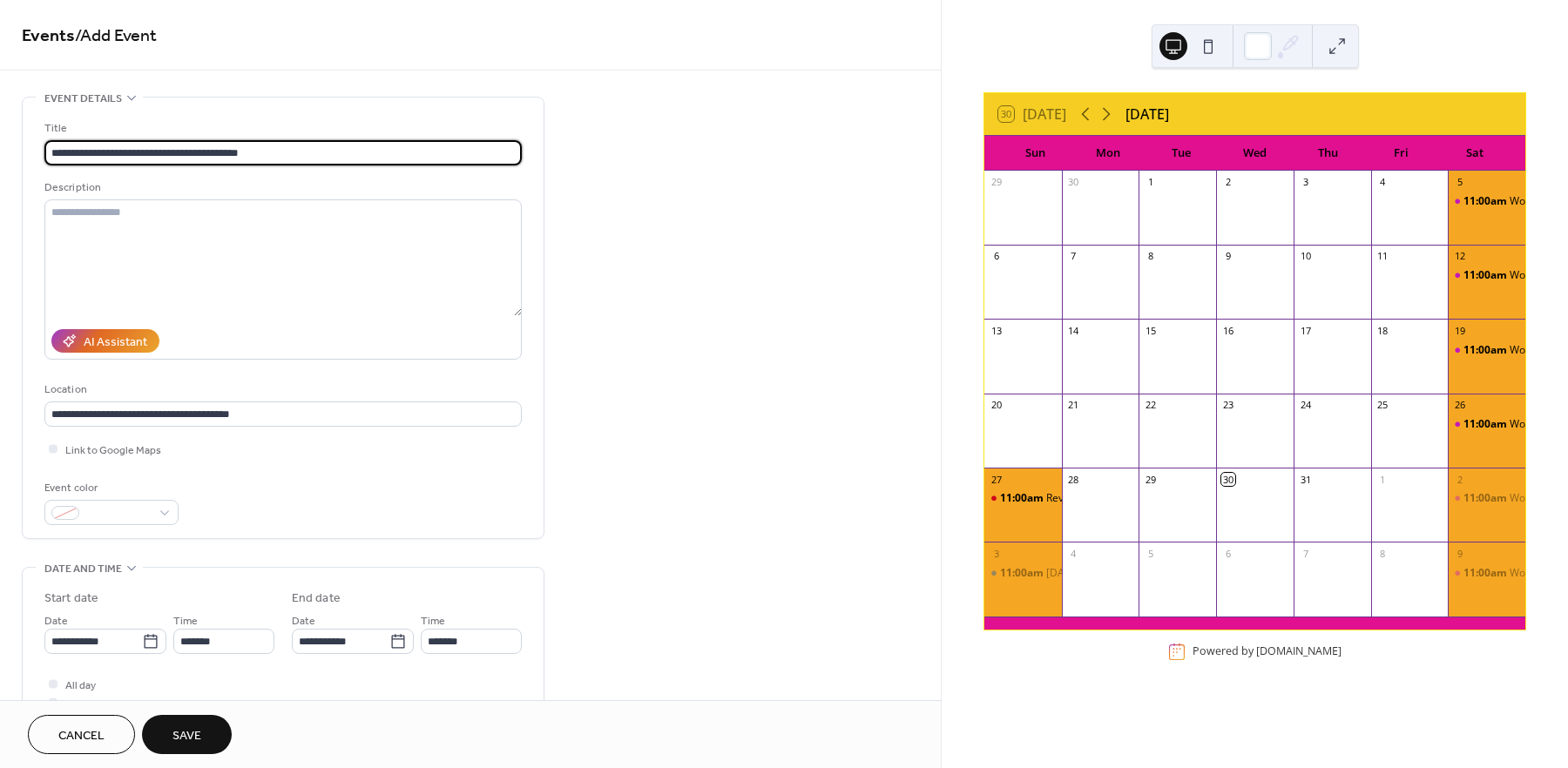 drag, startPoint x: 158, startPoint y: 148, endPoint x: 50, endPoint y: 145, distance: 108.0417 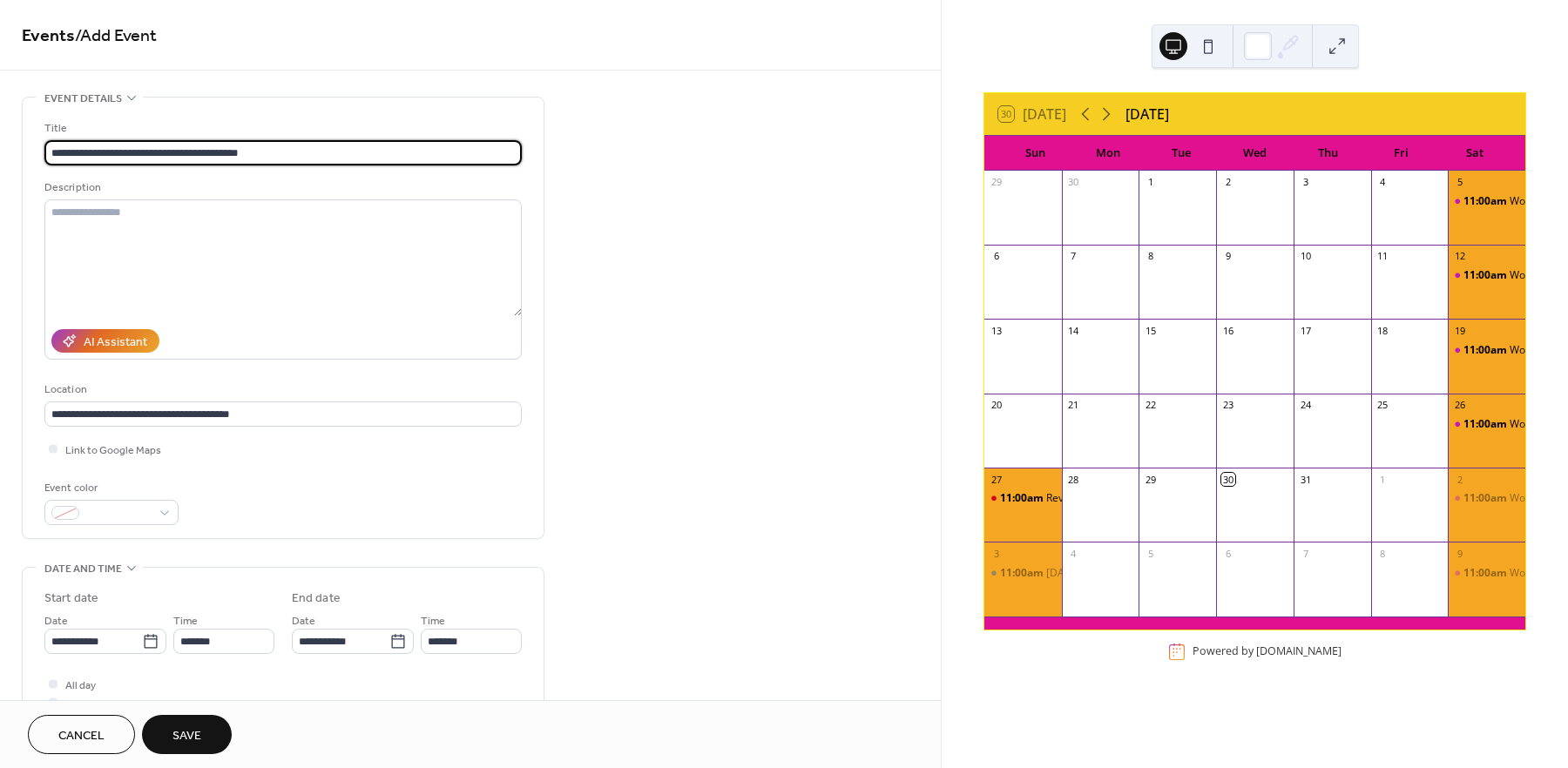 click on "**********" at bounding box center (283, 152) 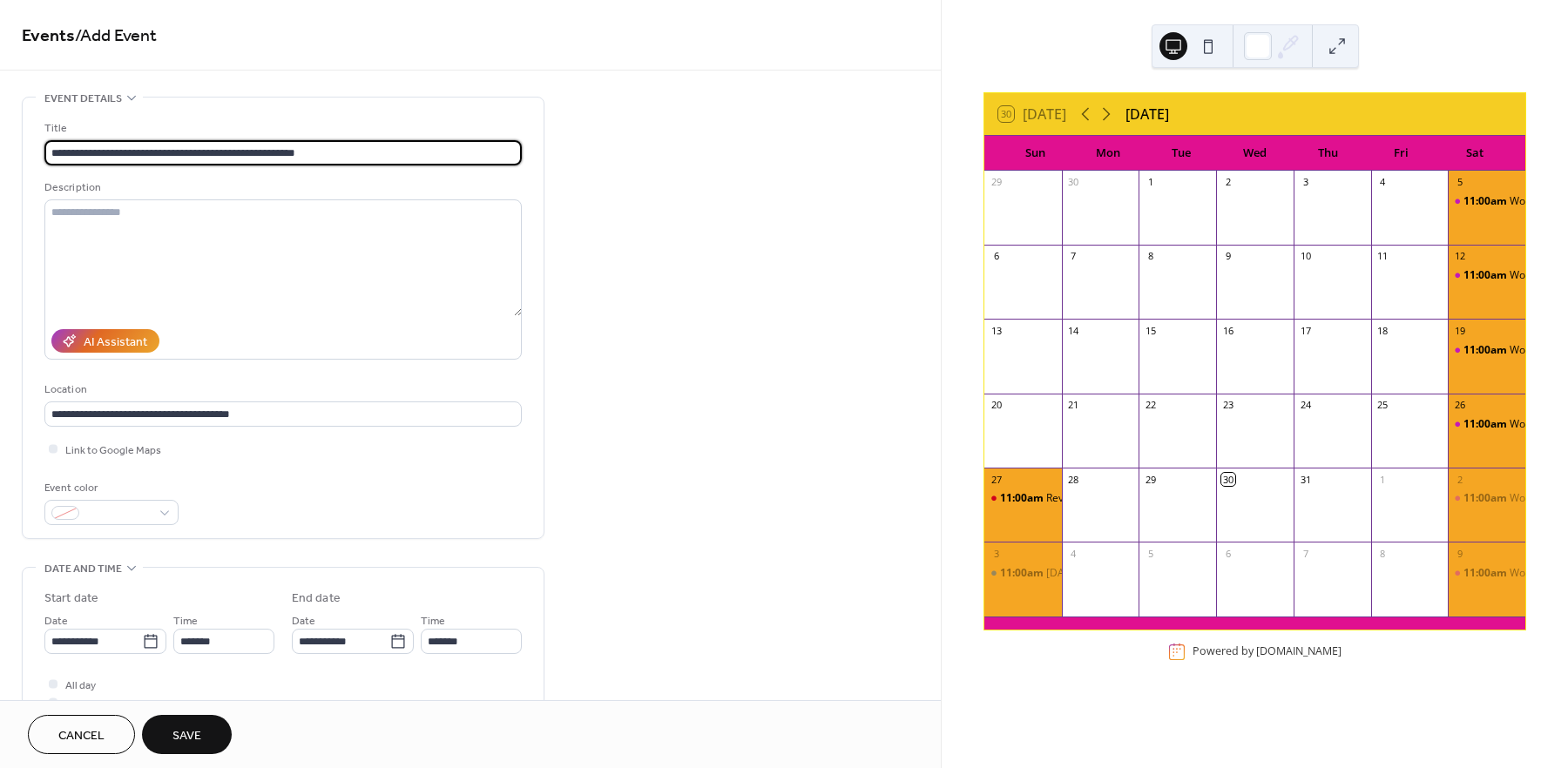click on "**********" at bounding box center (283, 152) 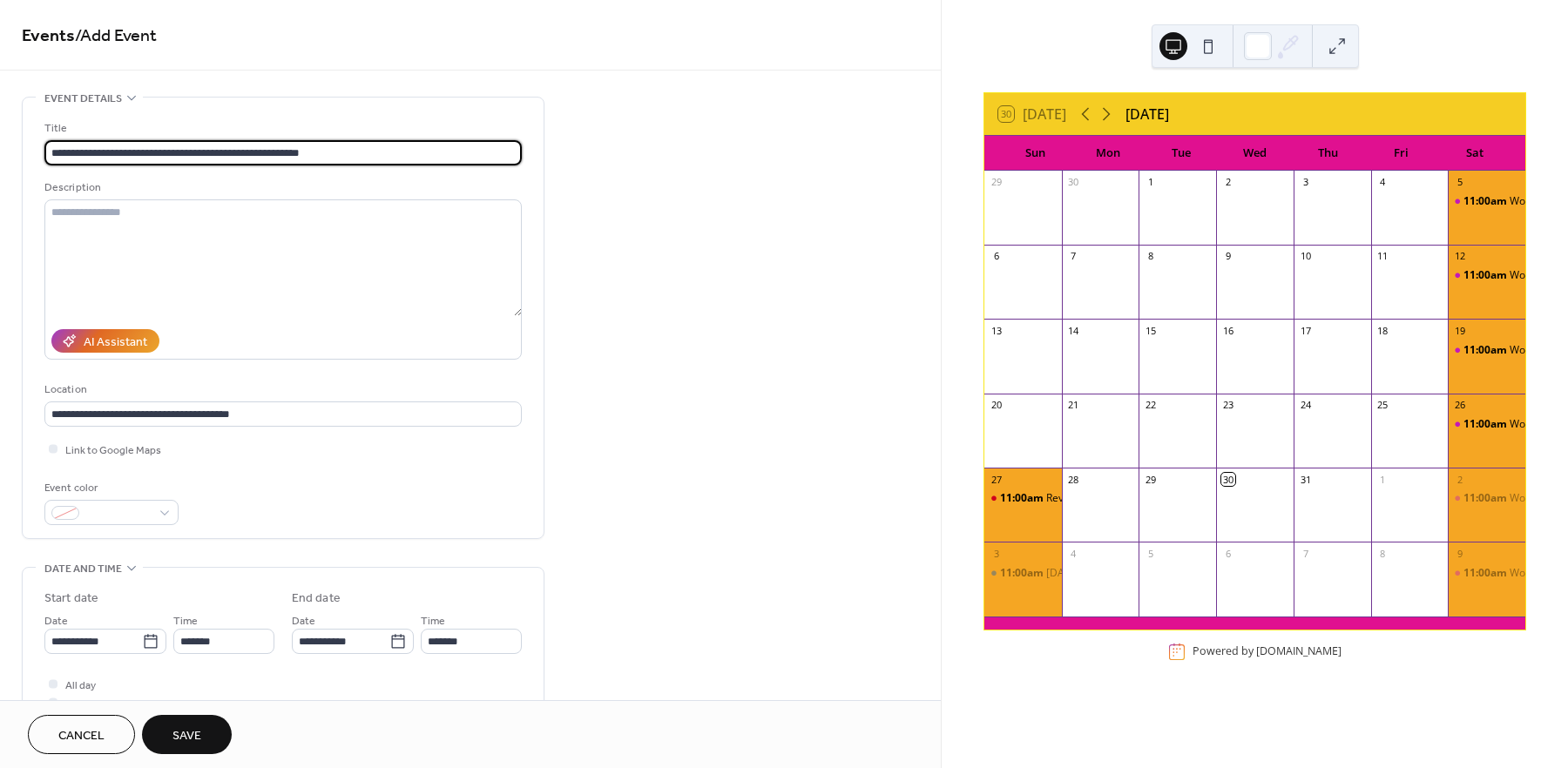 click on "**********" at bounding box center [283, 152] 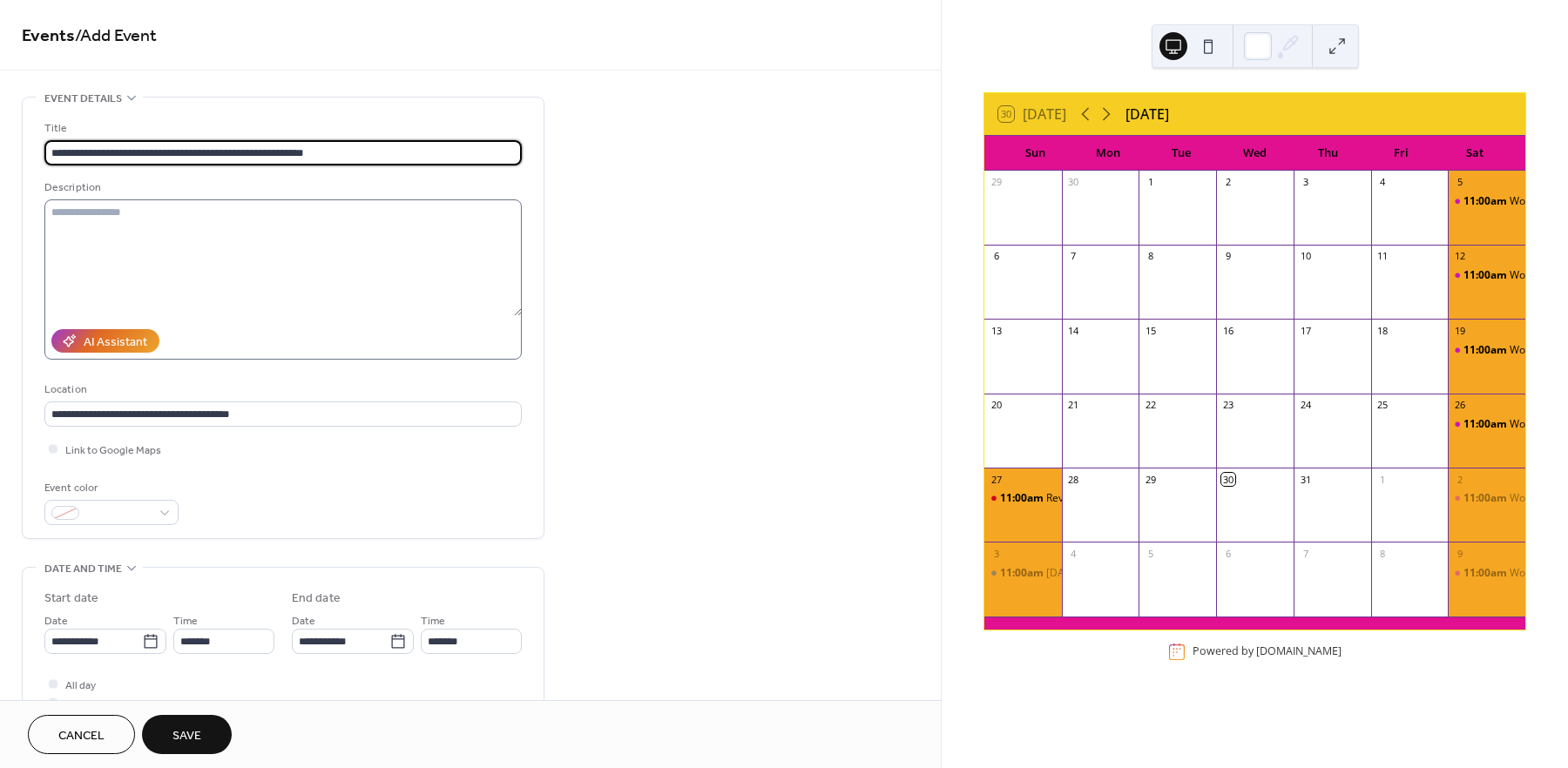 type on "**********" 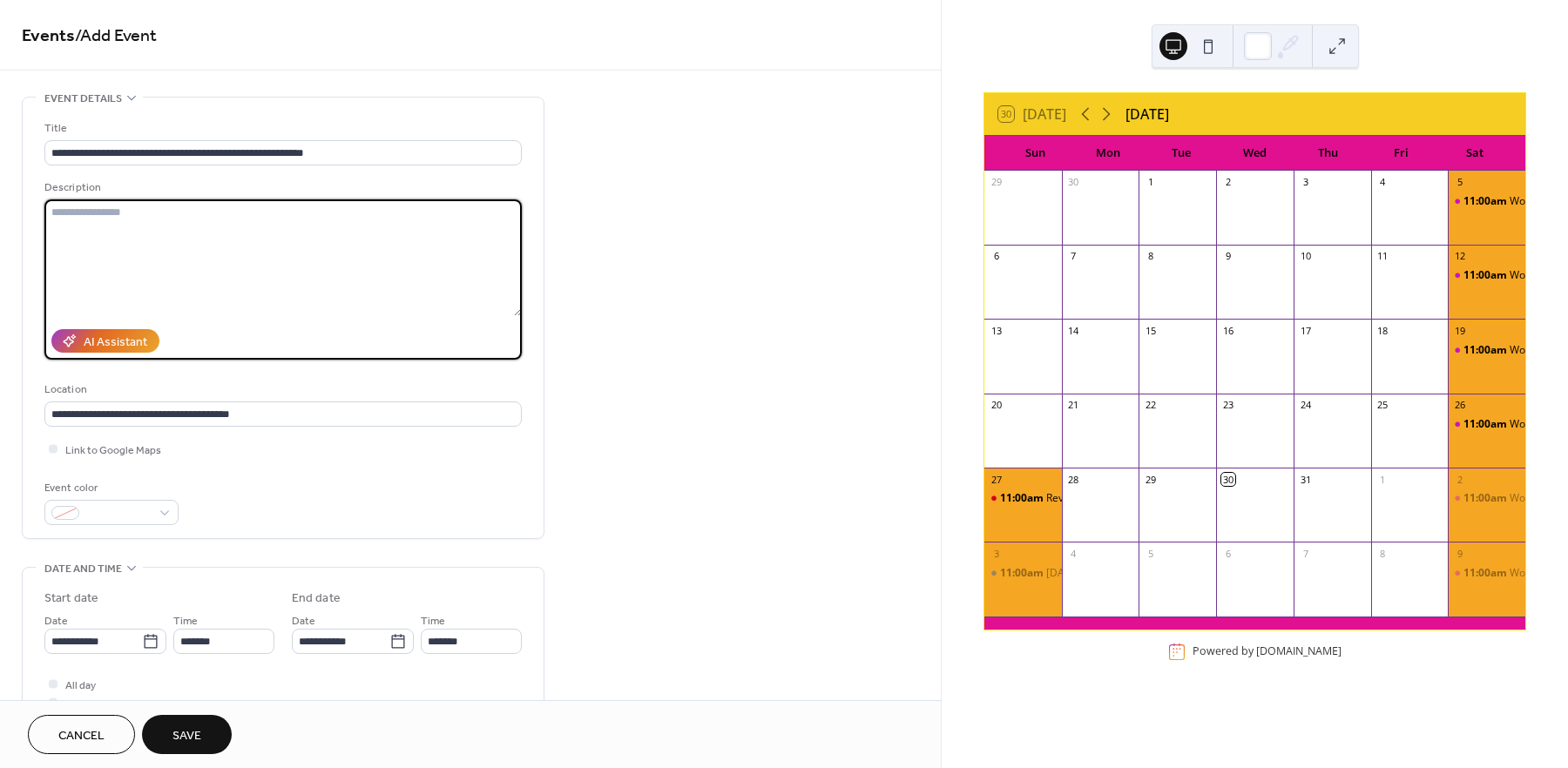click at bounding box center (283, 258) 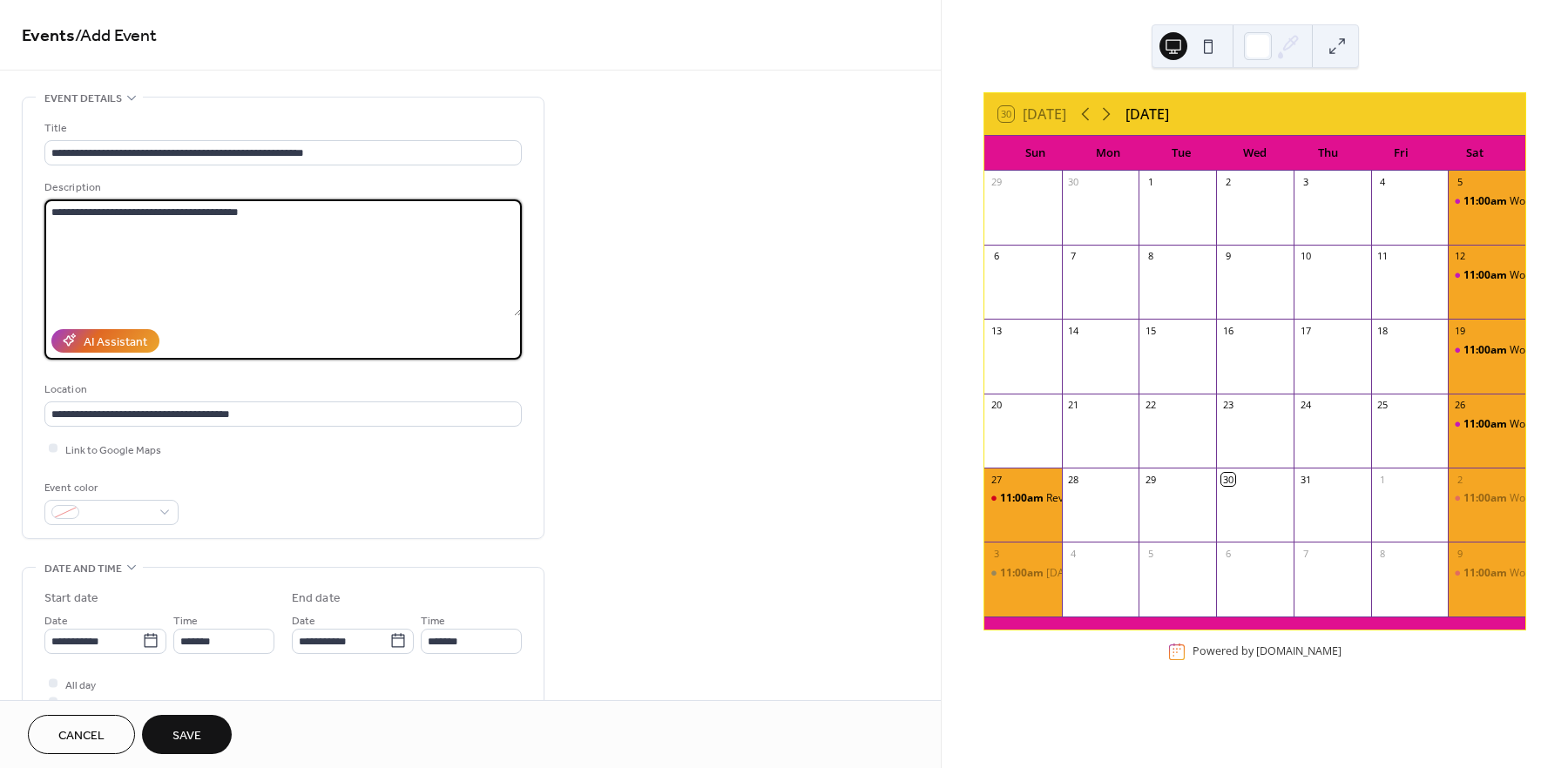 click on "**********" at bounding box center [283, 258] 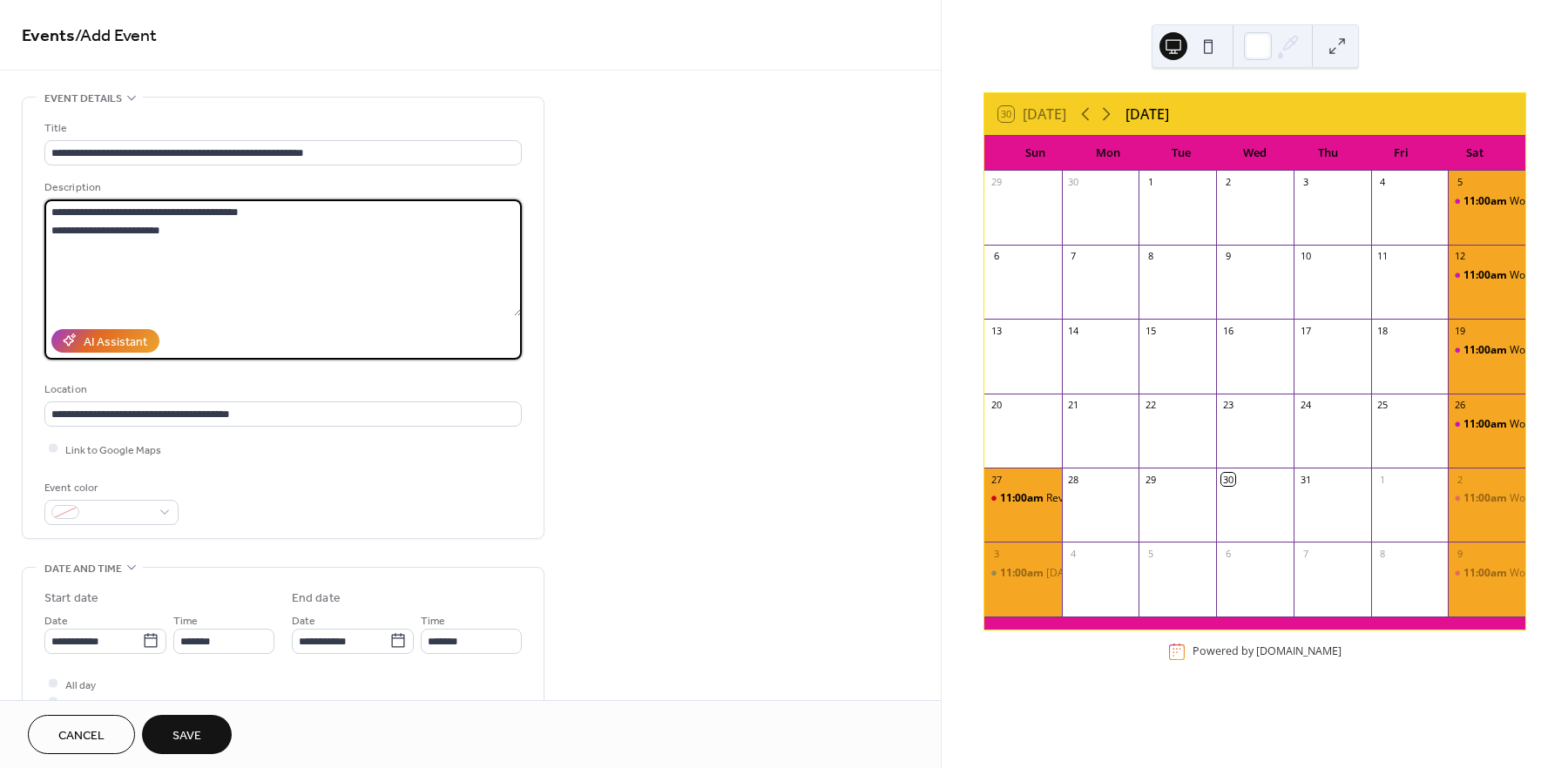 click on "**********" at bounding box center (283, 258) 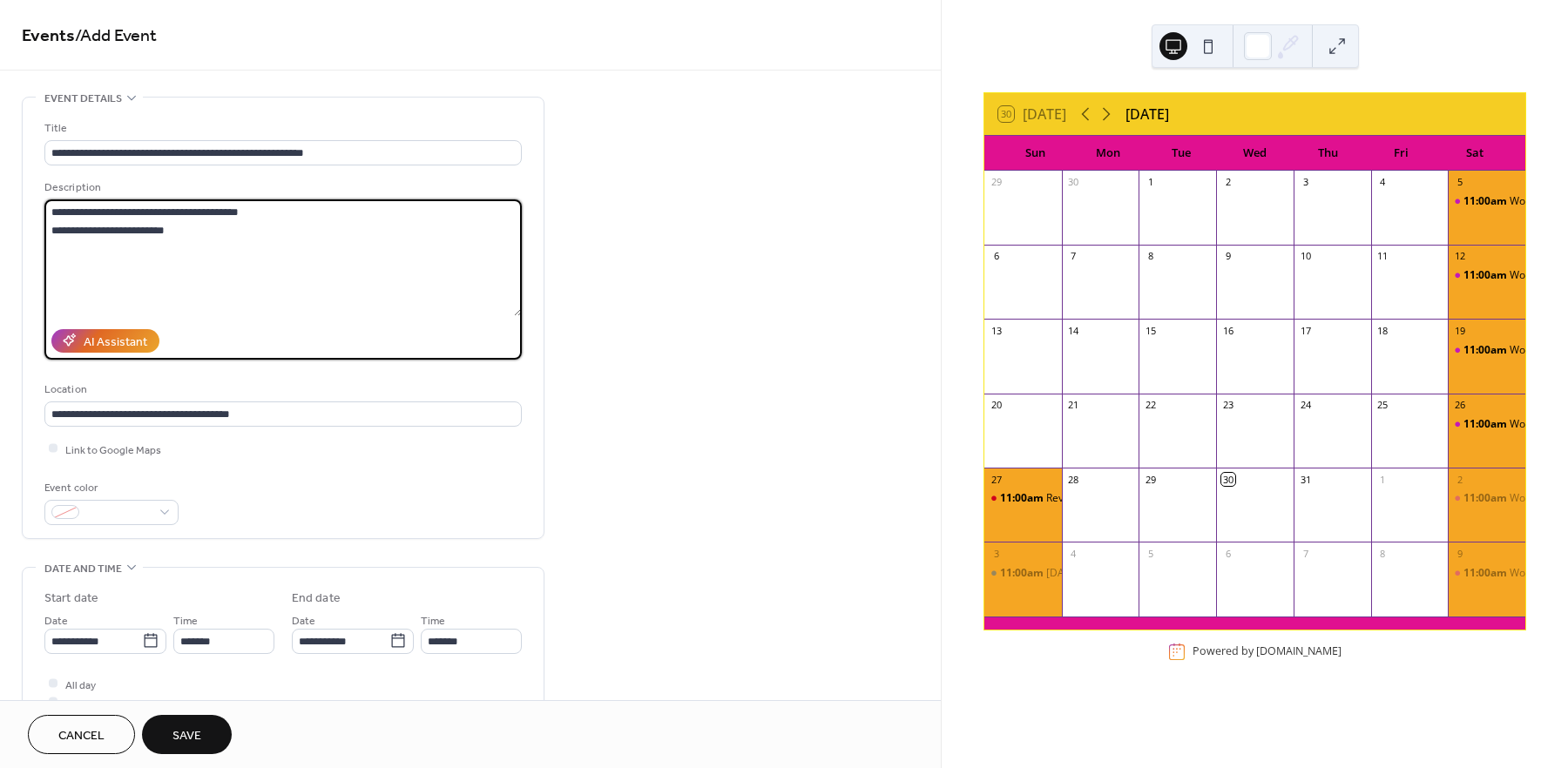 click on "**********" at bounding box center [283, 258] 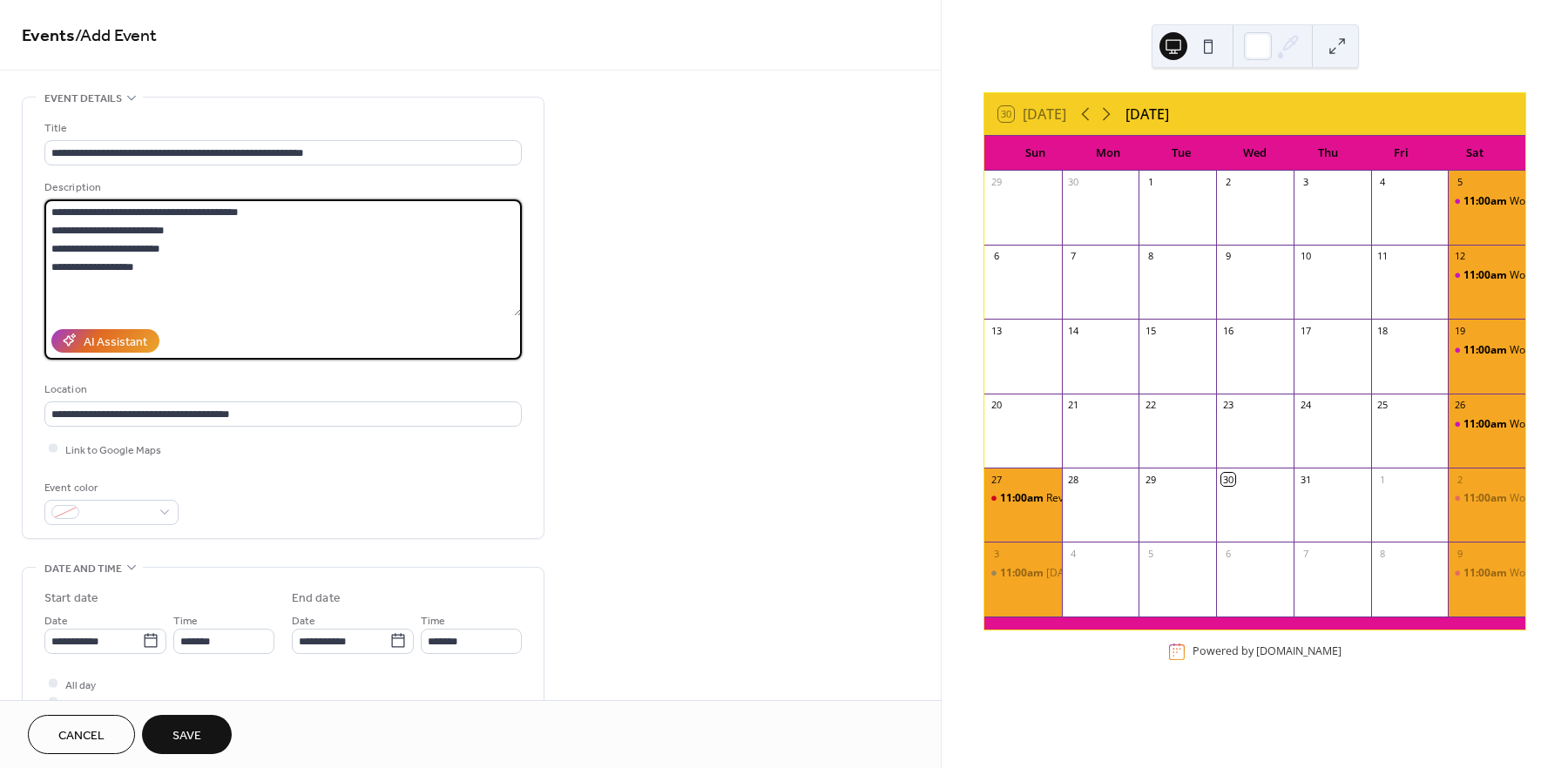 click on "**********" at bounding box center [283, 258] 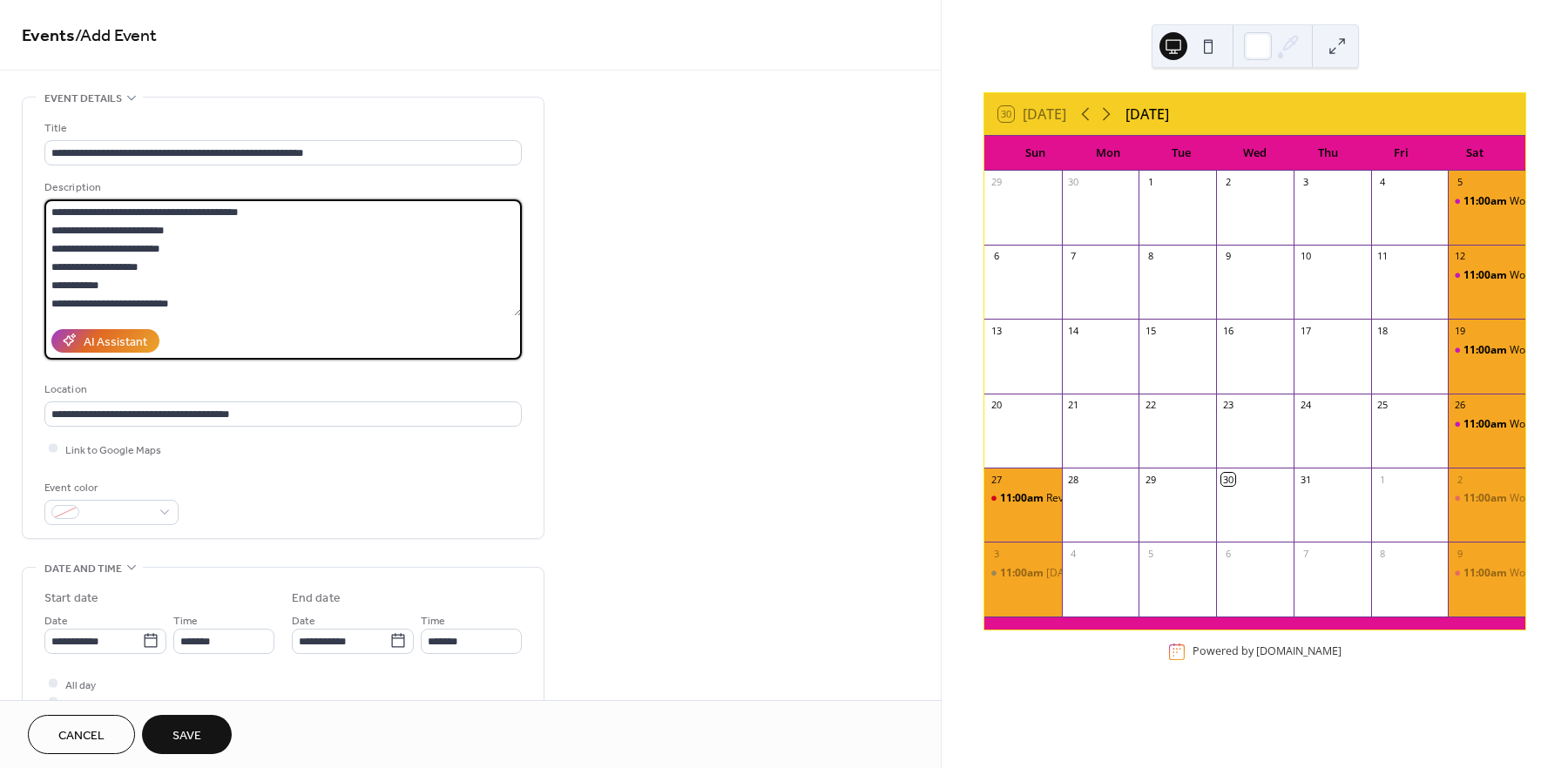 scroll, scrollTop: 15, scrollLeft: 0, axis: vertical 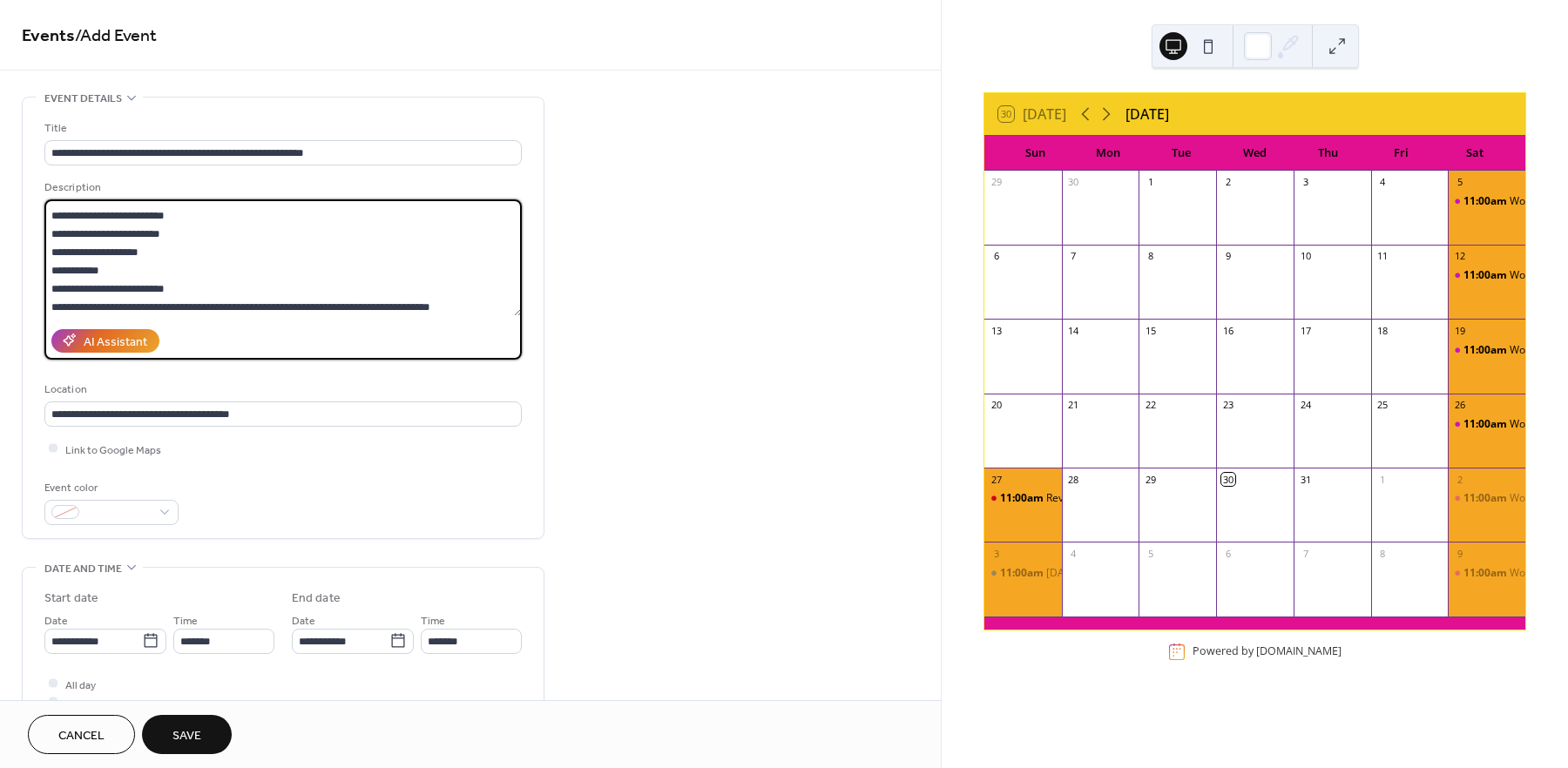 click on "**********" at bounding box center (283, 258) 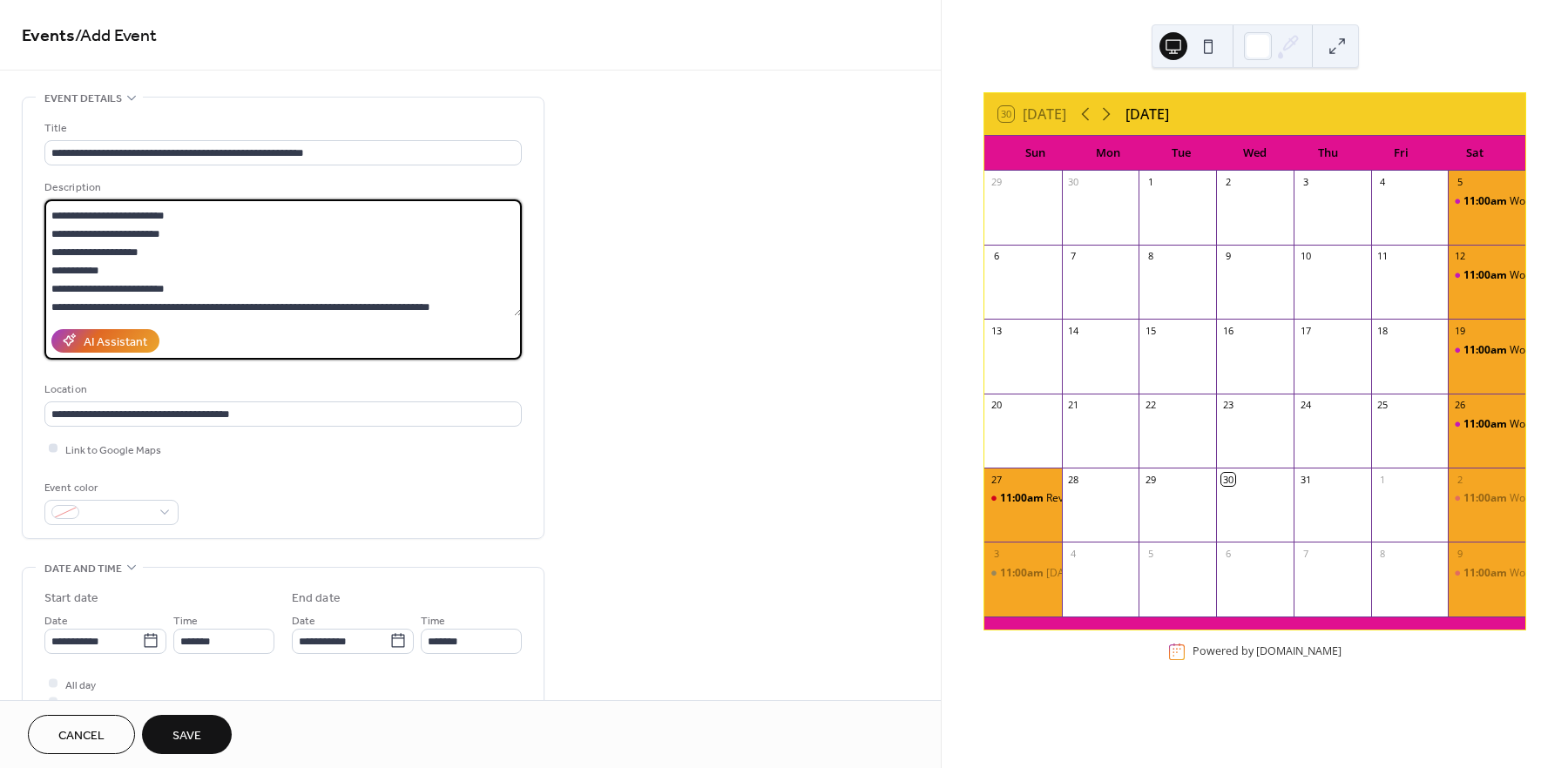 type on "**********" 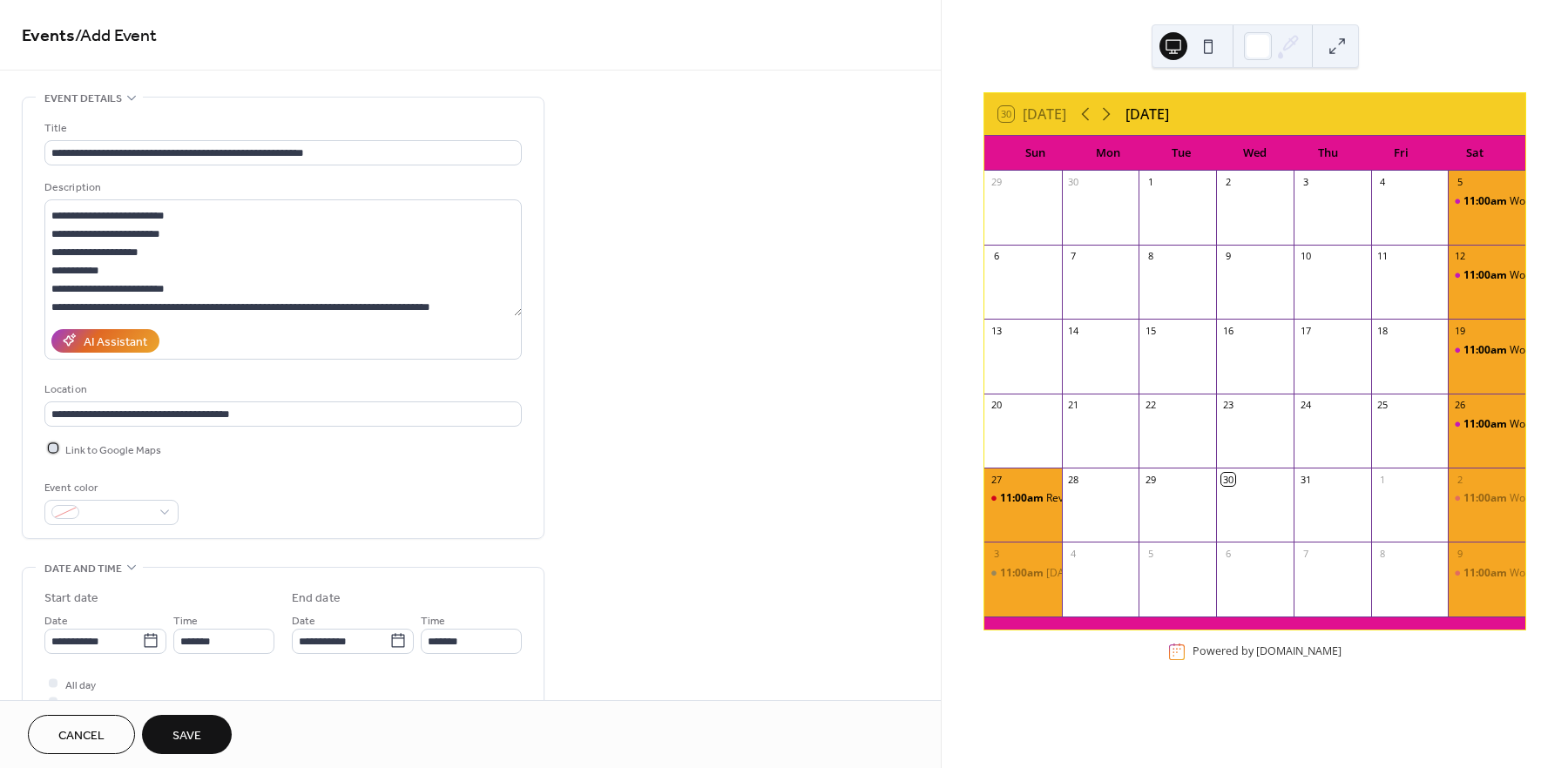 click at bounding box center [53, 448] 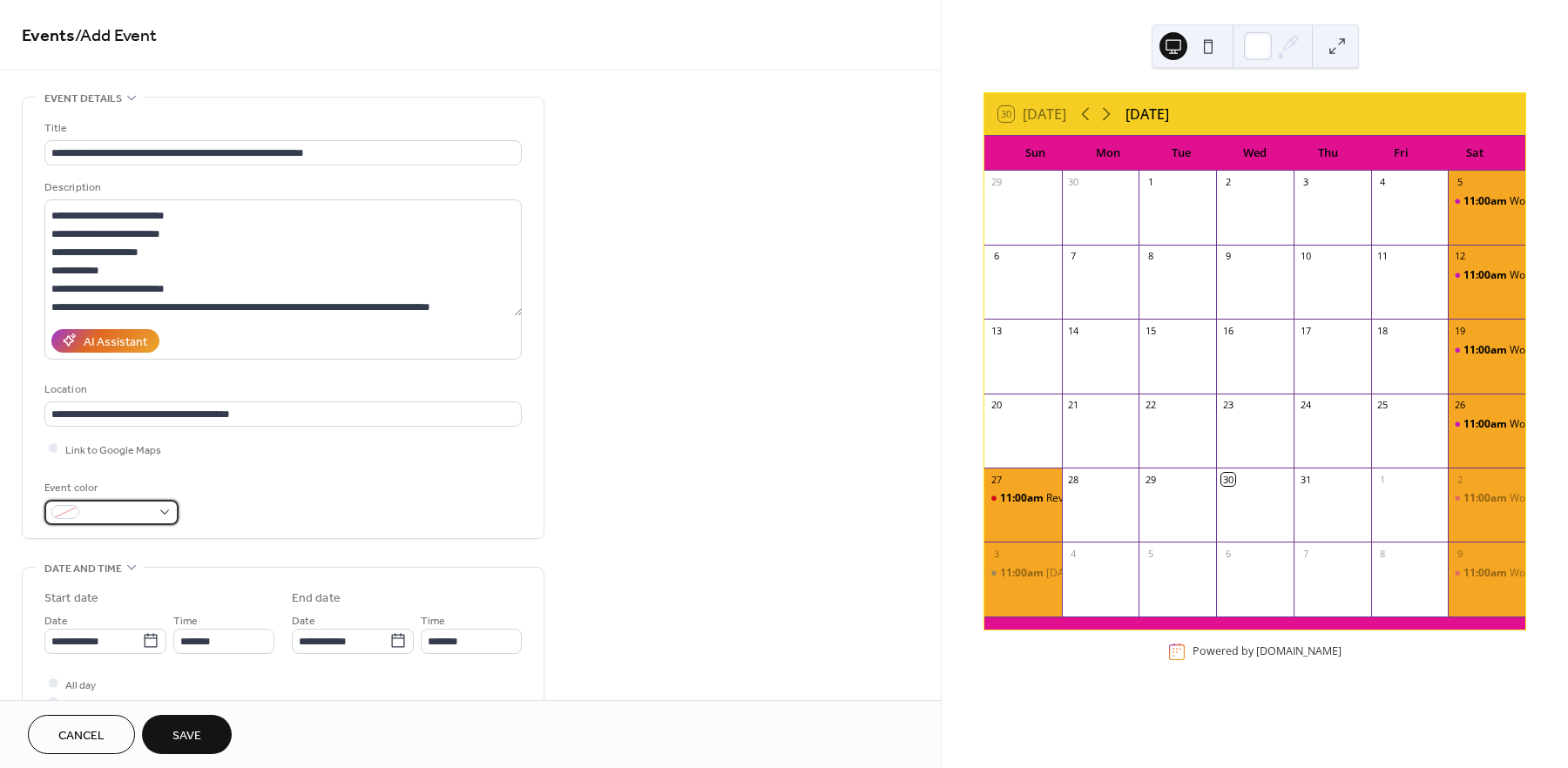 click at bounding box center (112, 512) 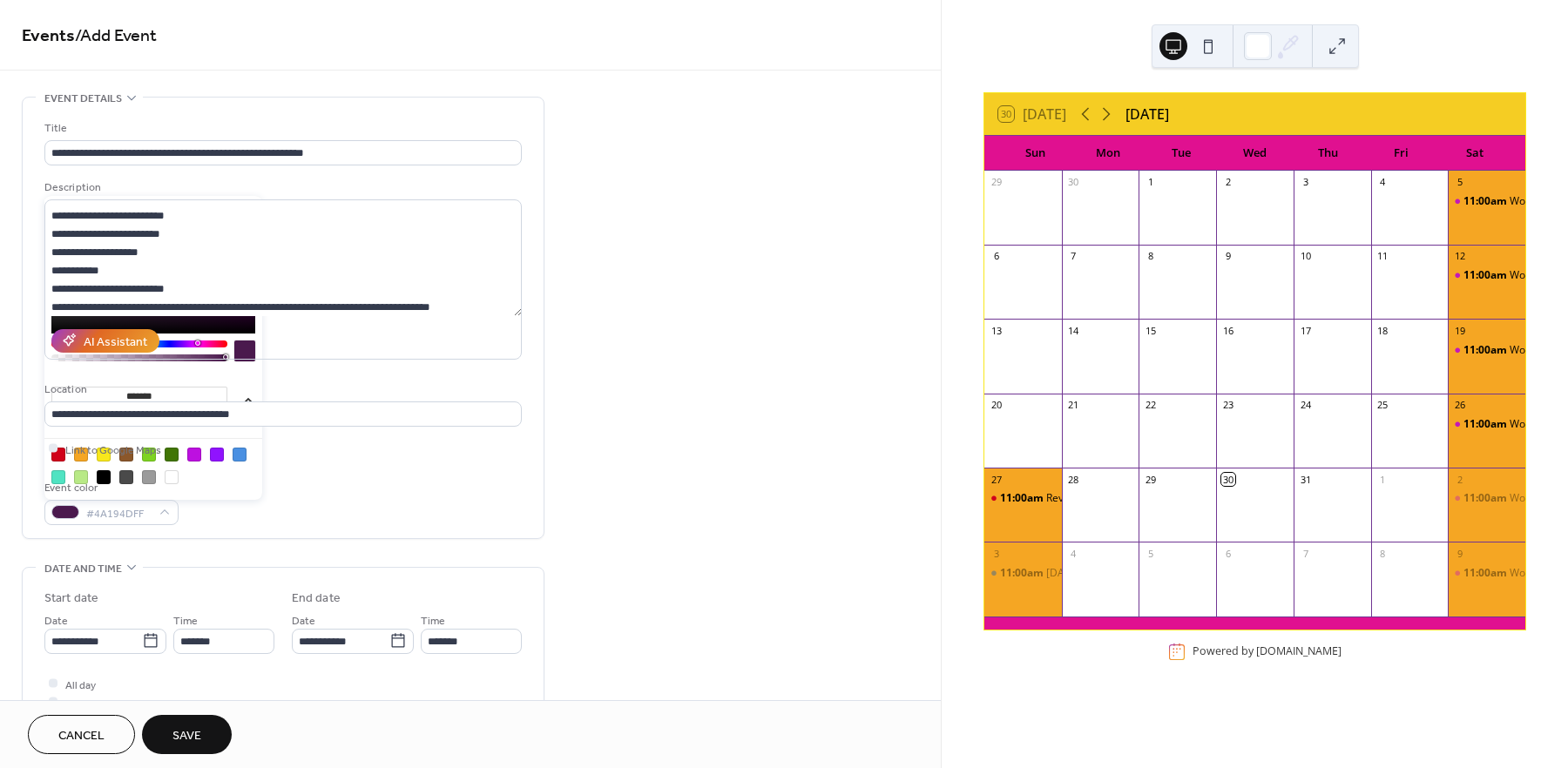 click at bounding box center [139, 344] 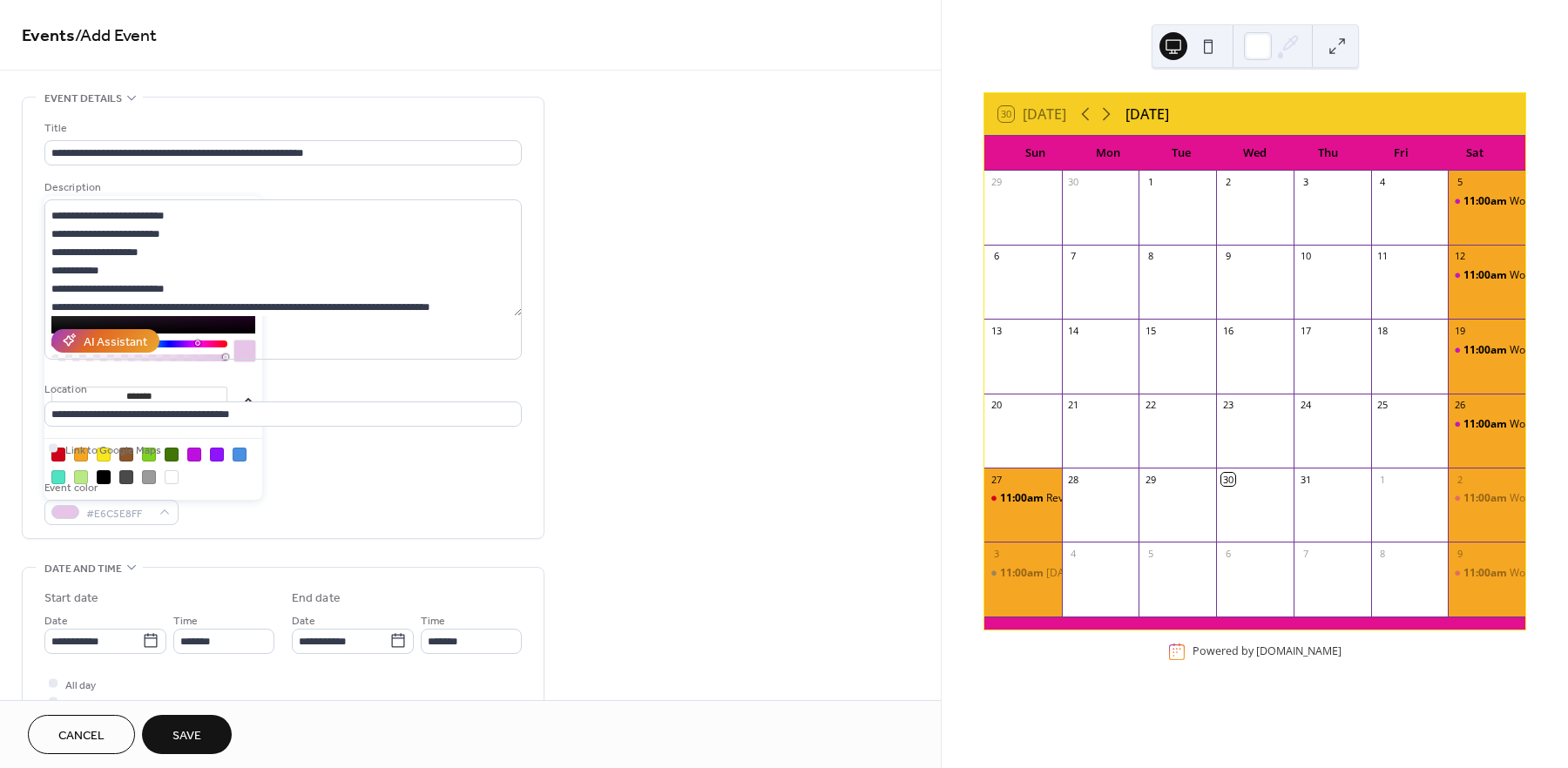 drag, startPoint x: 188, startPoint y: 290, endPoint x: 118, endPoint y: 209, distance: 107.05606 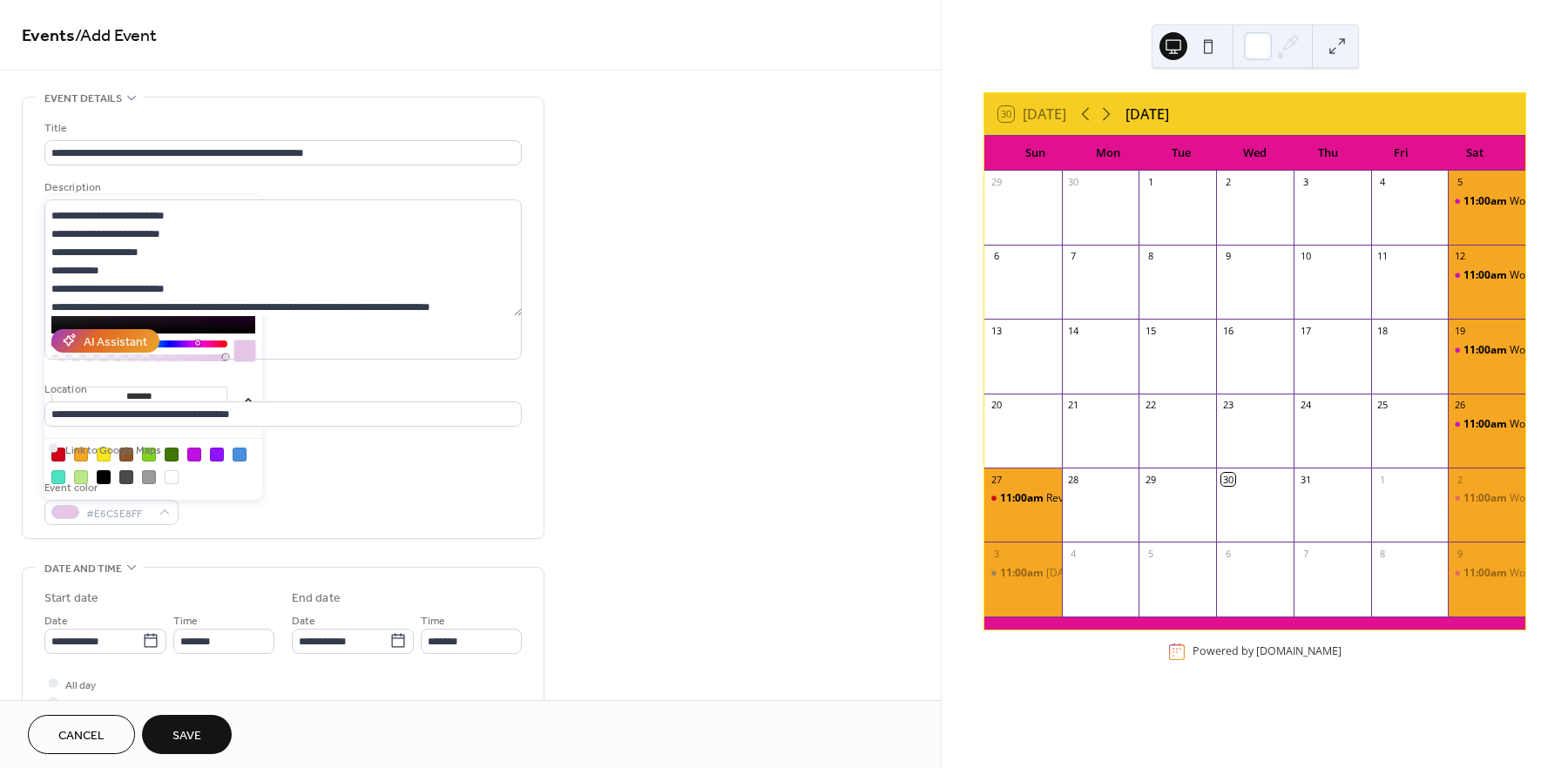 click at bounding box center (153, 268) 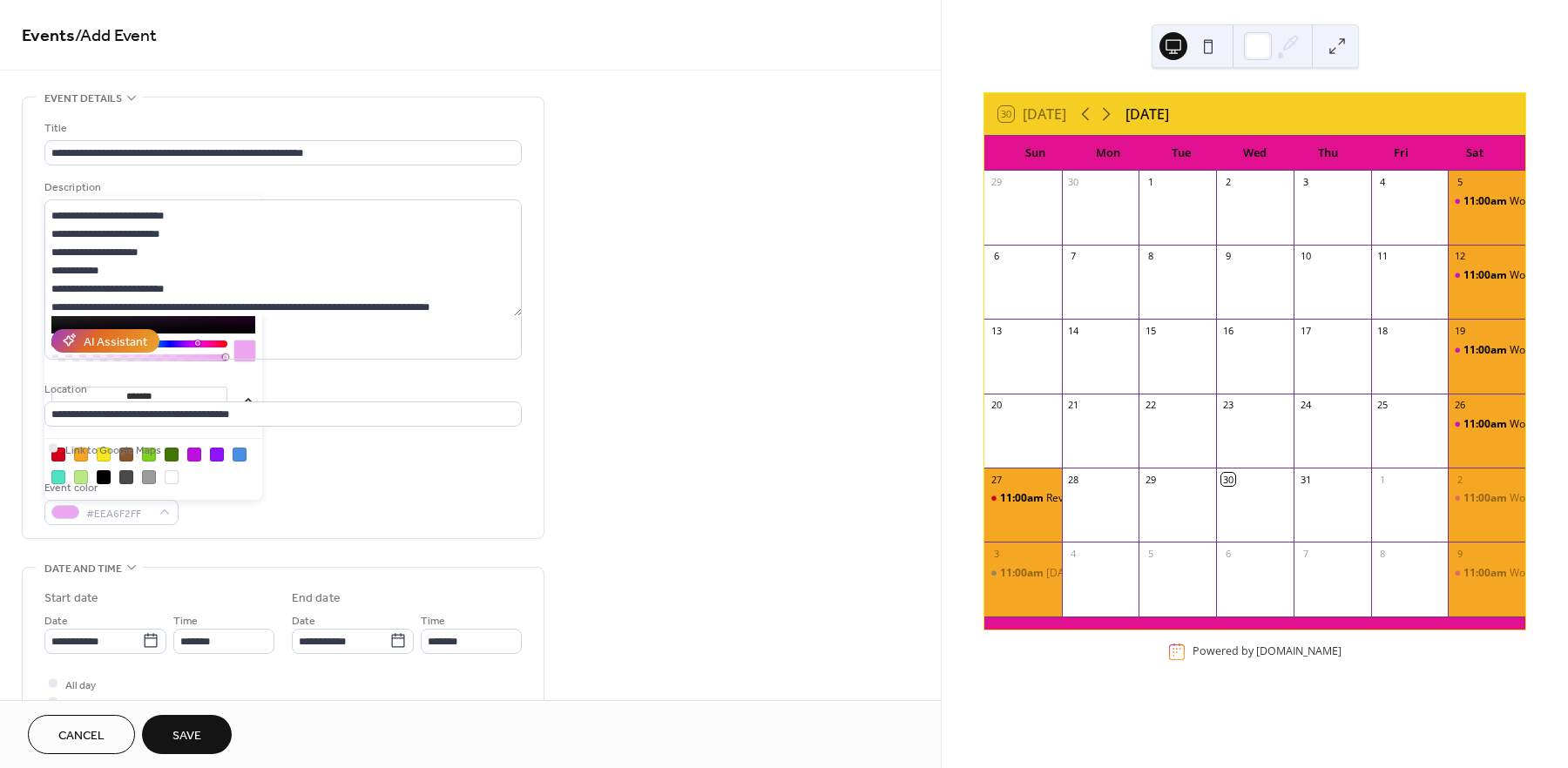 type on "*******" 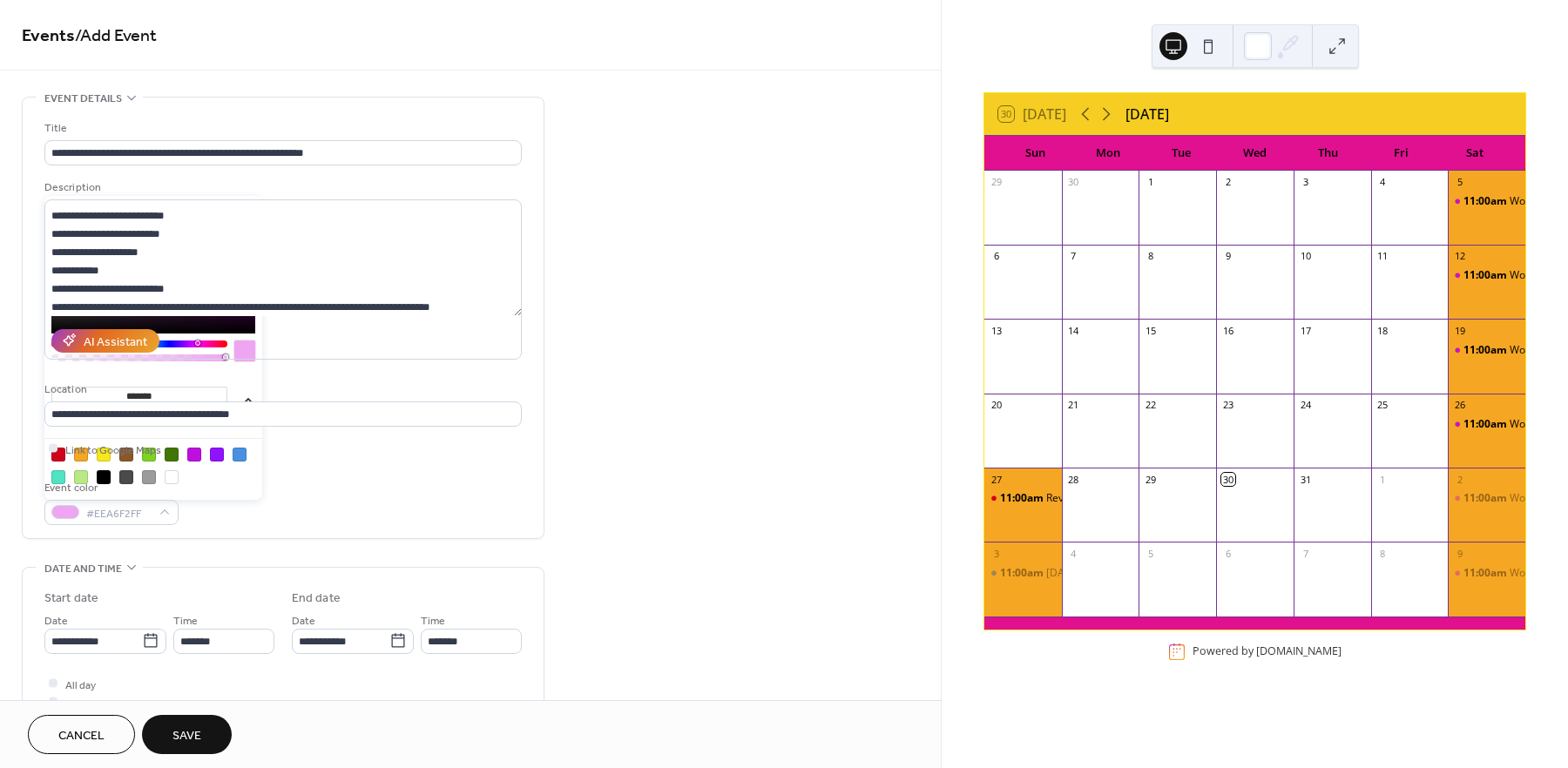 click on "**********" at bounding box center [283, 322] 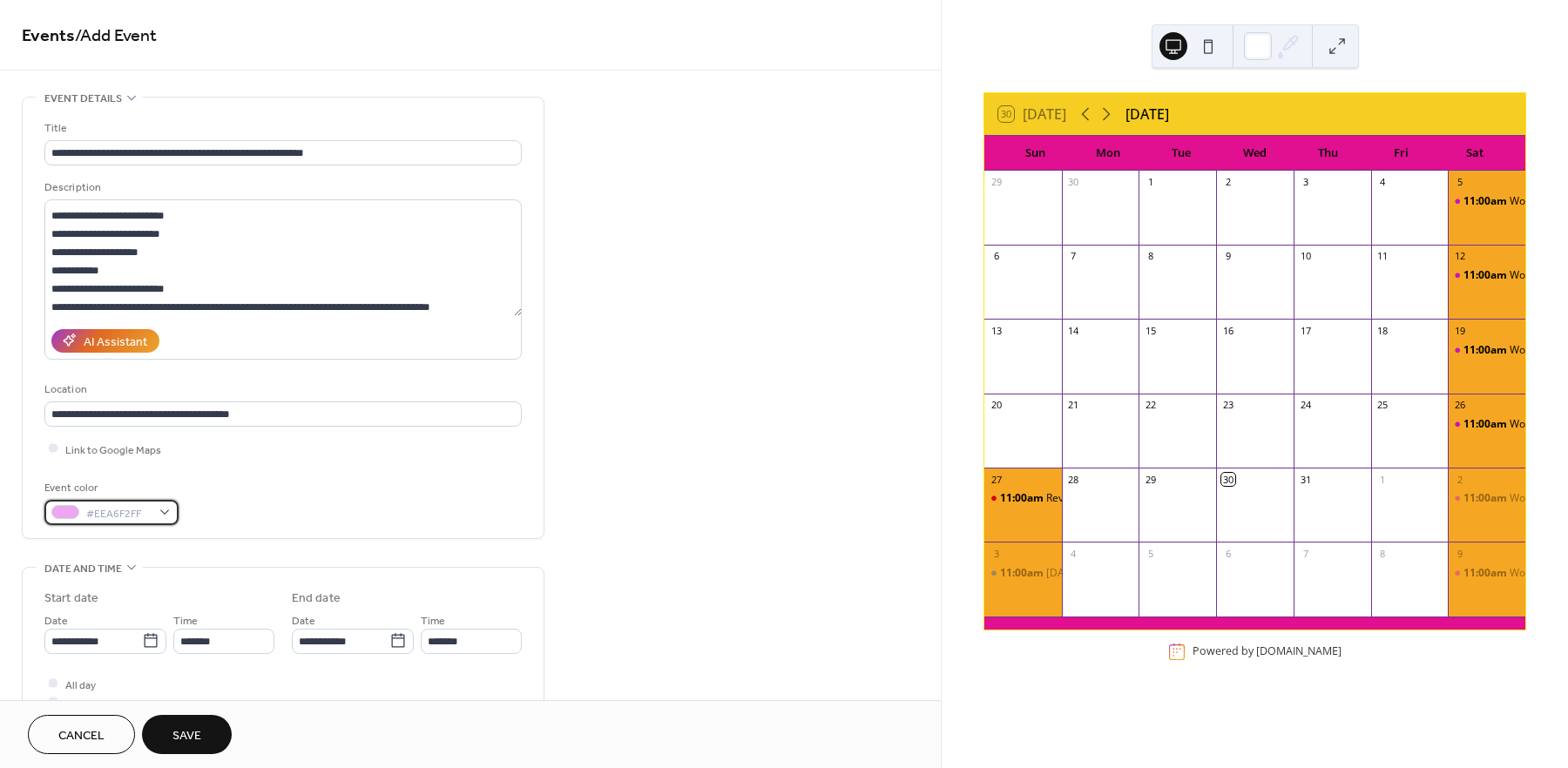 click on "#EEA6F2FF" at bounding box center (112, 512) 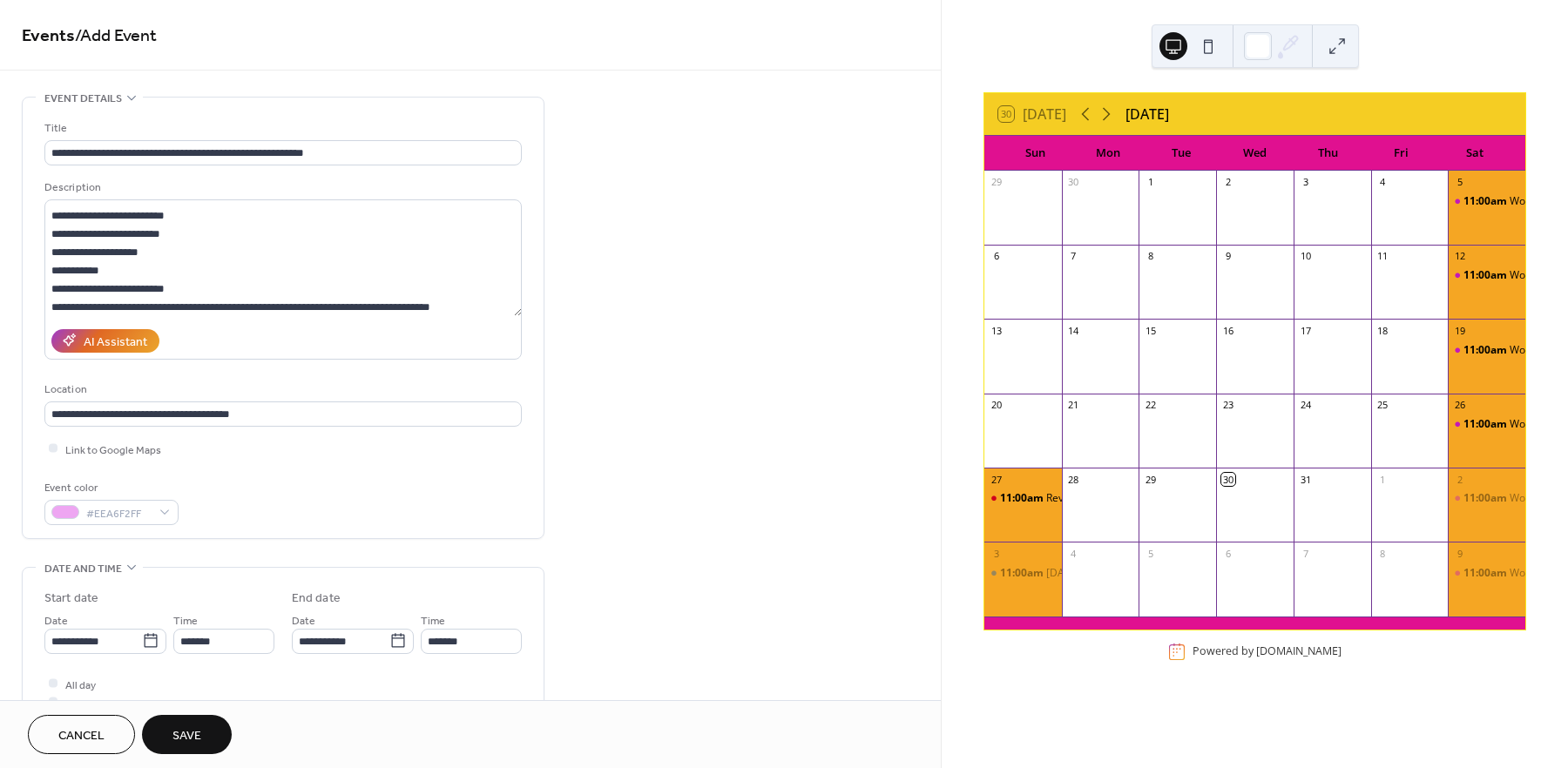 click on "Save" at bounding box center (186, 736) 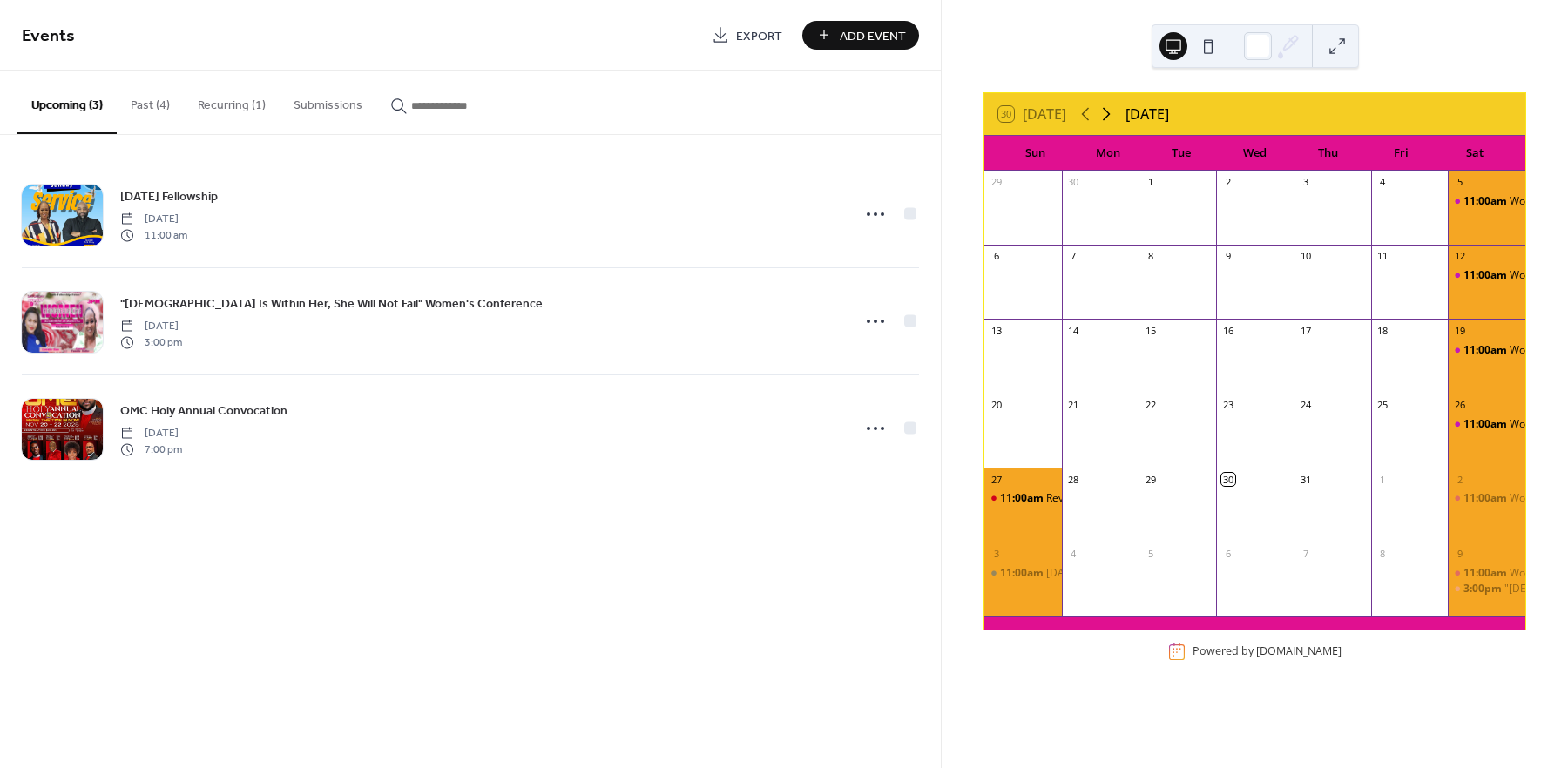 click 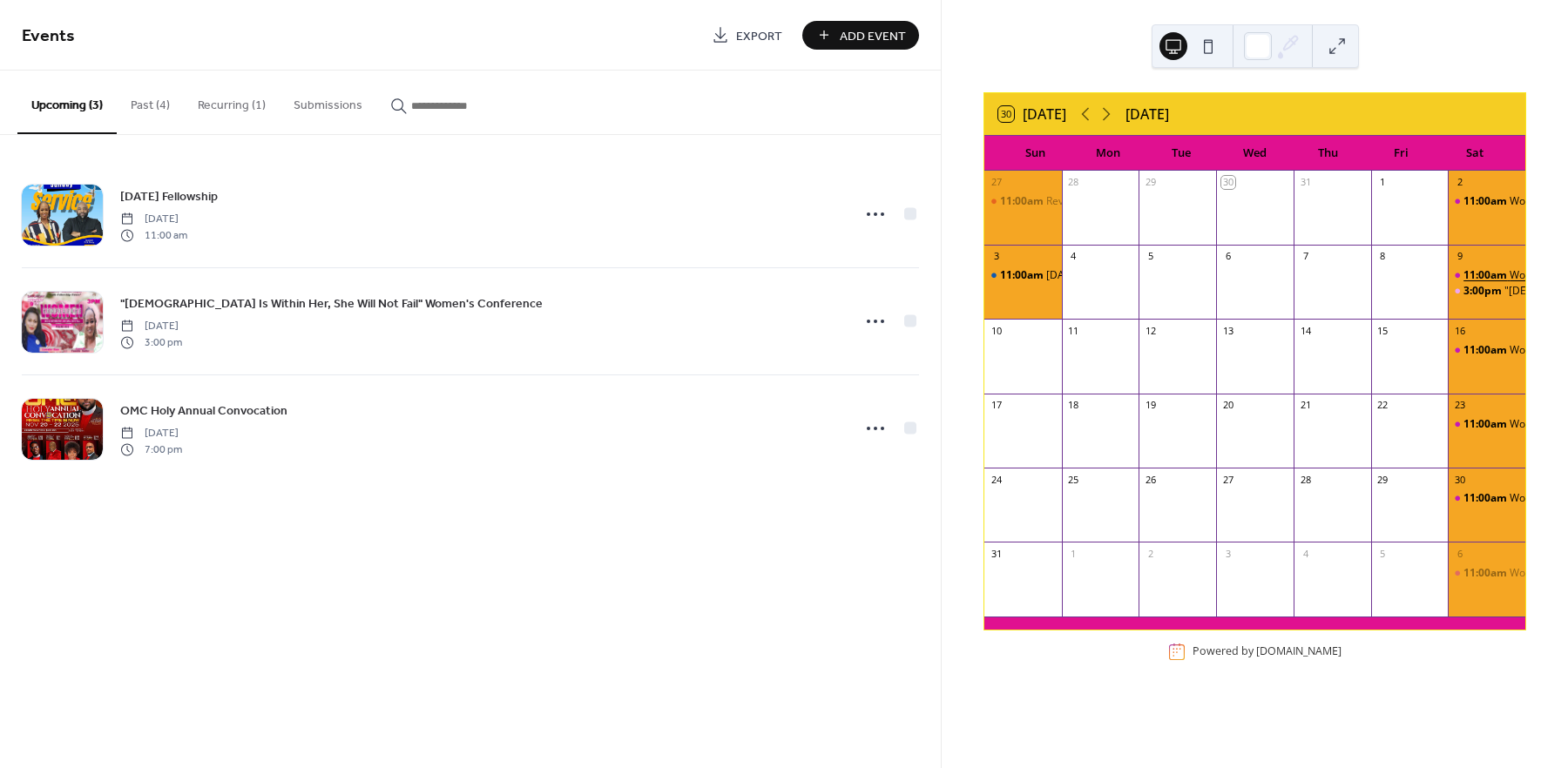 click on "11:00am" at bounding box center (1486, 275) 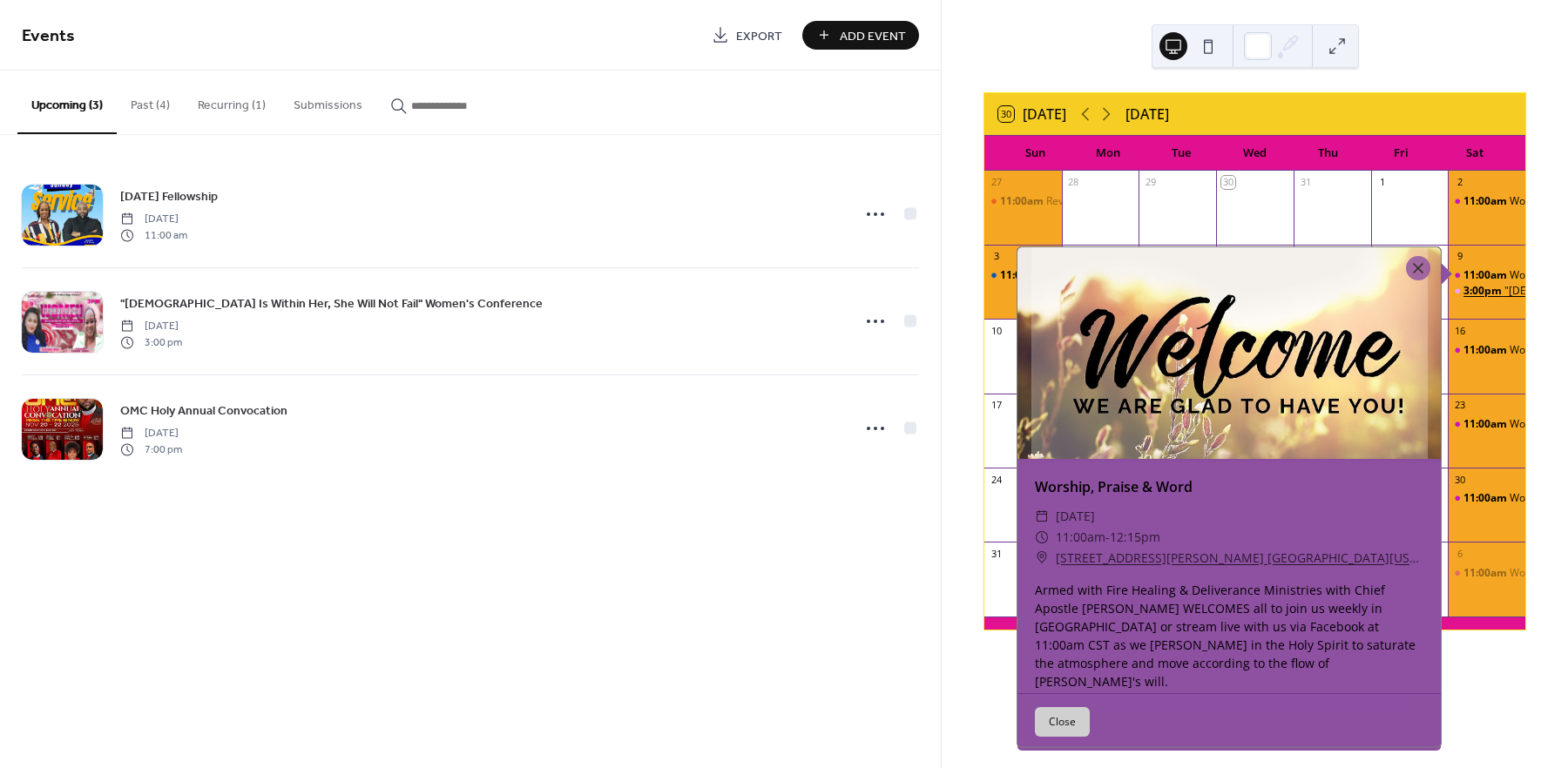 click on "3:00pm" at bounding box center [1484, 291] 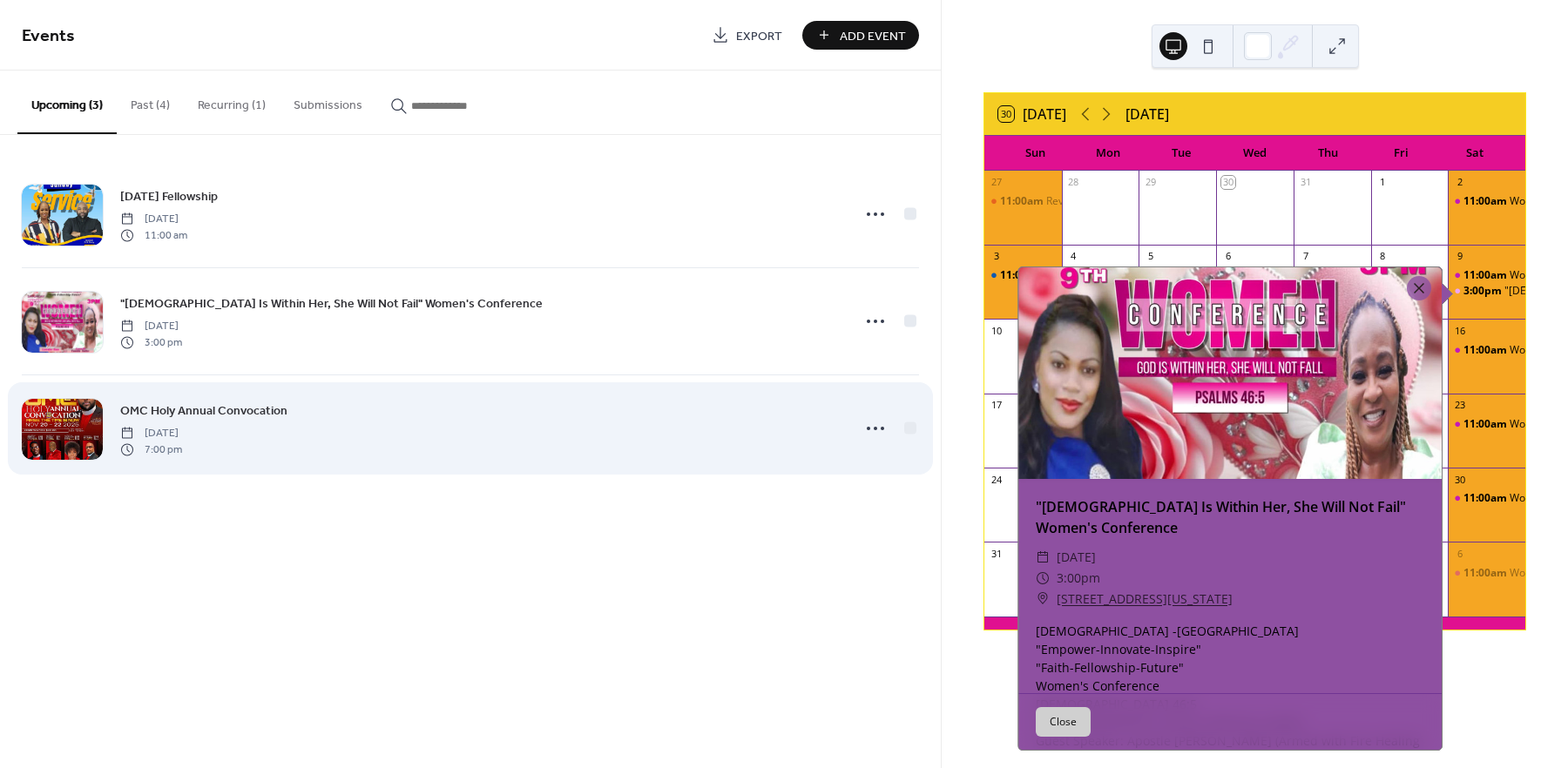 click on "OMC Holy Annual Convocation  [DATE] 7:00 pm" at bounding box center [480, 428] 